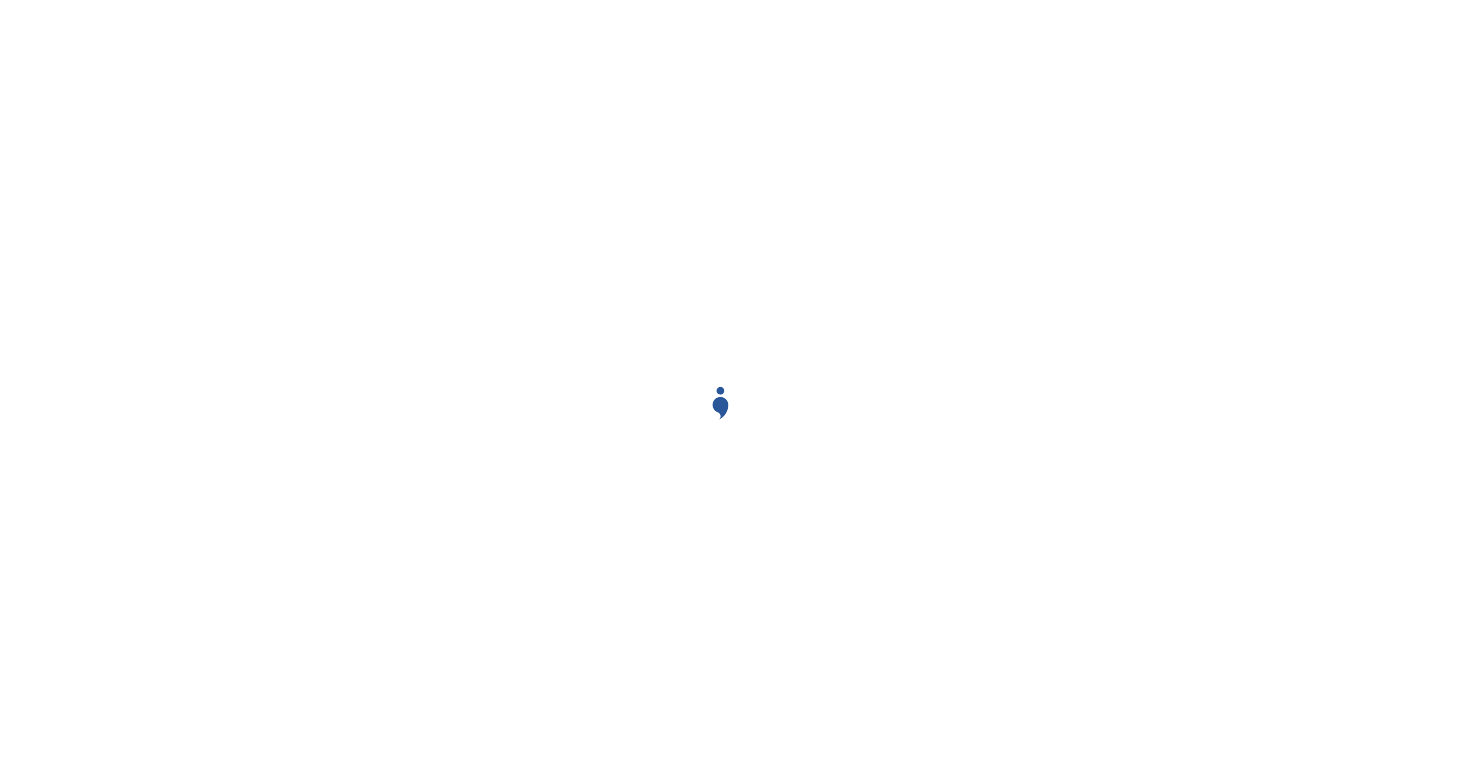 scroll, scrollTop: 0, scrollLeft: 0, axis: both 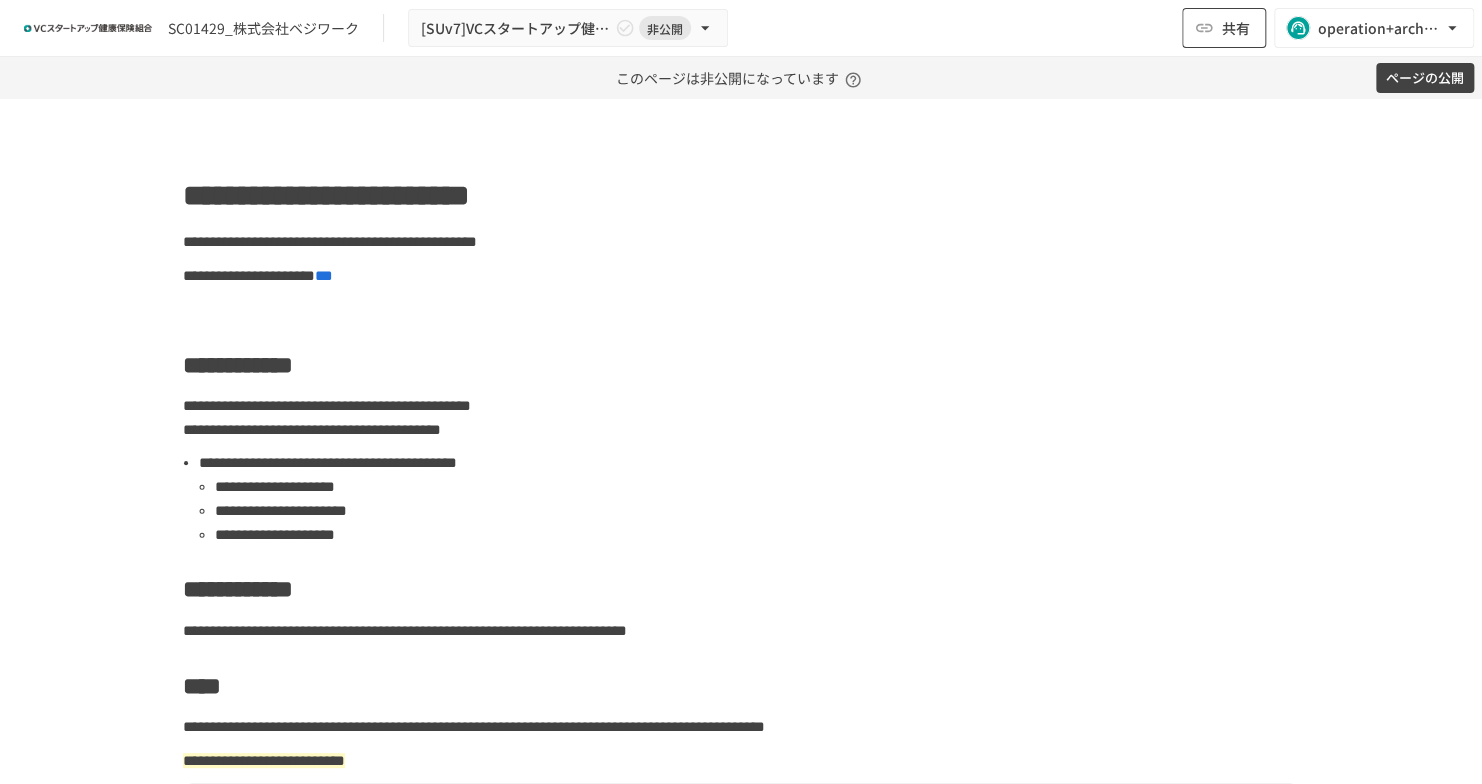 click 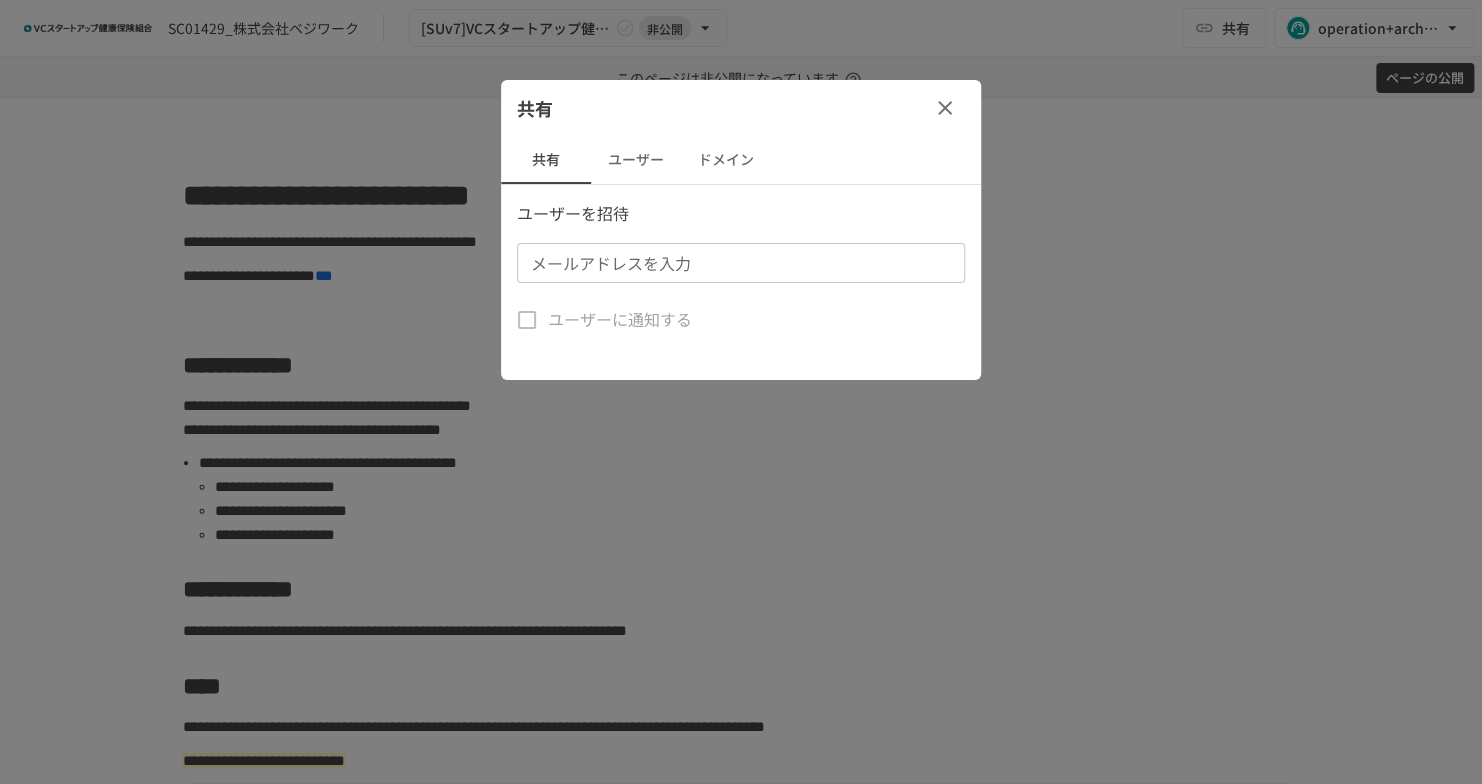 click on "メールアドレスを入力" at bounding box center (739, 263) 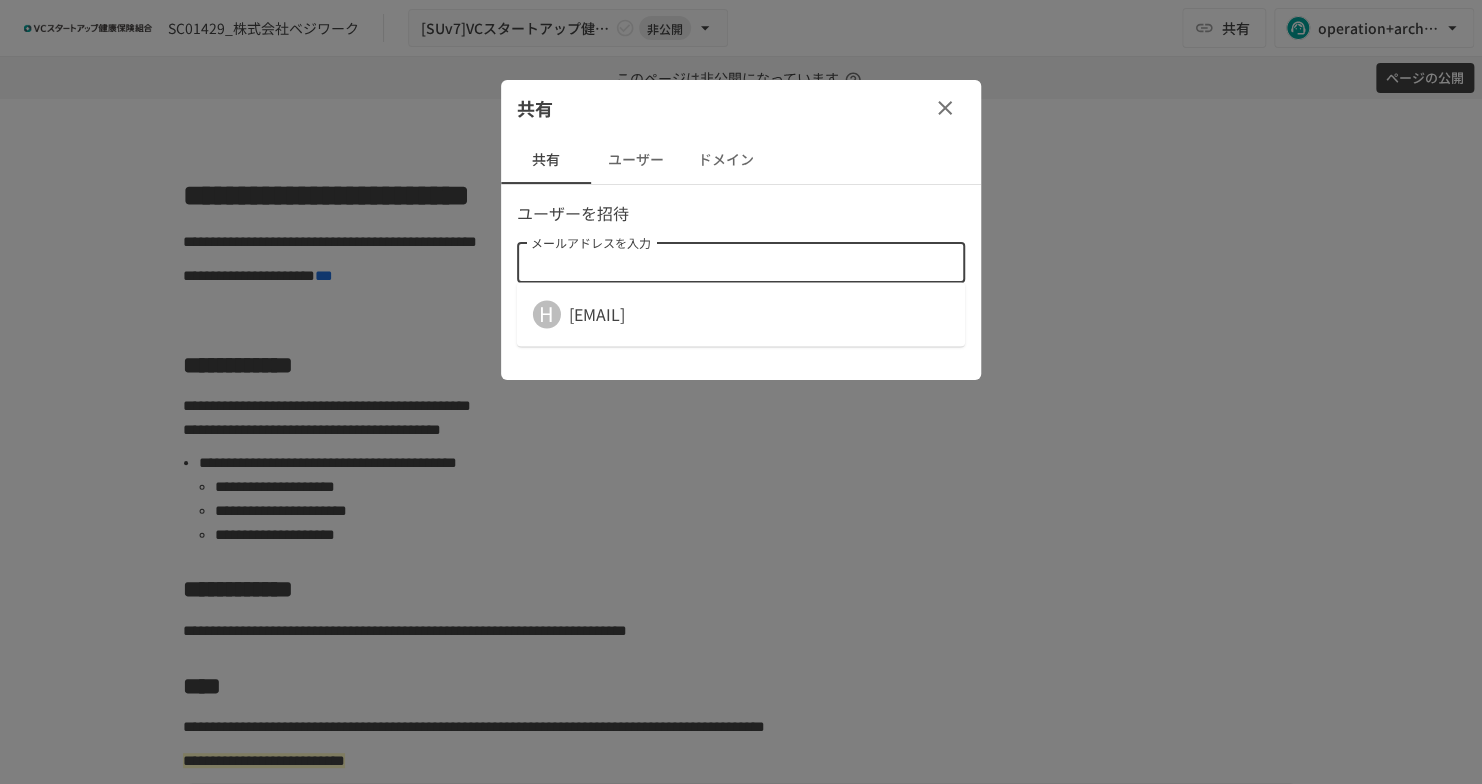 paste on "**********" 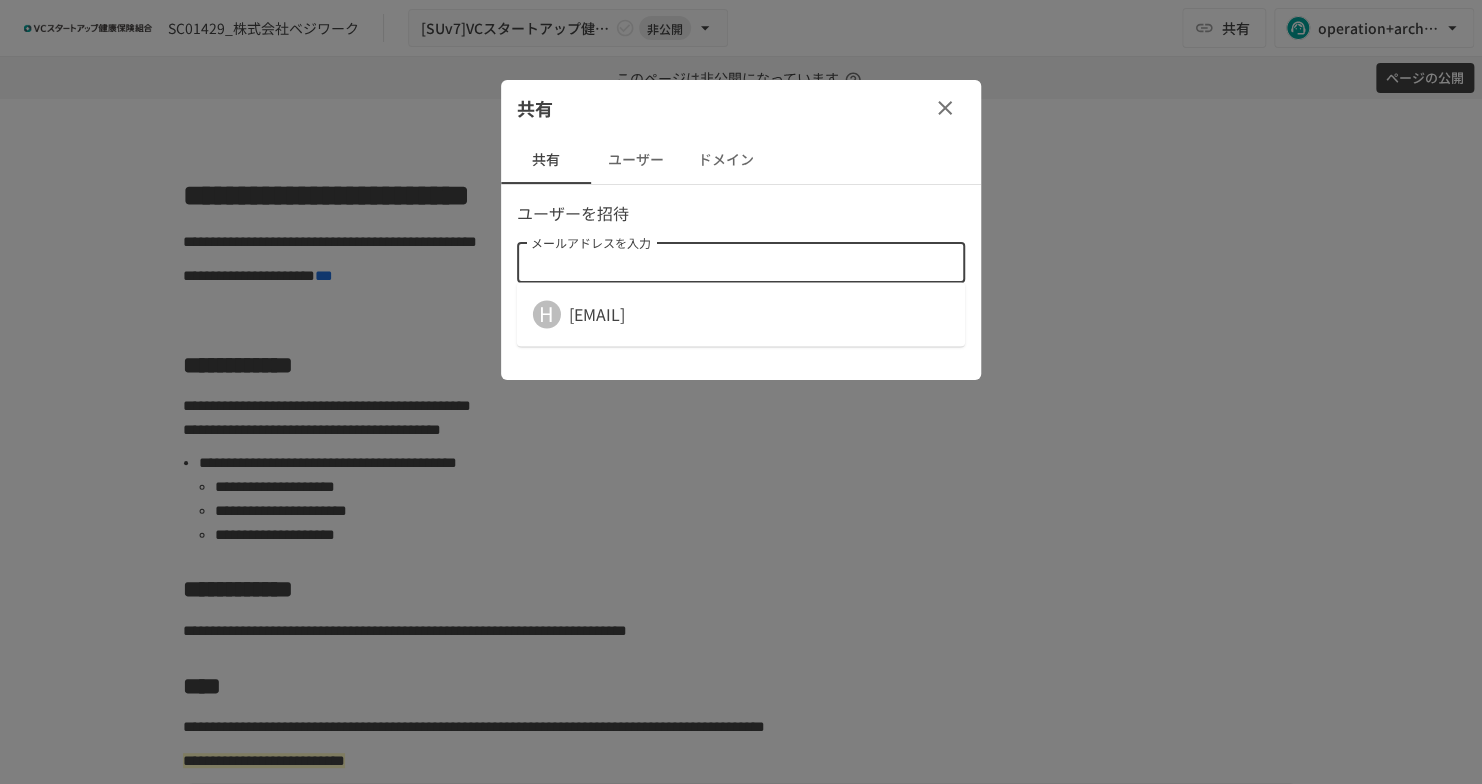 type on "**********" 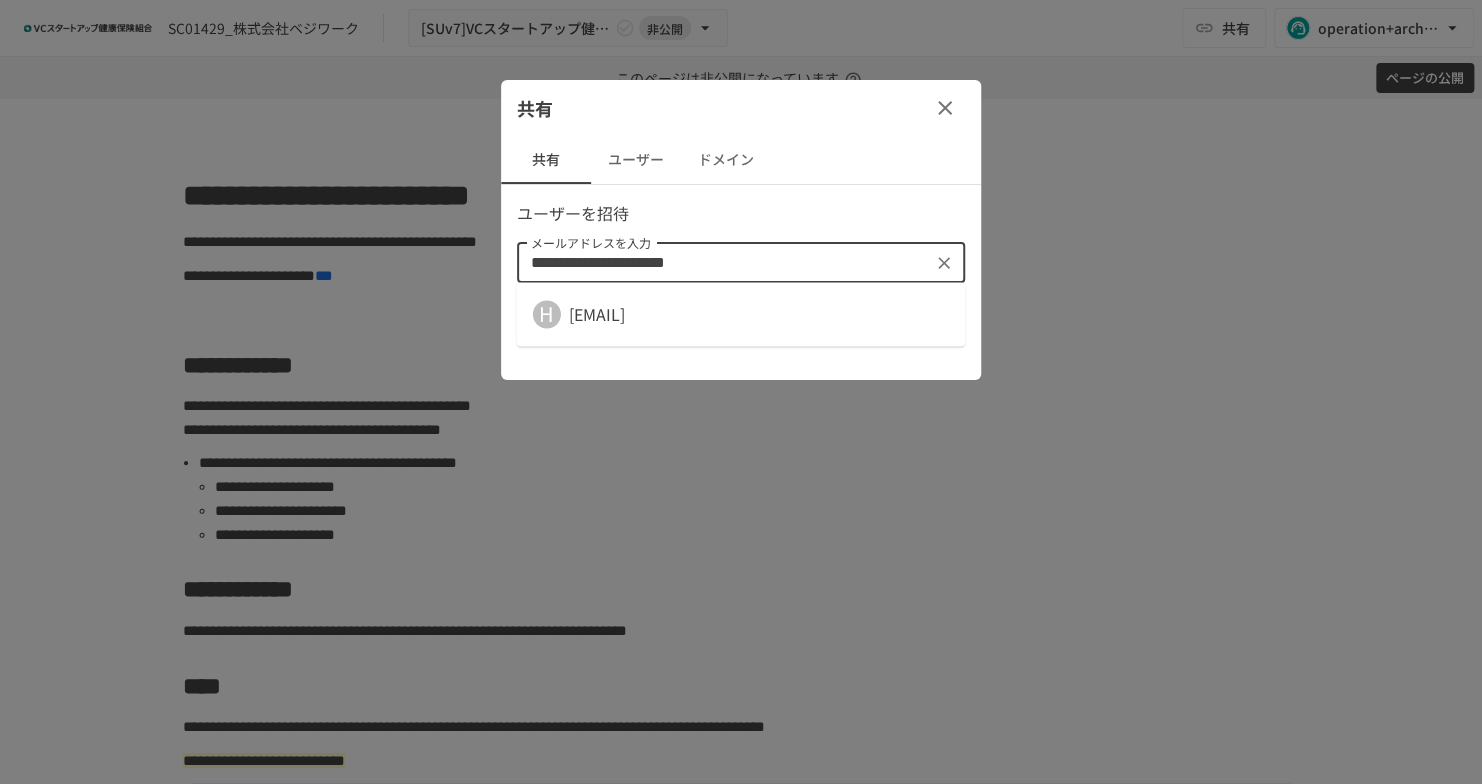 click on "hitotsugi@vegework.com" at bounding box center (597, 314) 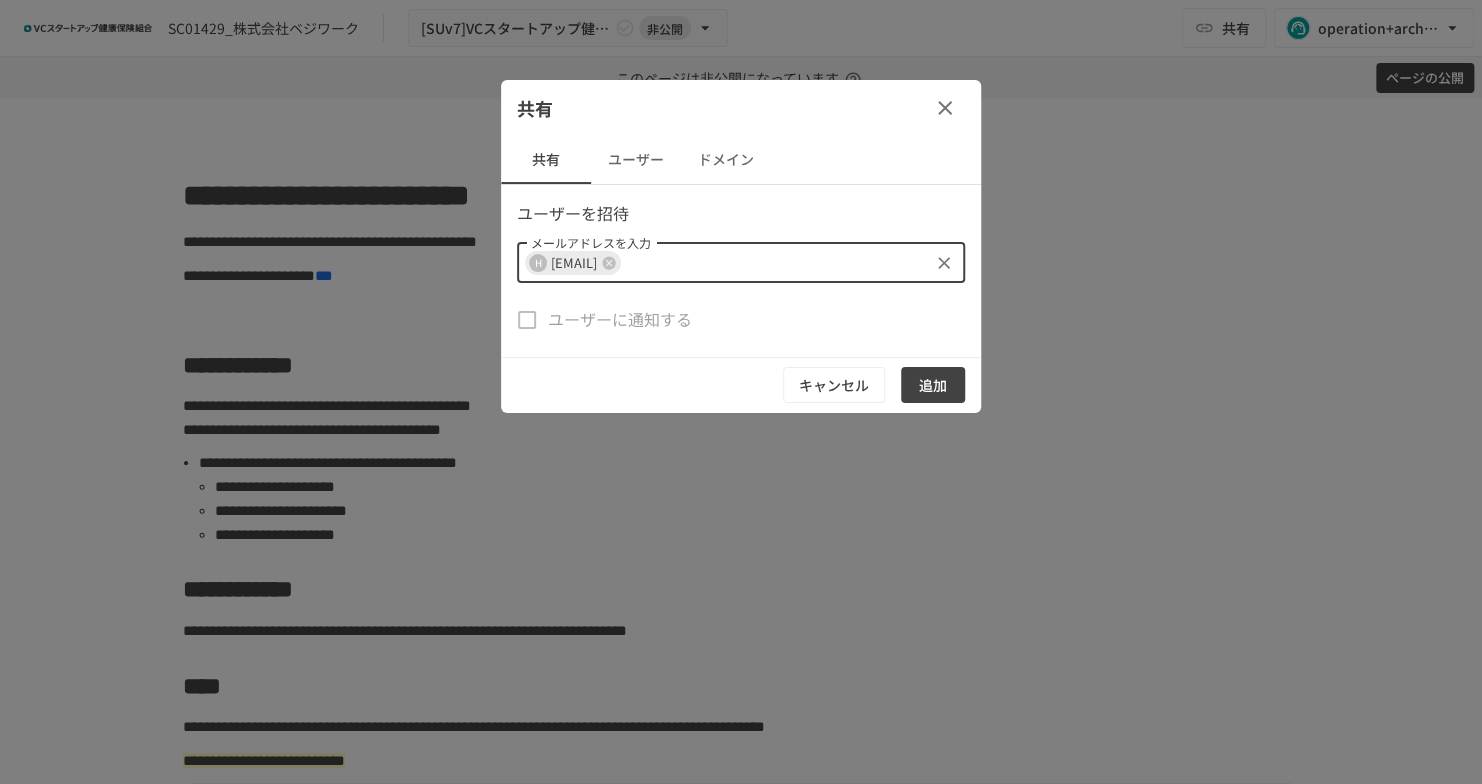 click on "追加" at bounding box center (933, 385) 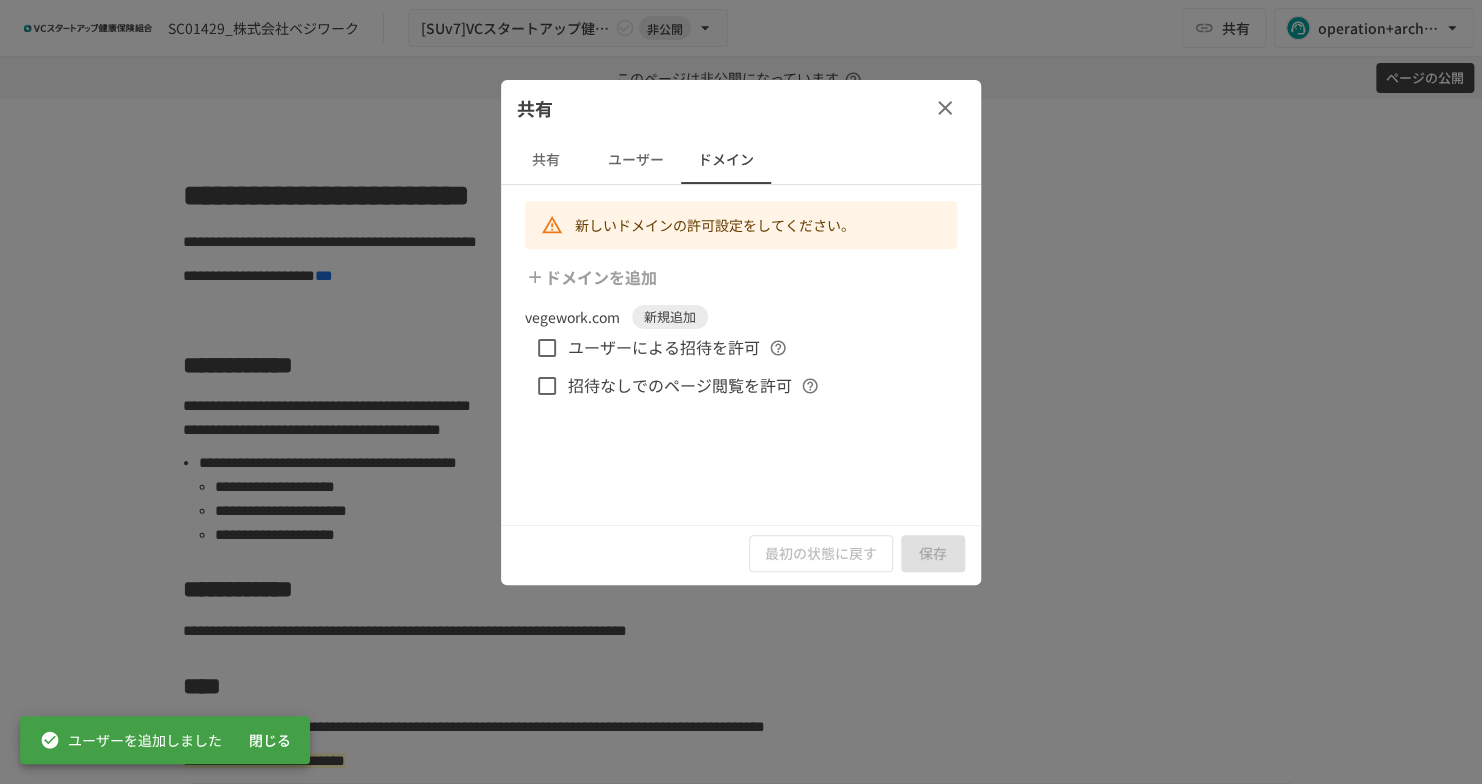 click on "ユーザーによる招待を許可" at bounding box center [664, 348] 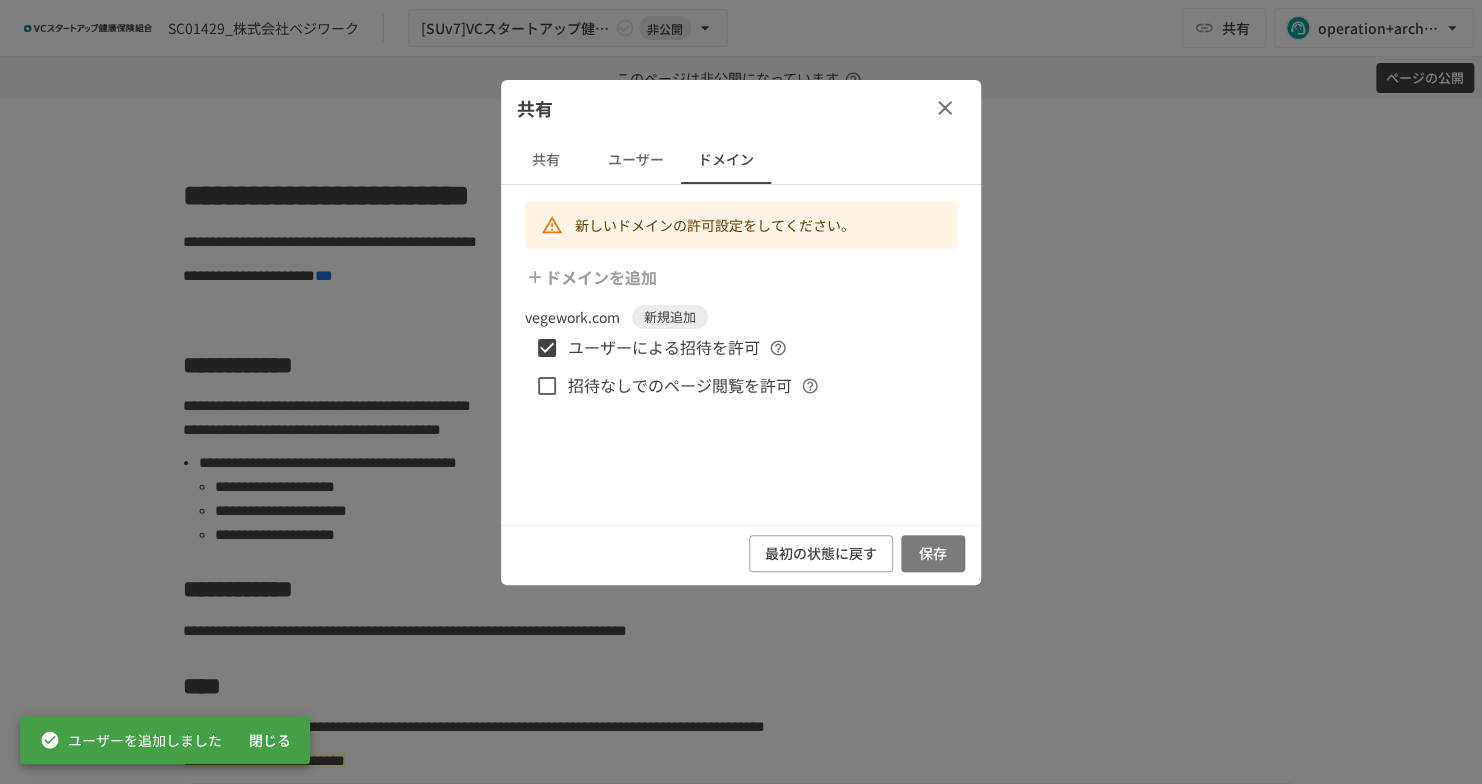 click on "保存" at bounding box center (933, 553) 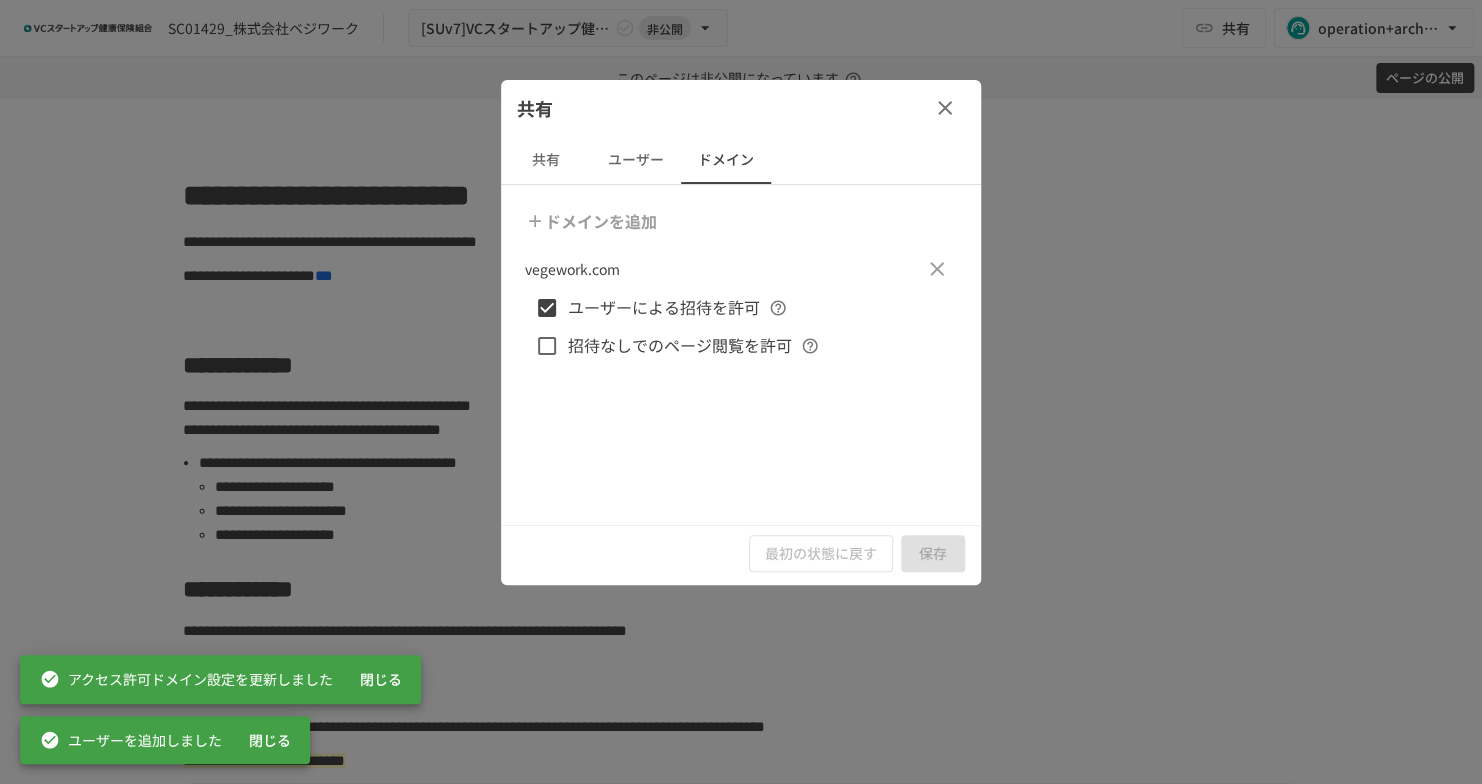 click 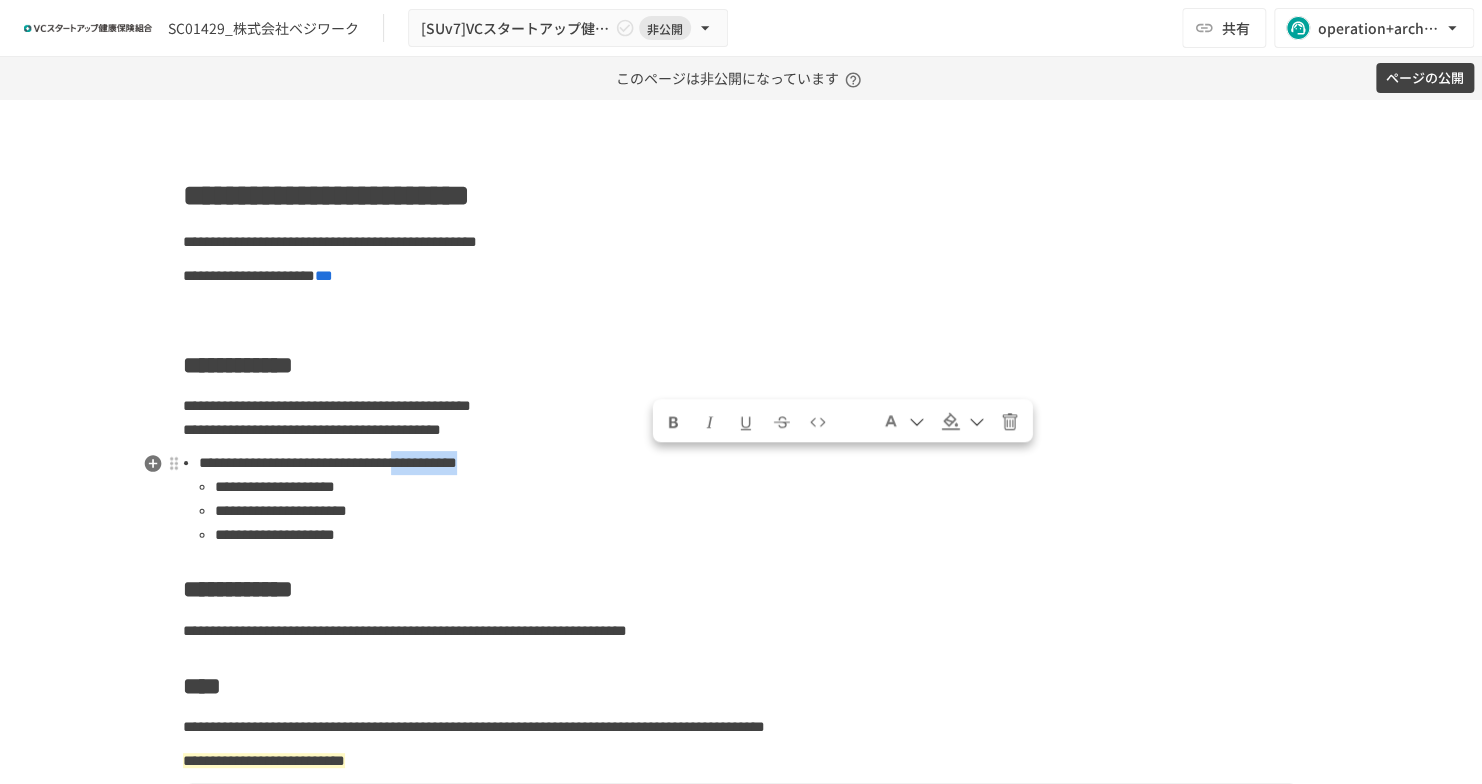 drag, startPoint x: 709, startPoint y: 467, endPoint x: 650, endPoint y: 466, distance: 59.008472 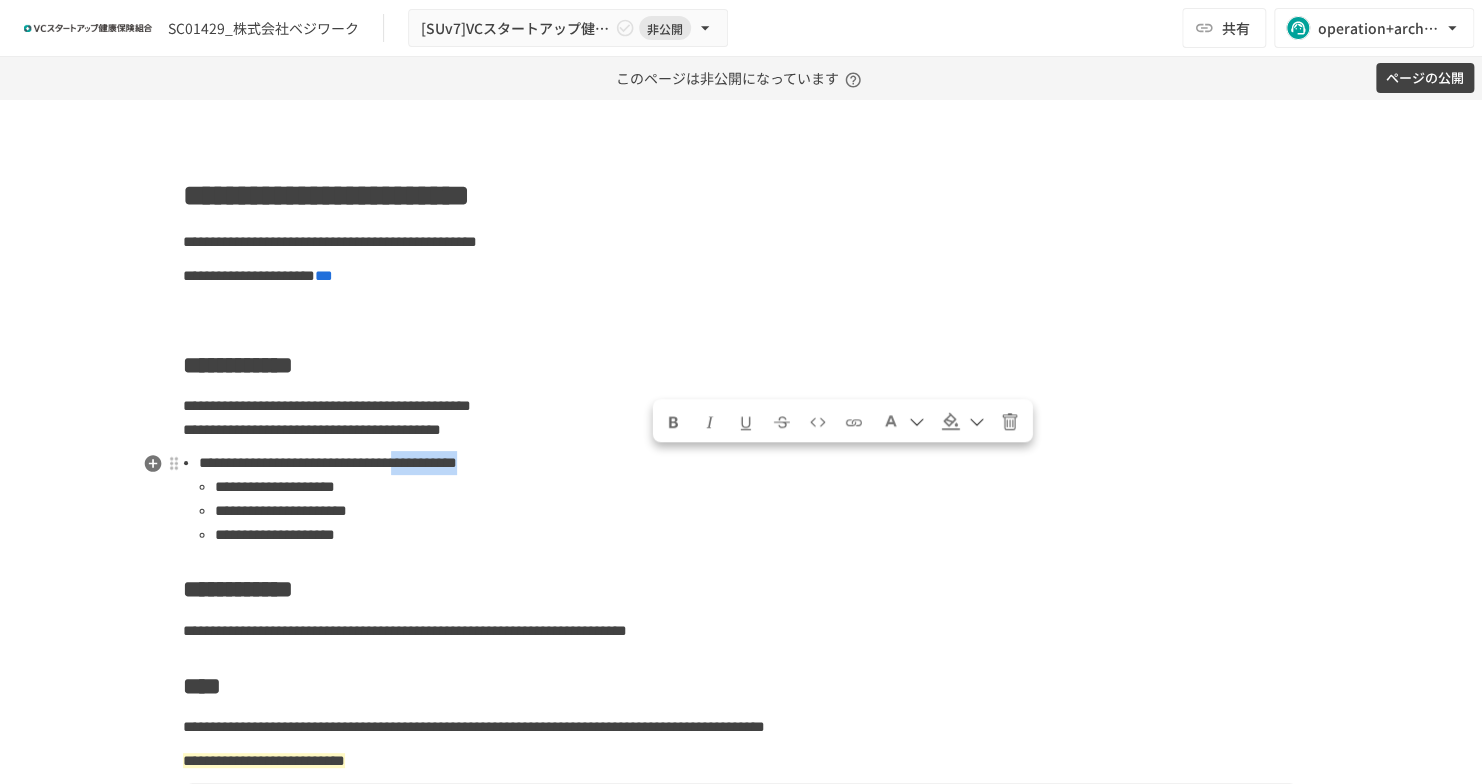 click on "**********" at bounding box center (749, 463) 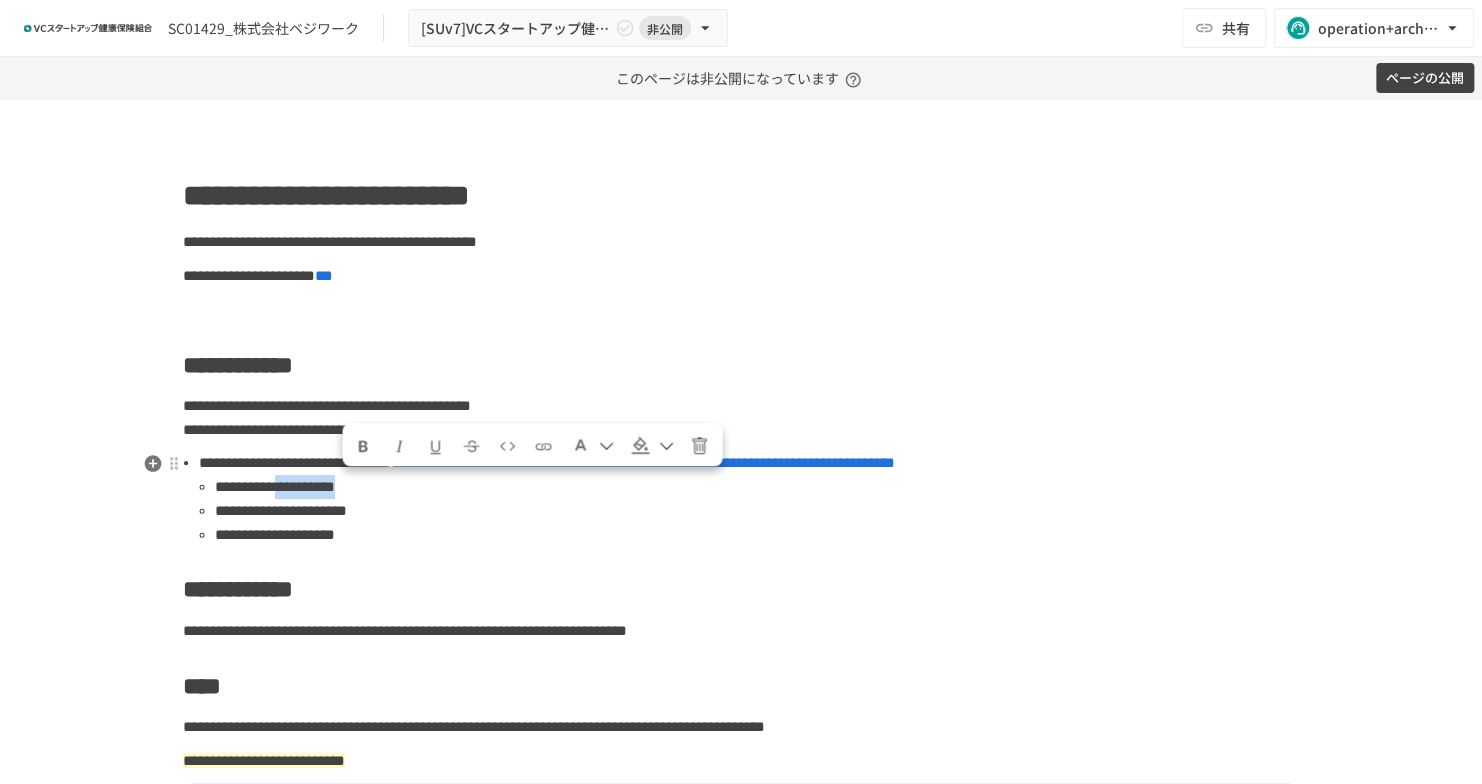 drag, startPoint x: 412, startPoint y: 484, endPoint x: 340, endPoint y: 499, distance: 73.545906 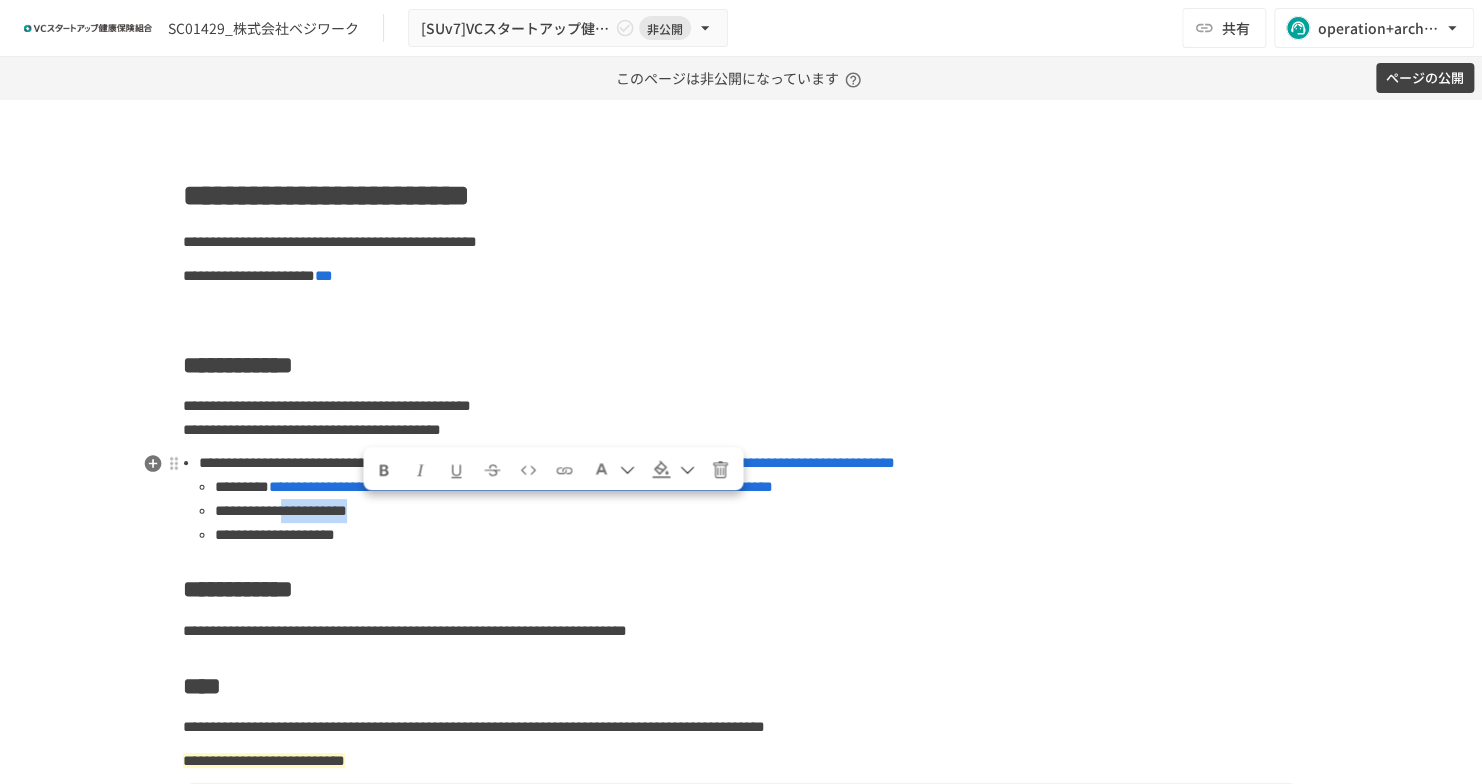 drag, startPoint x: 452, startPoint y: 513, endPoint x: 364, endPoint y: 510, distance: 88.051125 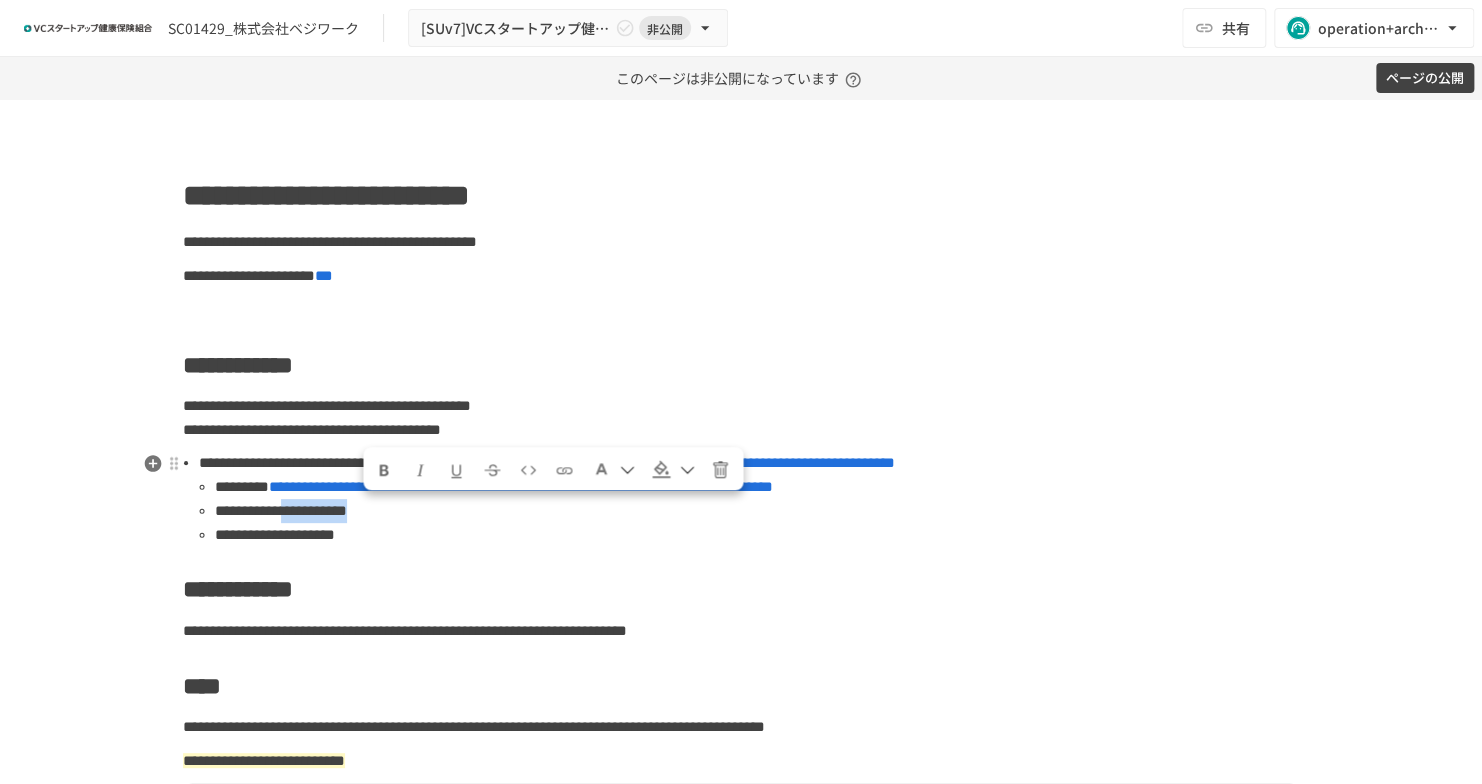 click on "**********" at bounding box center [757, 511] 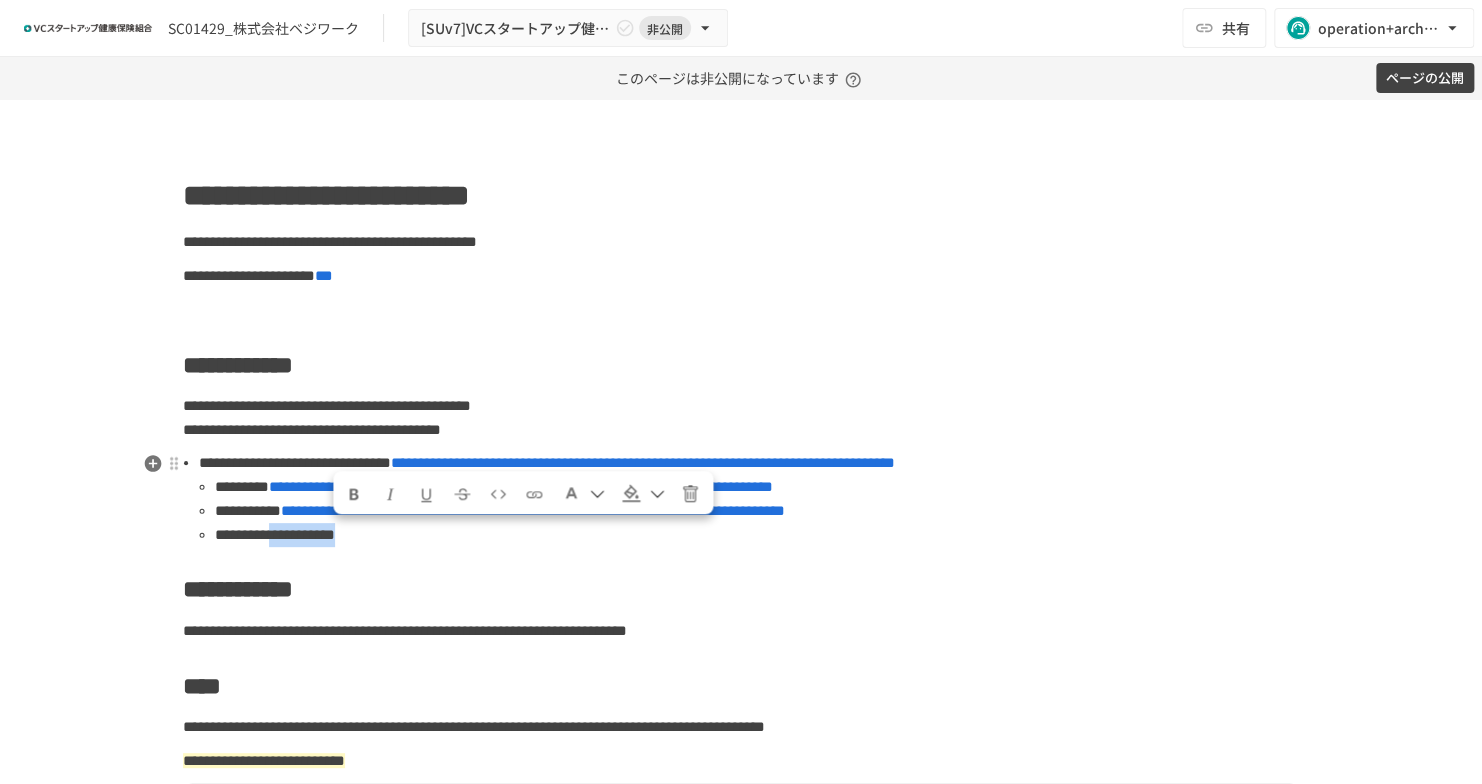 drag, startPoint x: 405, startPoint y: 536, endPoint x: 332, endPoint y: 539, distance: 73.061615 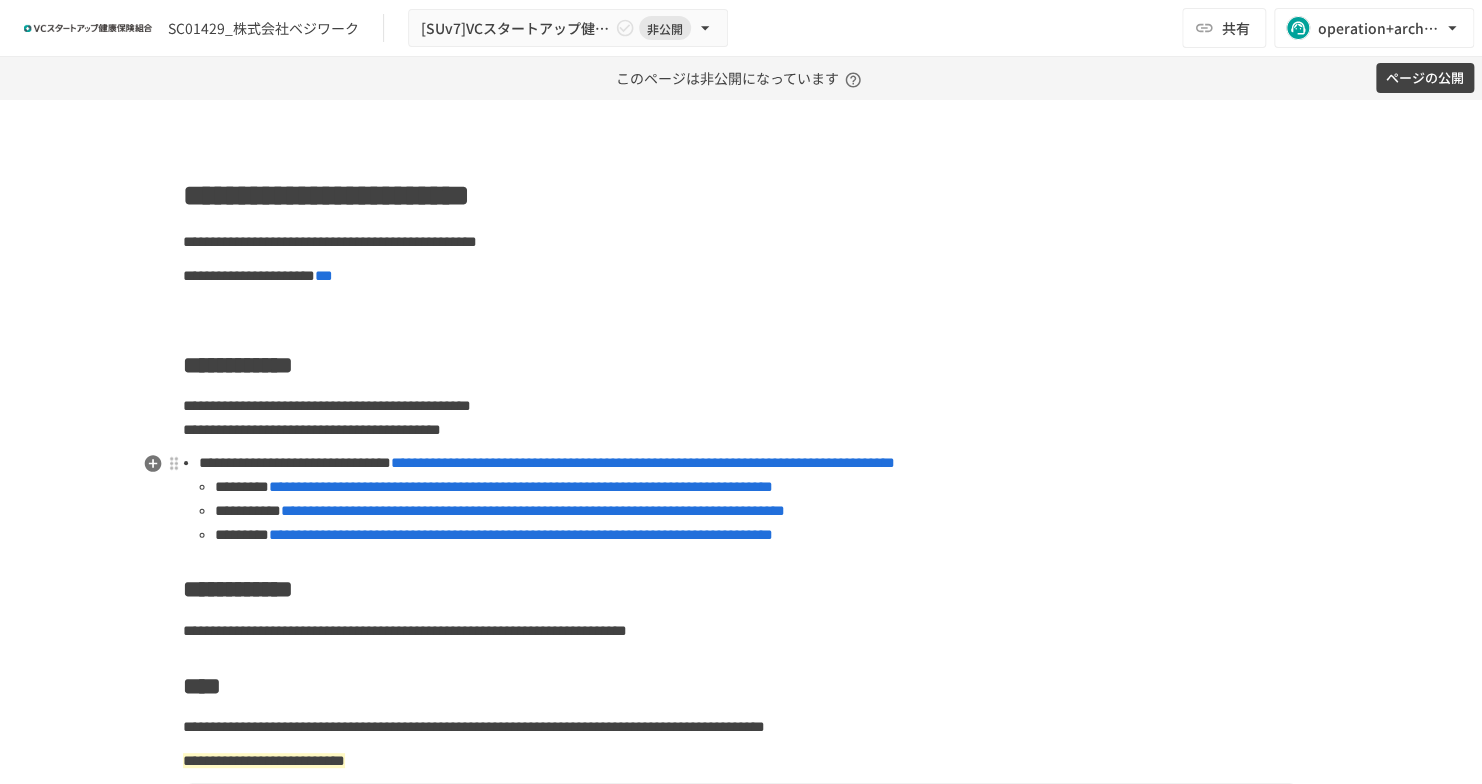 click on "**********" at bounding box center [643, 462] 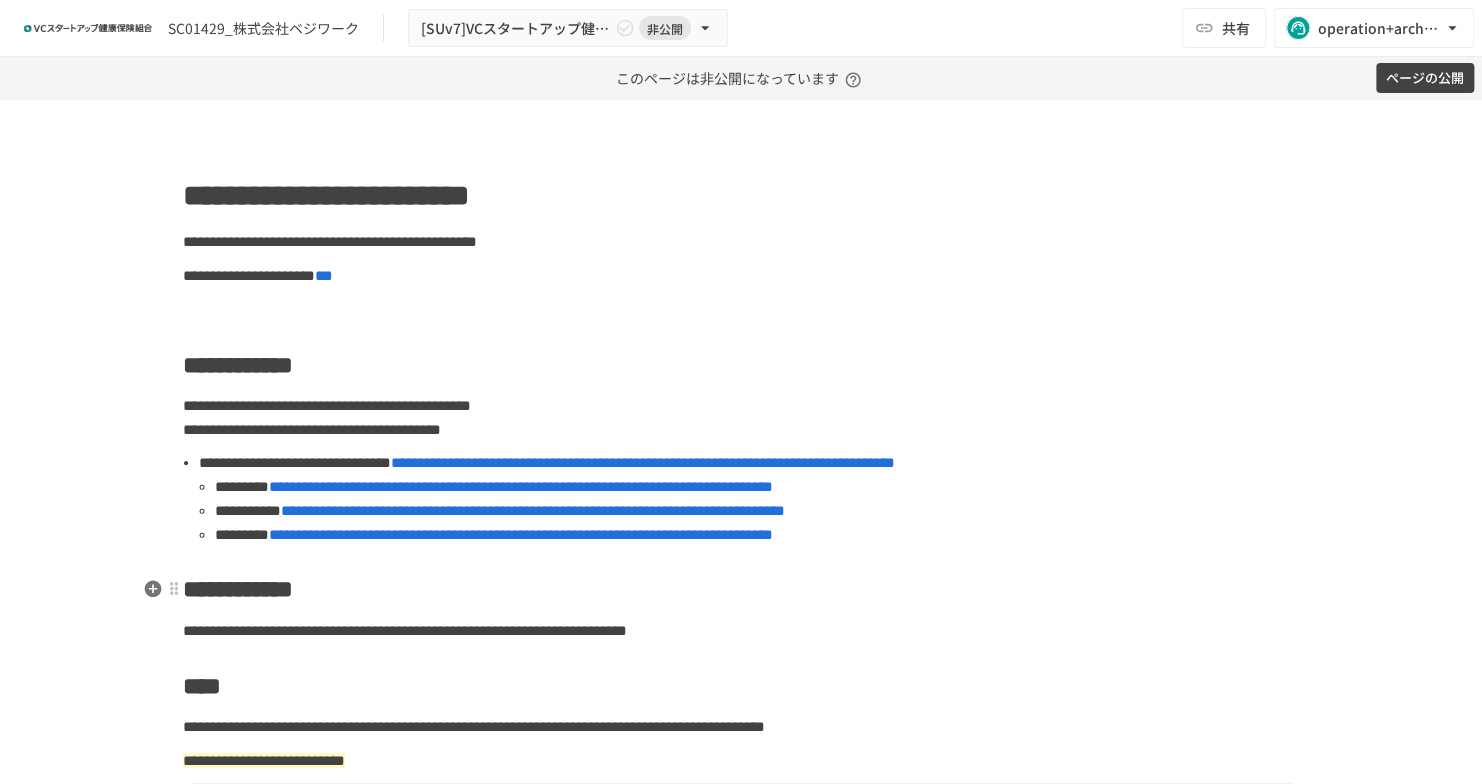 click on "**********" at bounding box center [741, 1221] 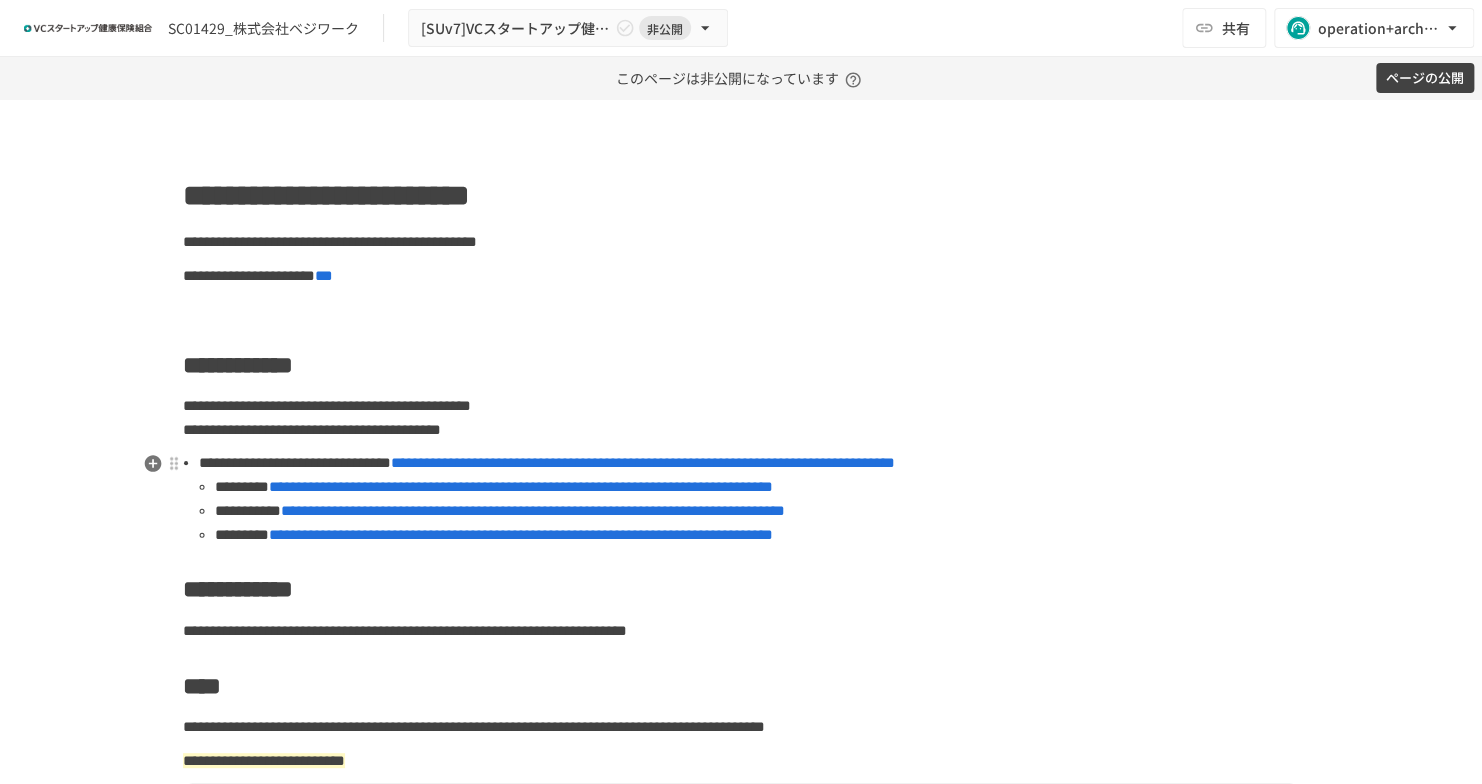 click on "**********" at bounding box center [521, 534] 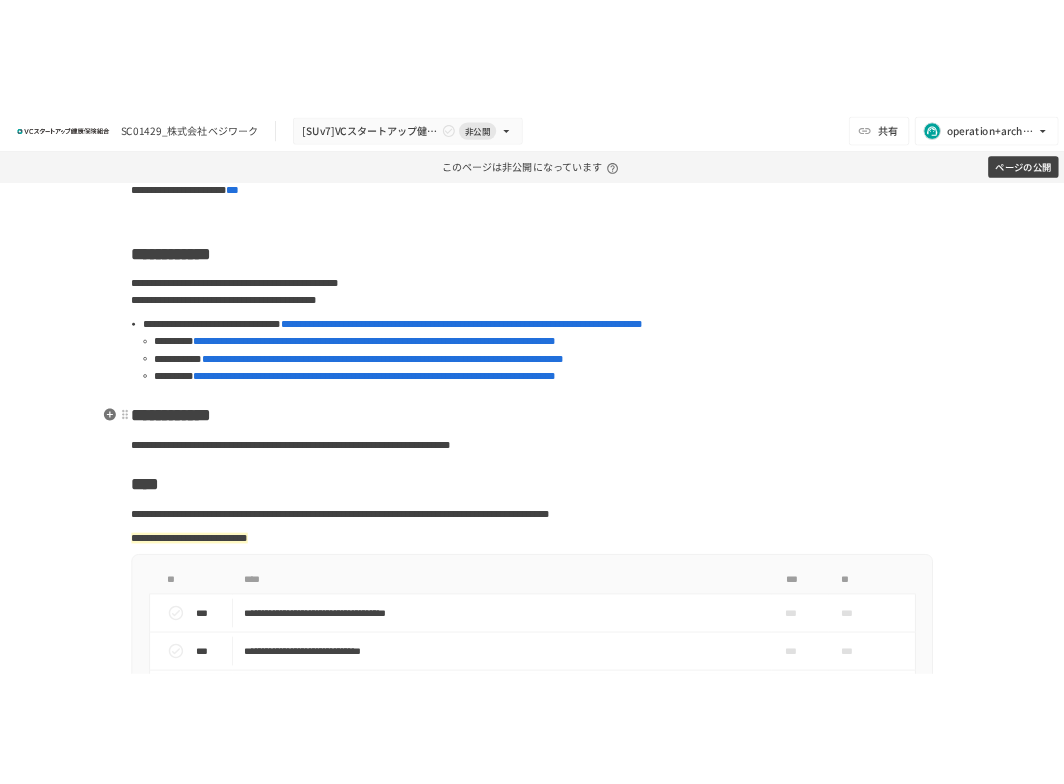 scroll, scrollTop: 333, scrollLeft: 0, axis: vertical 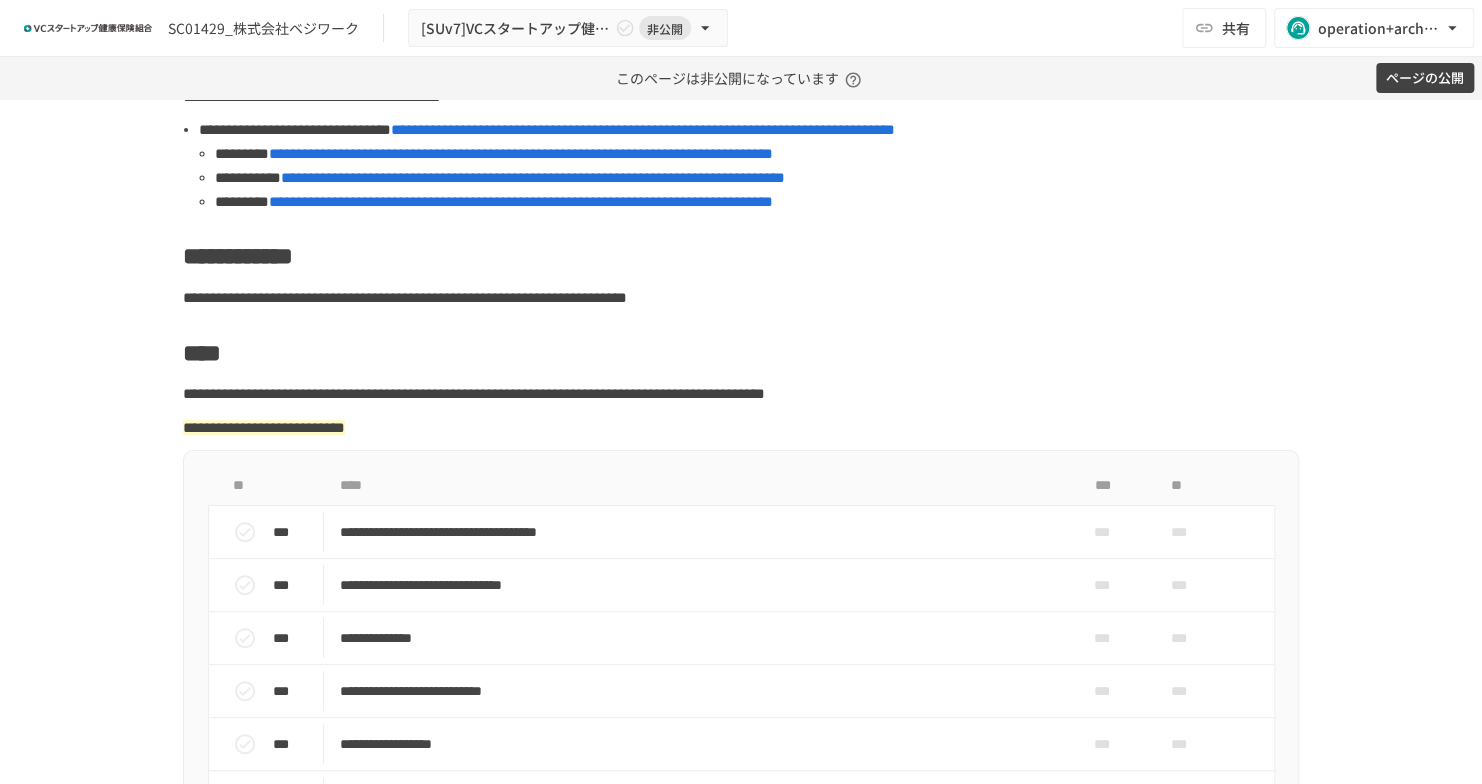 click on "**********" at bounding box center [741, 441] 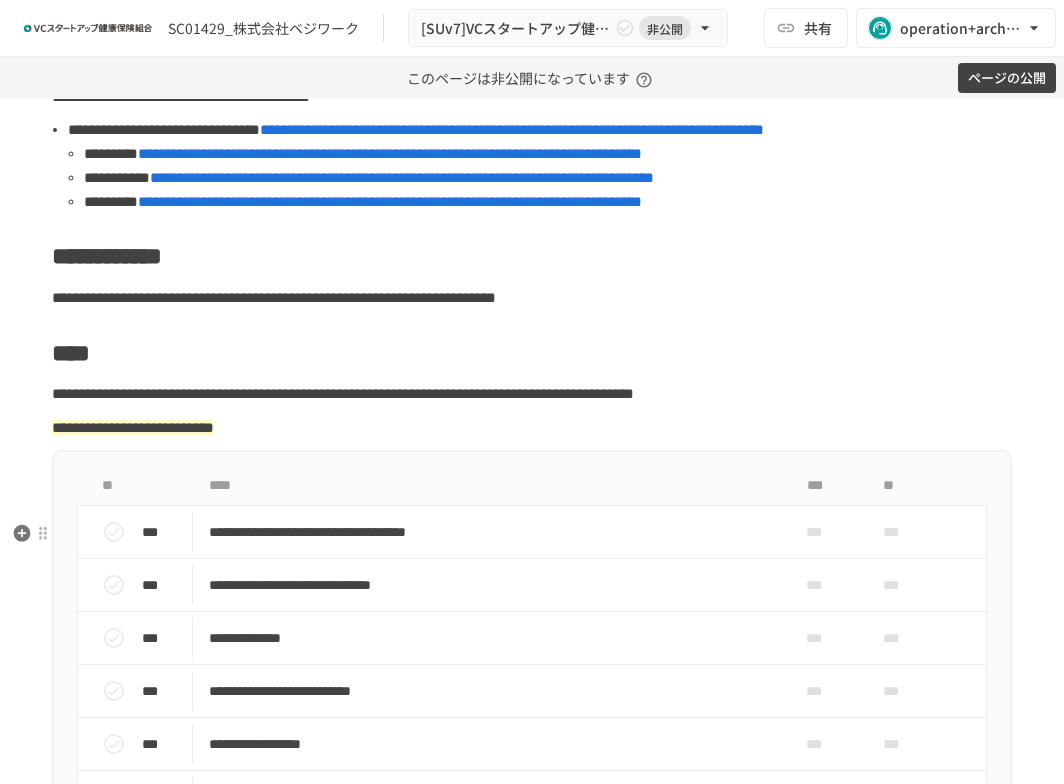 scroll, scrollTop: 500, scrollLeft: 0, axis: vertical 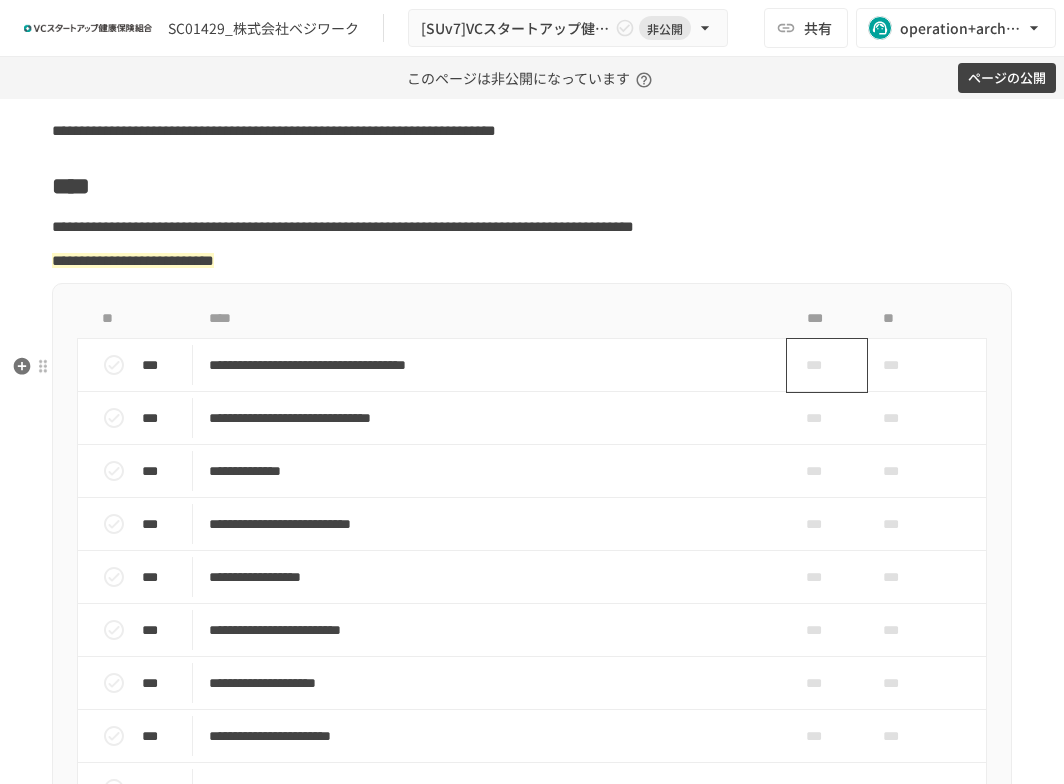 click on "***" at bounding box center (819, 365) 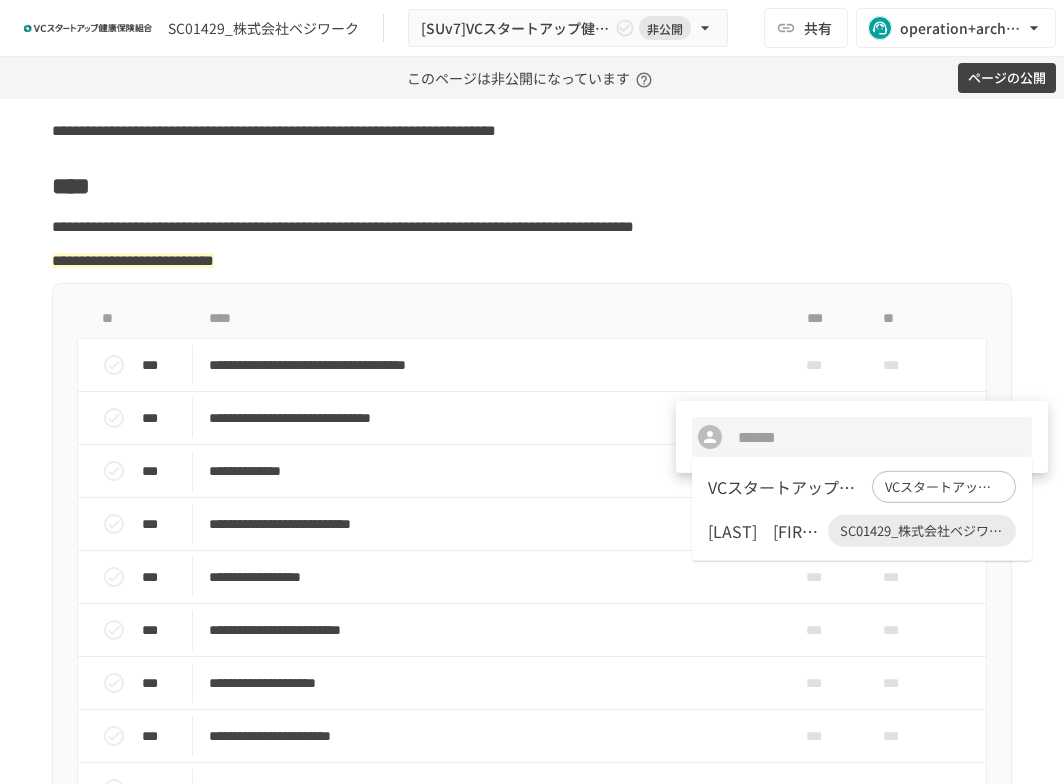 click on "一ツ木　崇之" at bounding box center [764, 531] 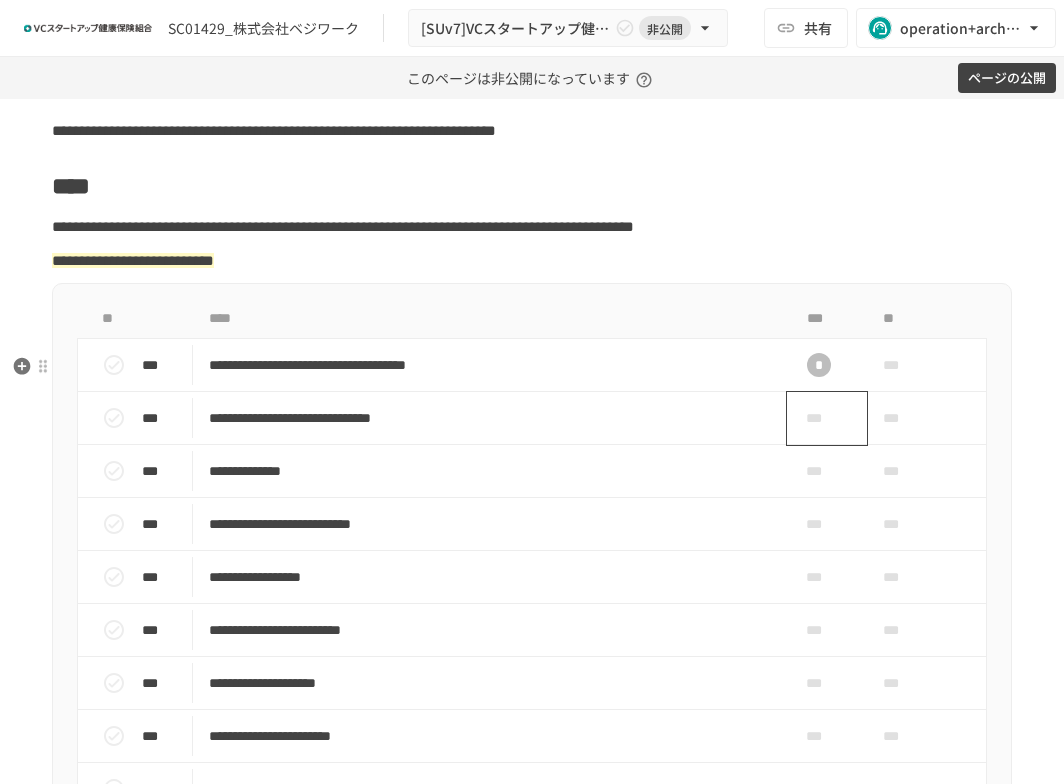 click on "***" at bounding box center (819, 418) 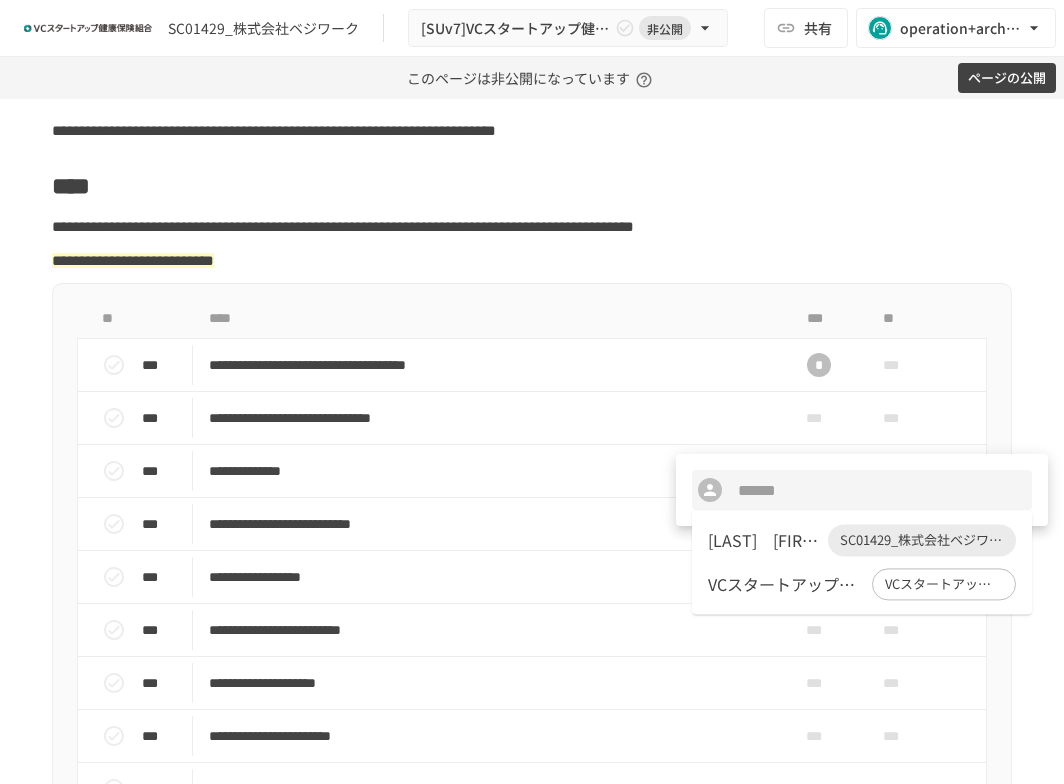 click on "VCスタートアップ健康保険組合" at bounding box center (786, 584) 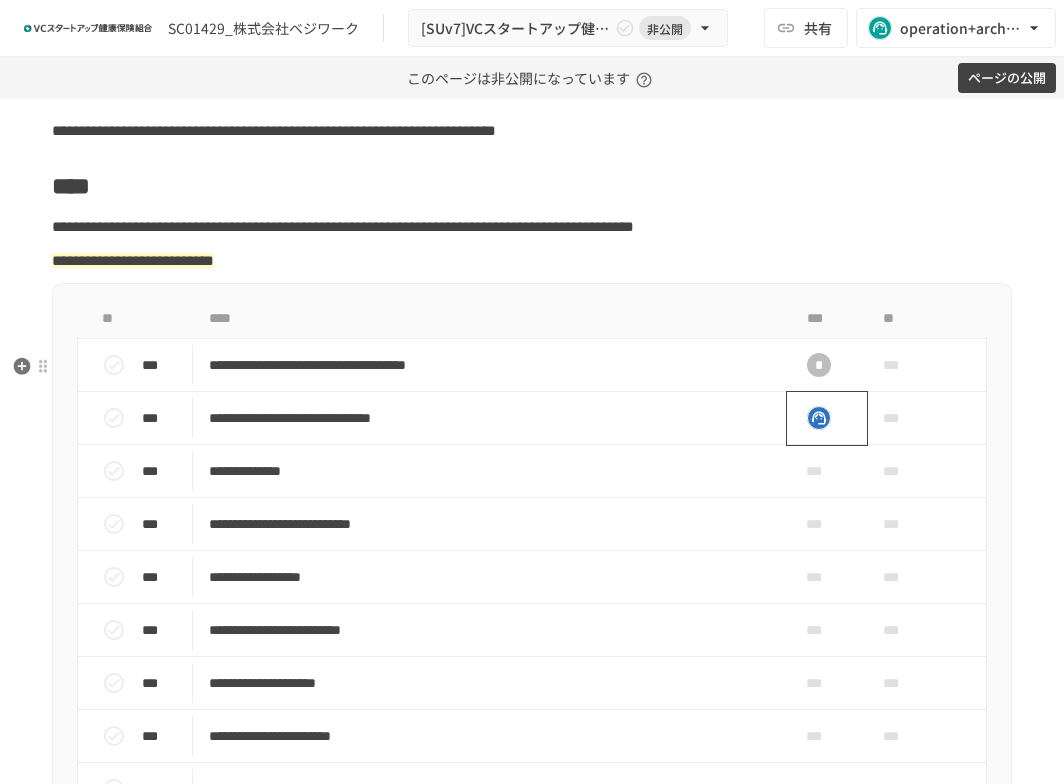 click 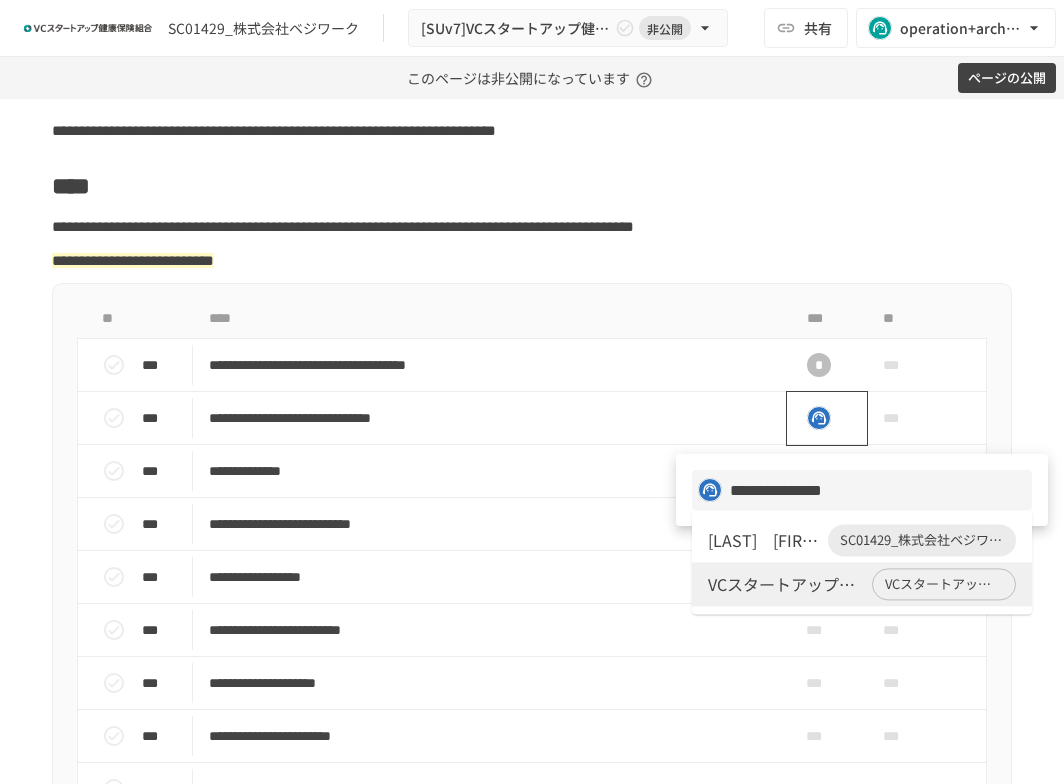click on "一ツ木　崇之 SC01429_株式会社ベジワーク" at bounding box center (862, 540) 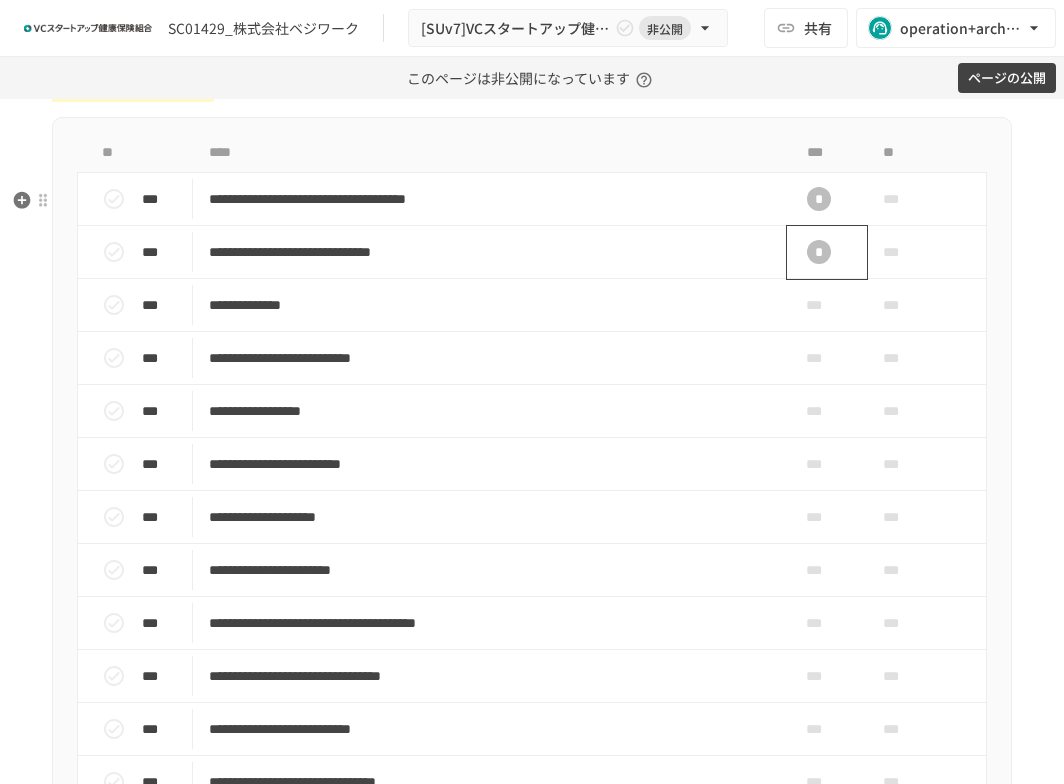scroll, scrollTop: 833, scrollLeft: 0, axis: vertical 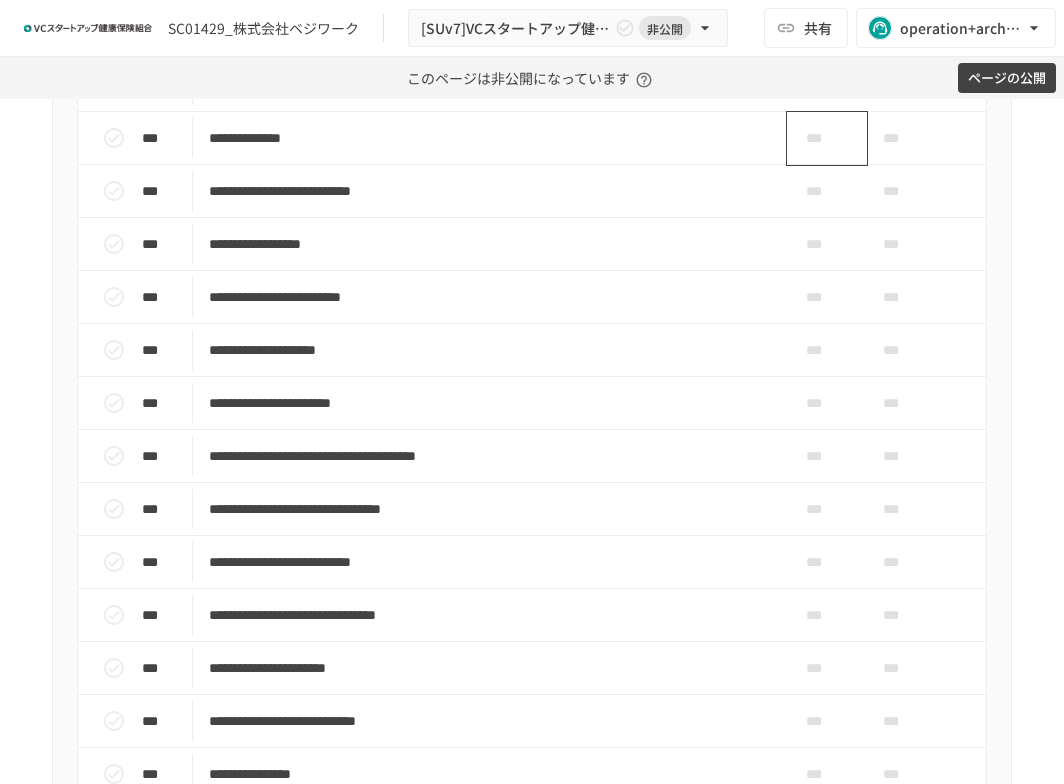 click on "***" at bounding box center [819, 138] 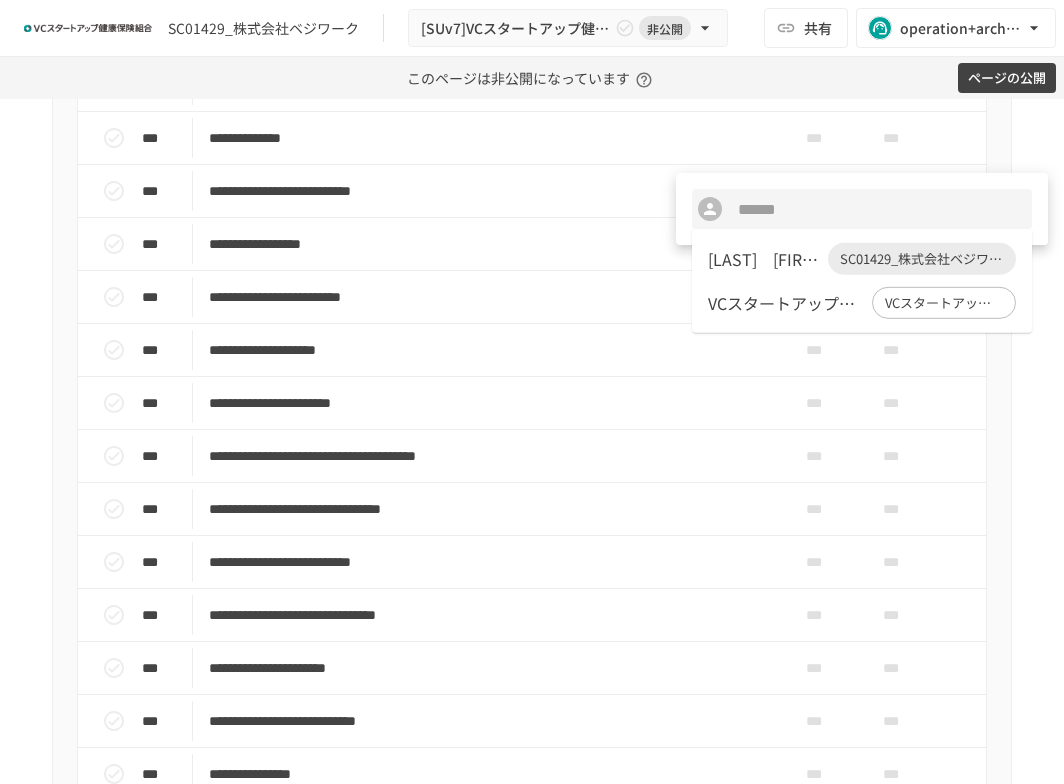click on "一ツ木　崇之" at bounding box center [764, 259] 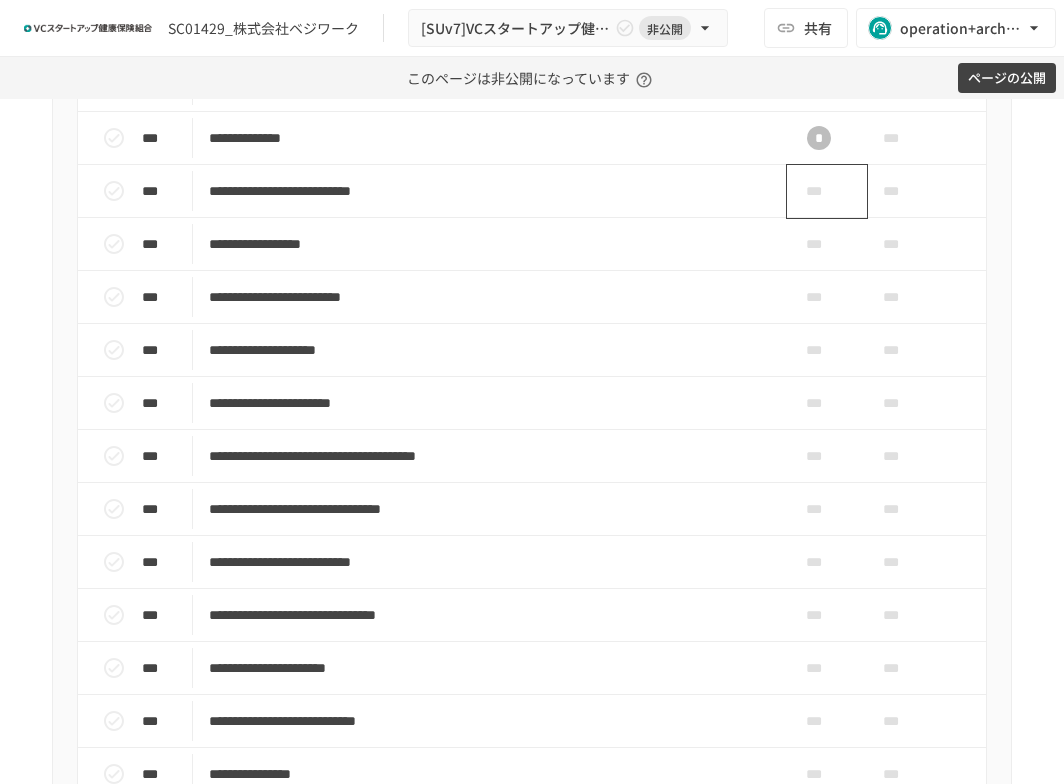 click on "***" at bounding box center (819, 191) 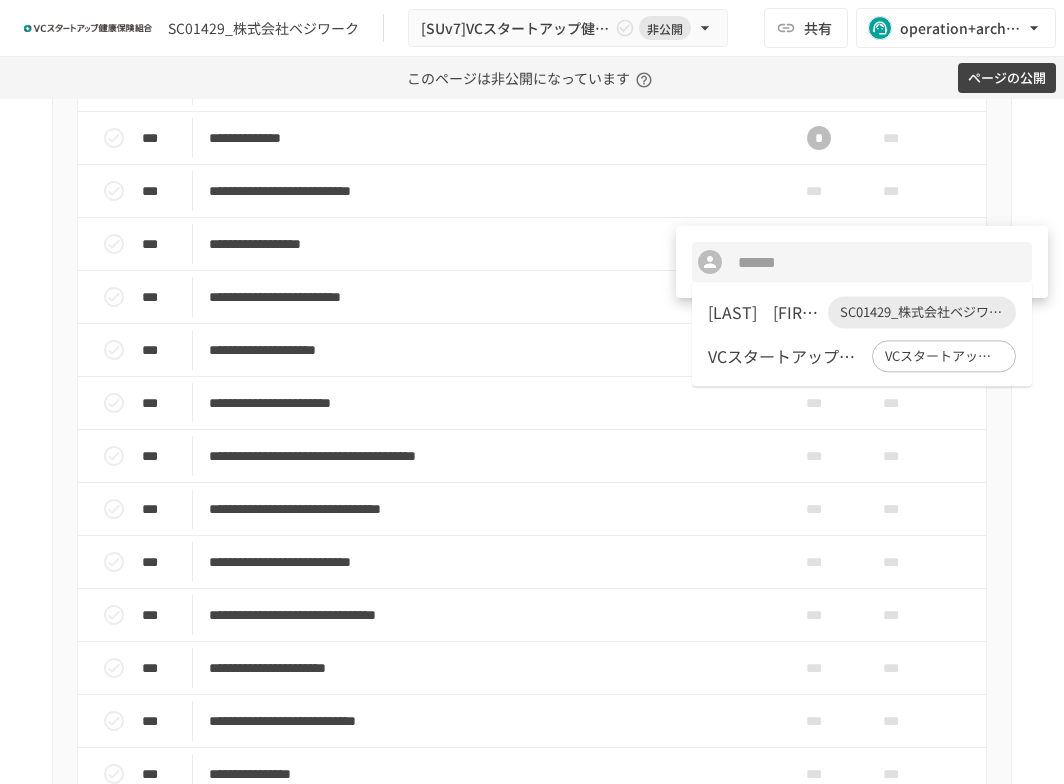 click on "一ツ木　崇之" at bounding box center (764, 312) 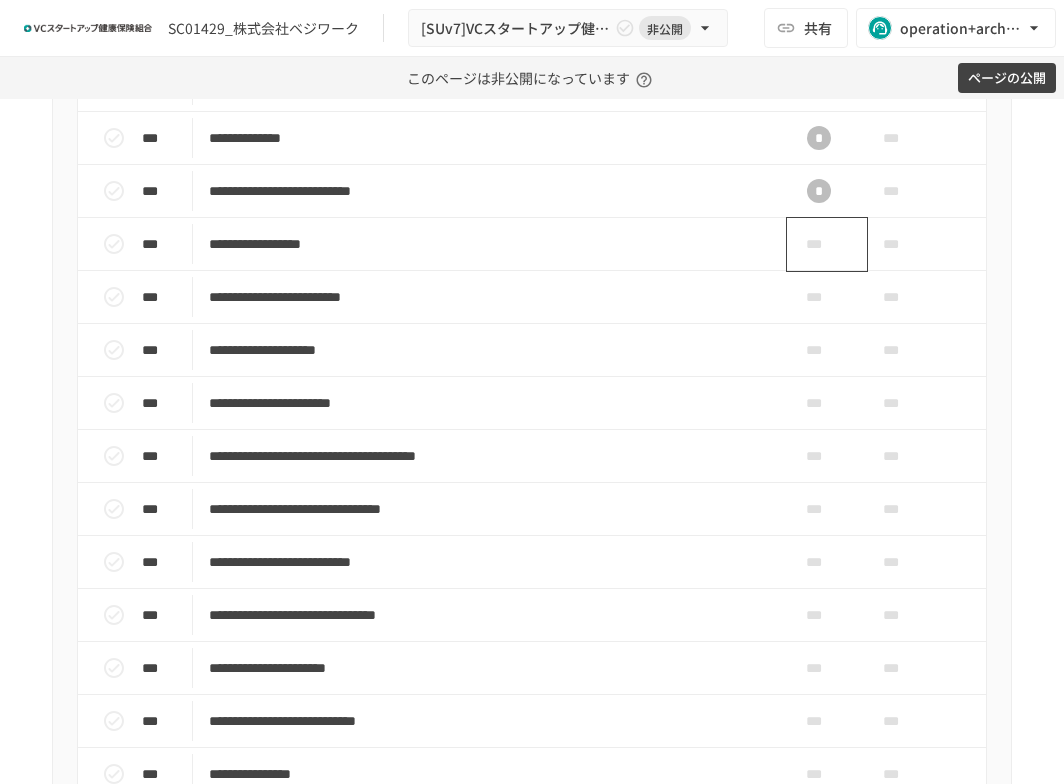 click on "***" at bounding box center [819, 244] 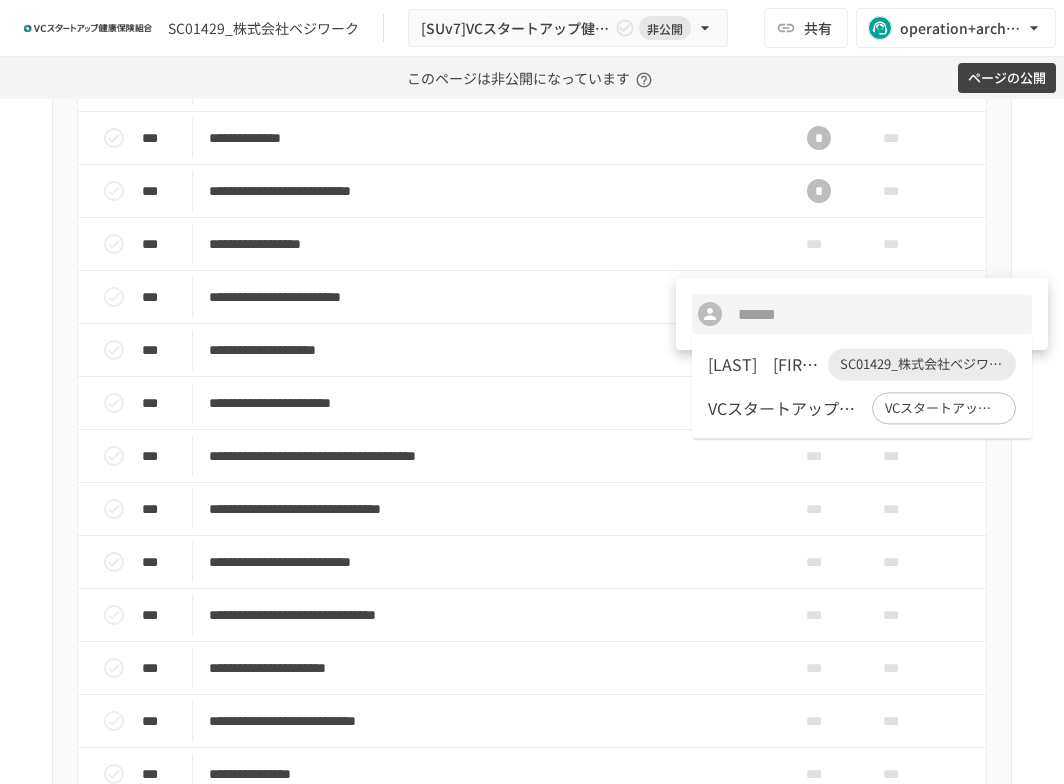 click on "一ツ木　崇之" at bounding box center [764, 364] 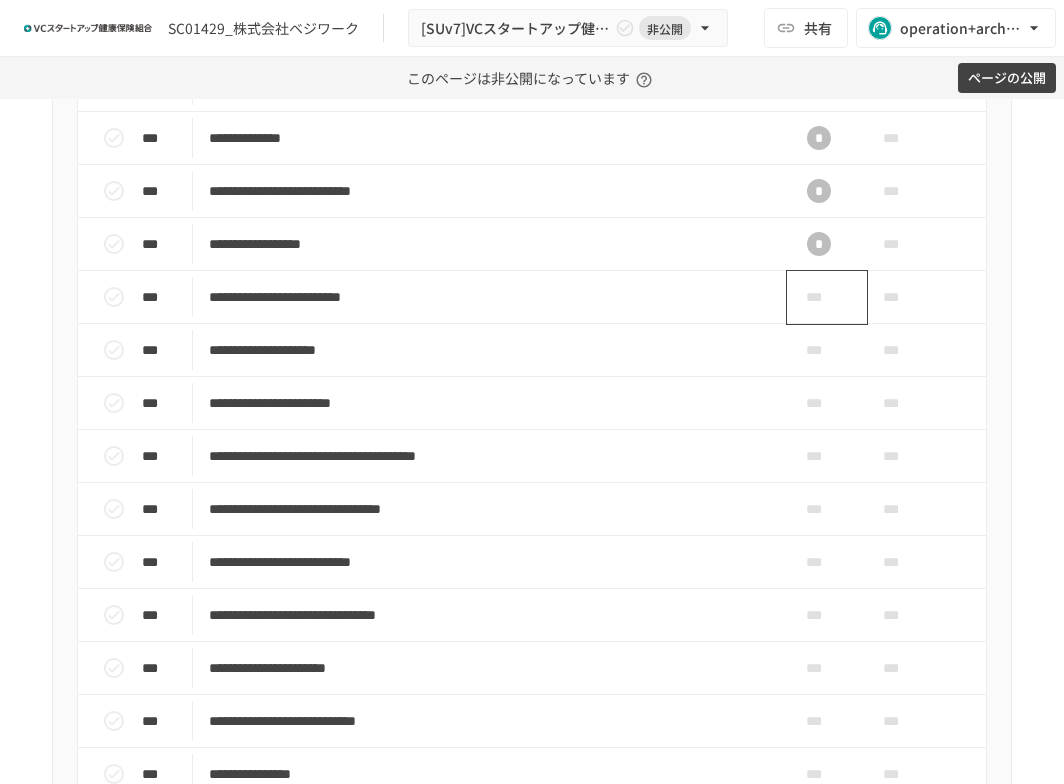 click on "***" at bounding box center [819, 297] 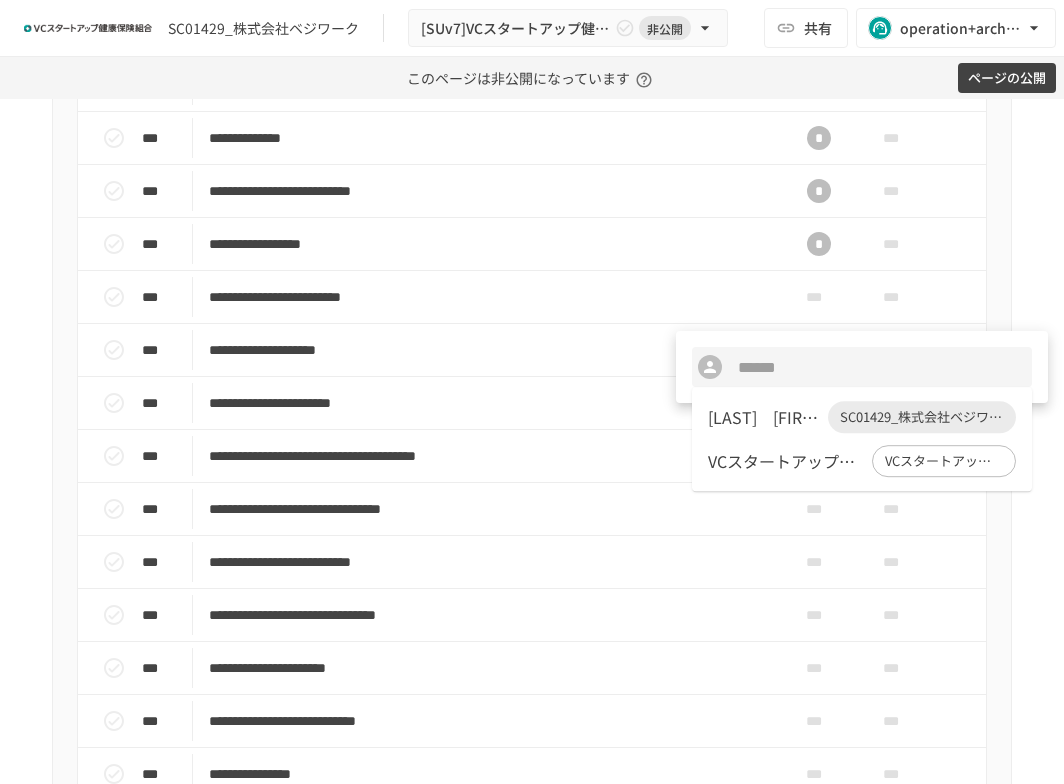click on "一ツ木　崇之" at bounding box center [764, 417] 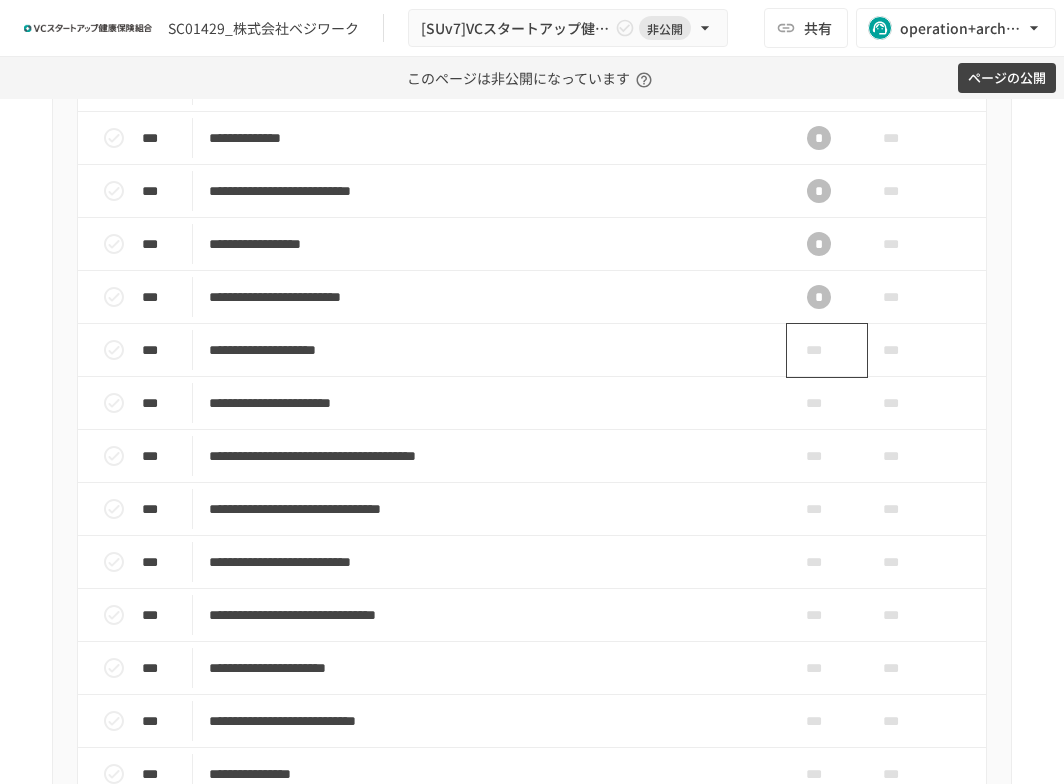 click on "***" at bounding box center (819, 350) 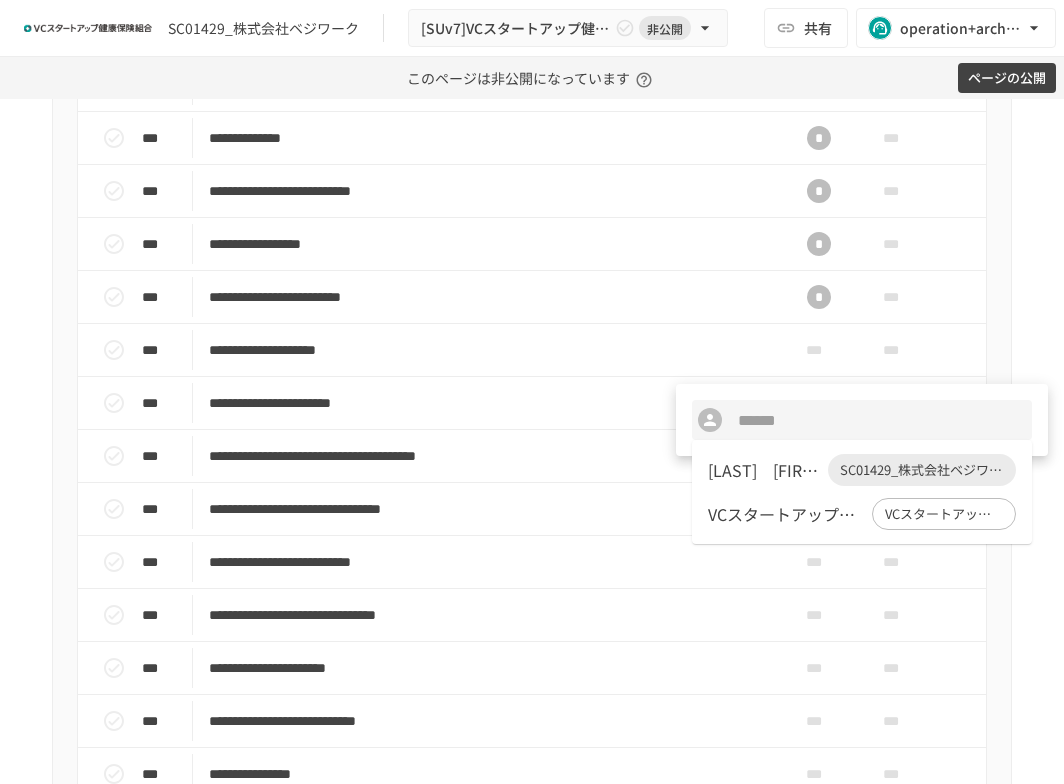 click on "一ツ木　崇之" at bounding box center (764, 470) 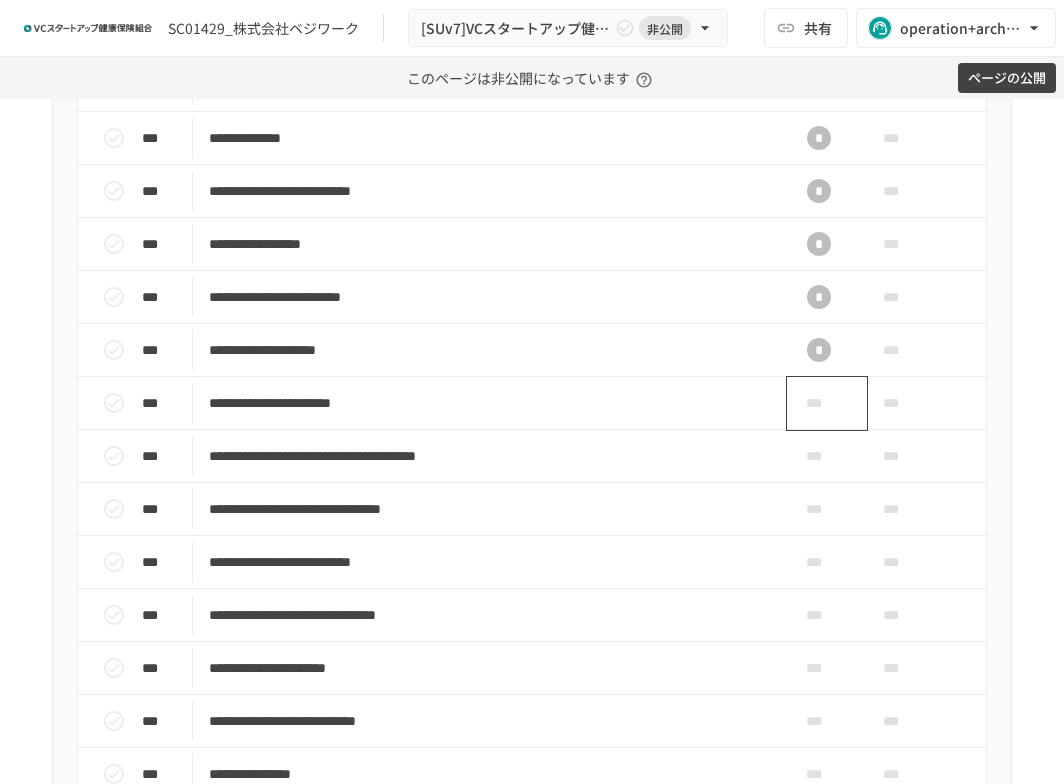 click on "***" at bounding box center [819, 403] 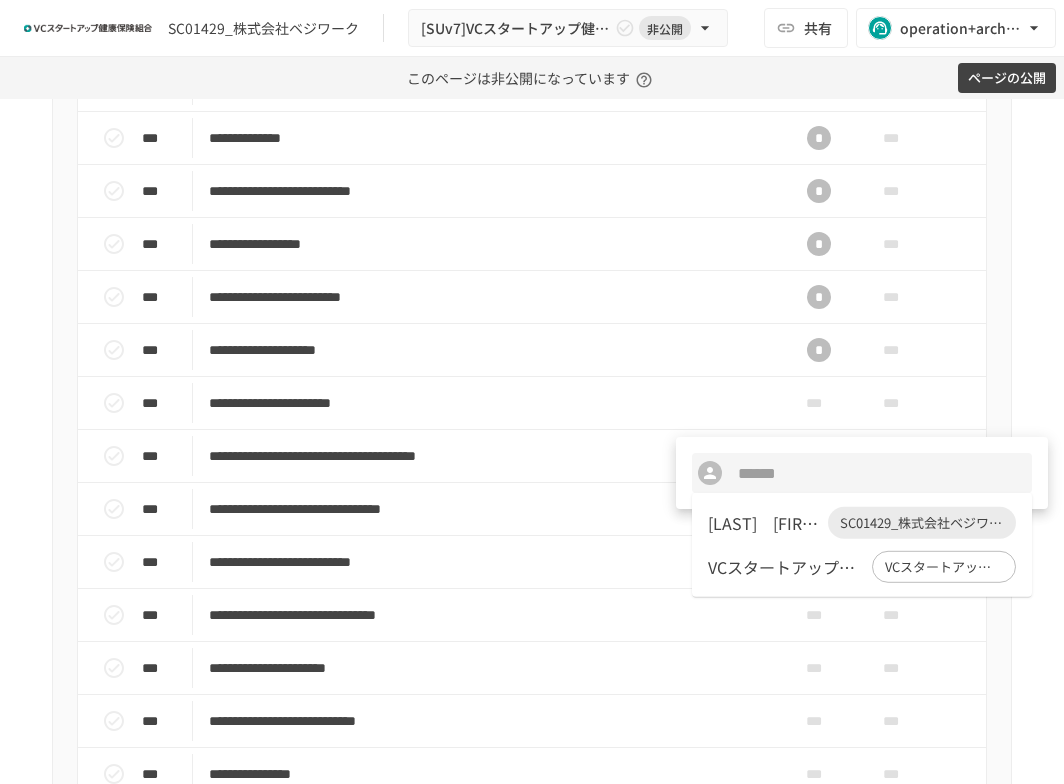 click on "一ツ木　崇之" at bounding box center (764, 523) 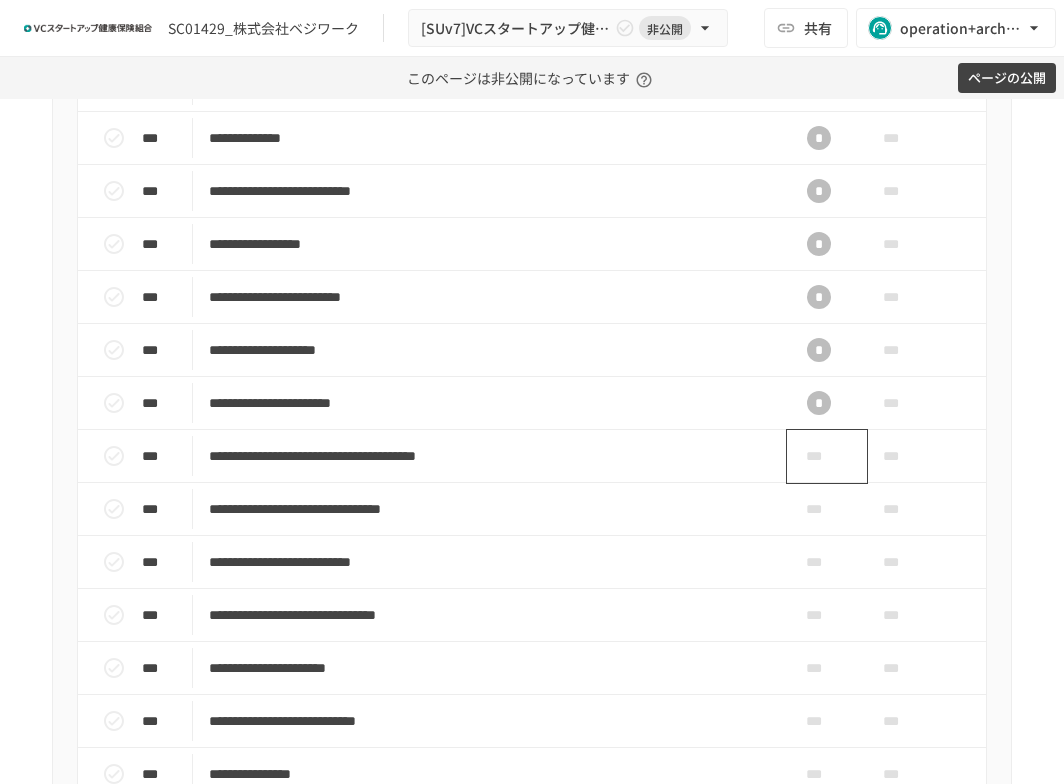 click on "***" at bounding box center (819, 456) 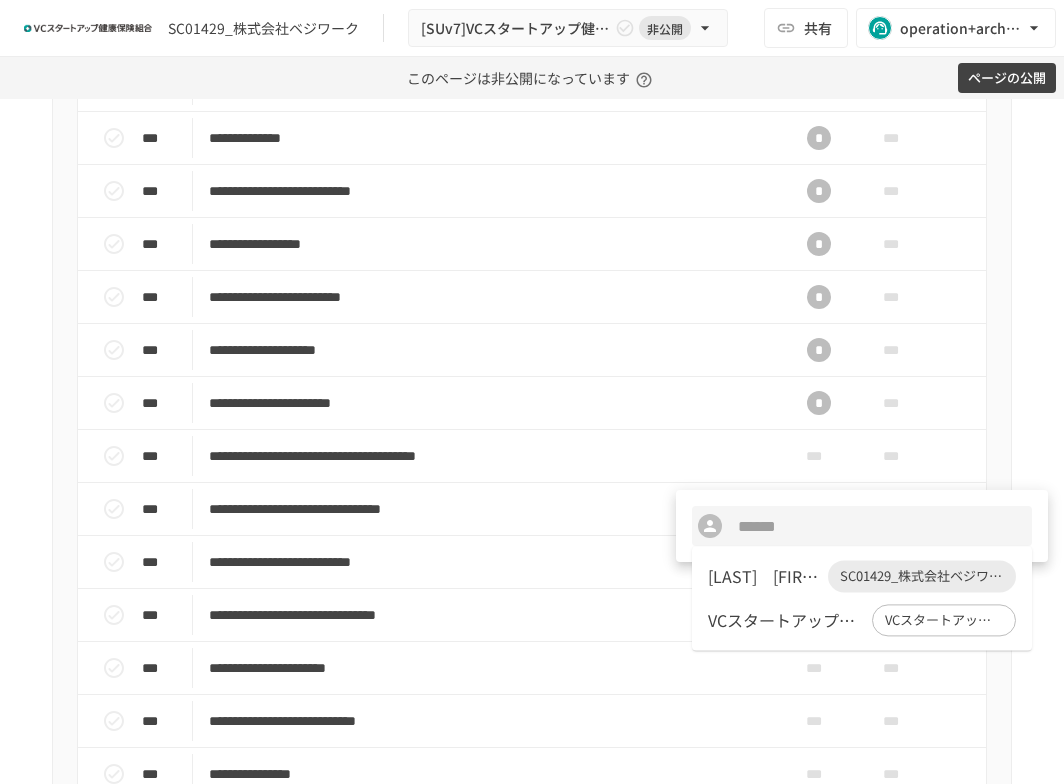 click on "一ツ木　崇之" at bounding box center (764, 576) 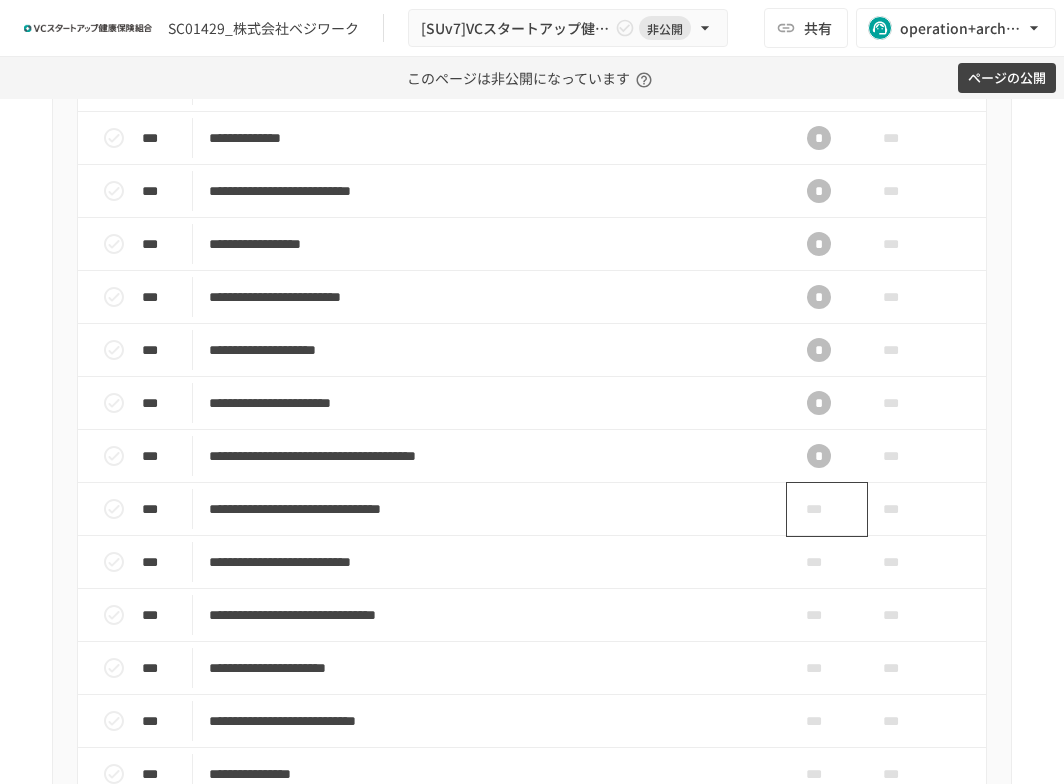 click on "***" at bounding box center (819, 509) 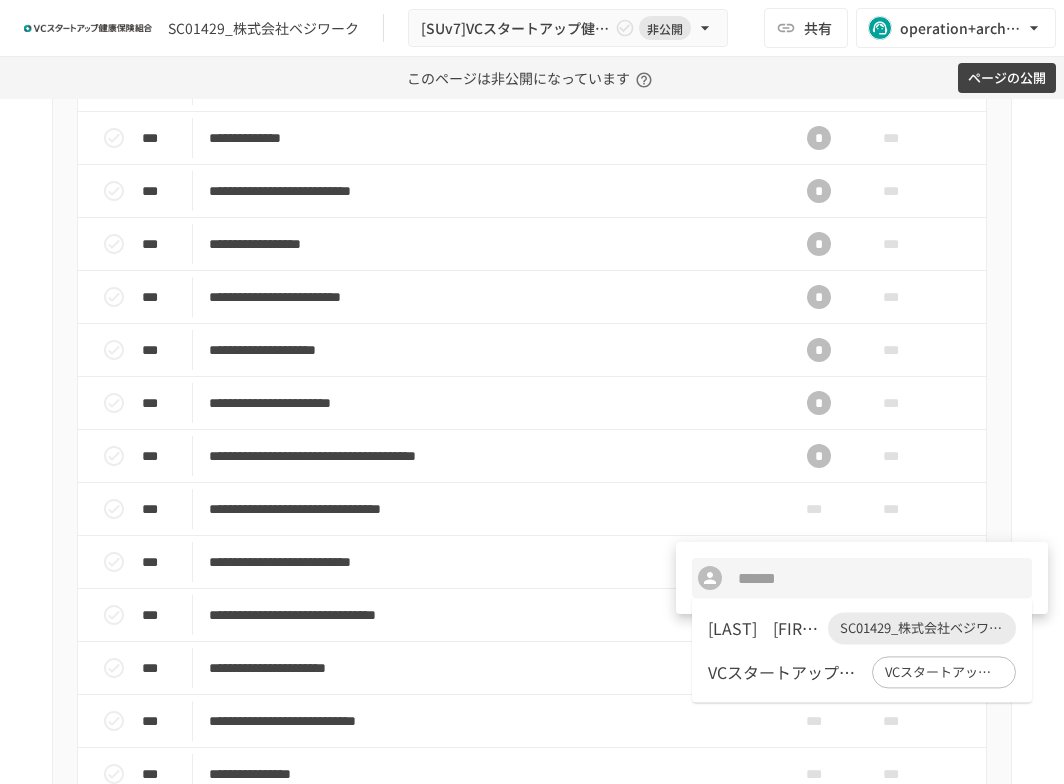 click on "一ツ木　崇之" at bounding box center (764, 628) 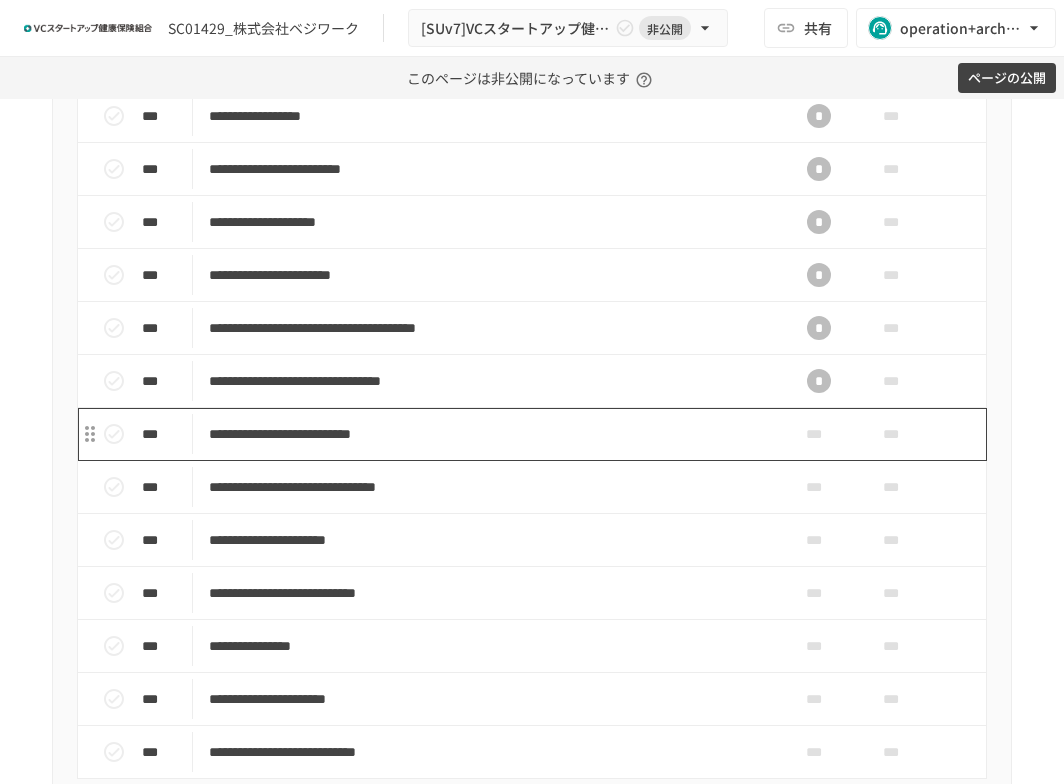 scroll, scrollTop: 1000, scrollLeft: 0, axis: vertical 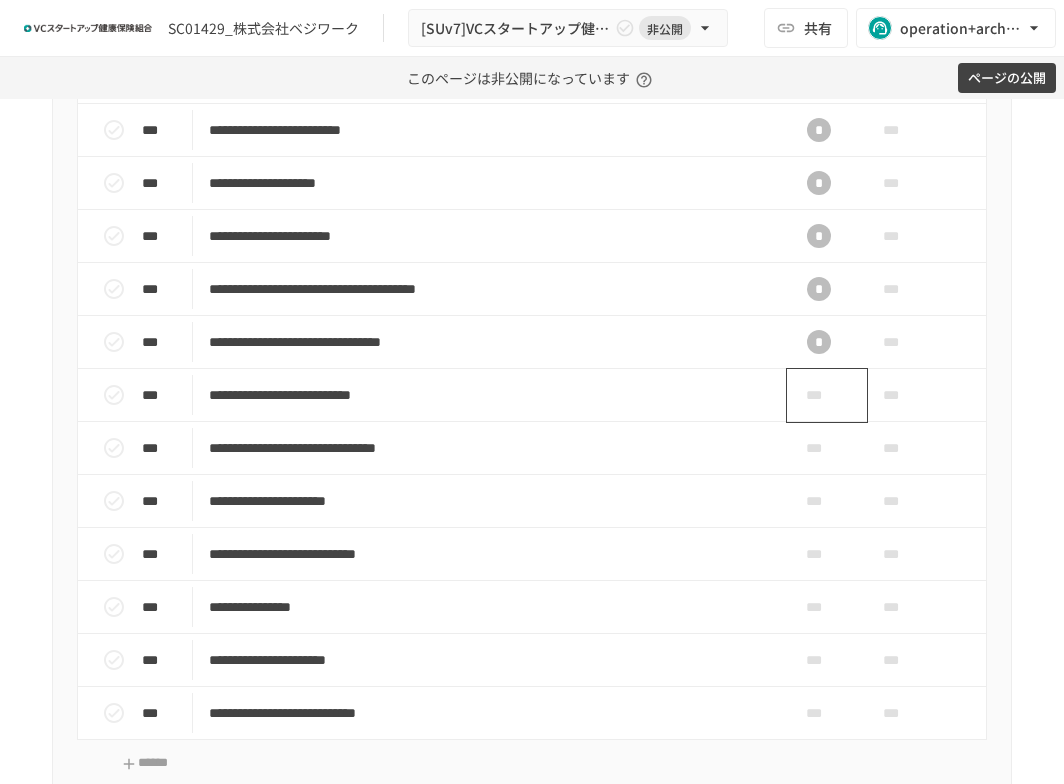 click on "***" at bounding box center [819, 395] 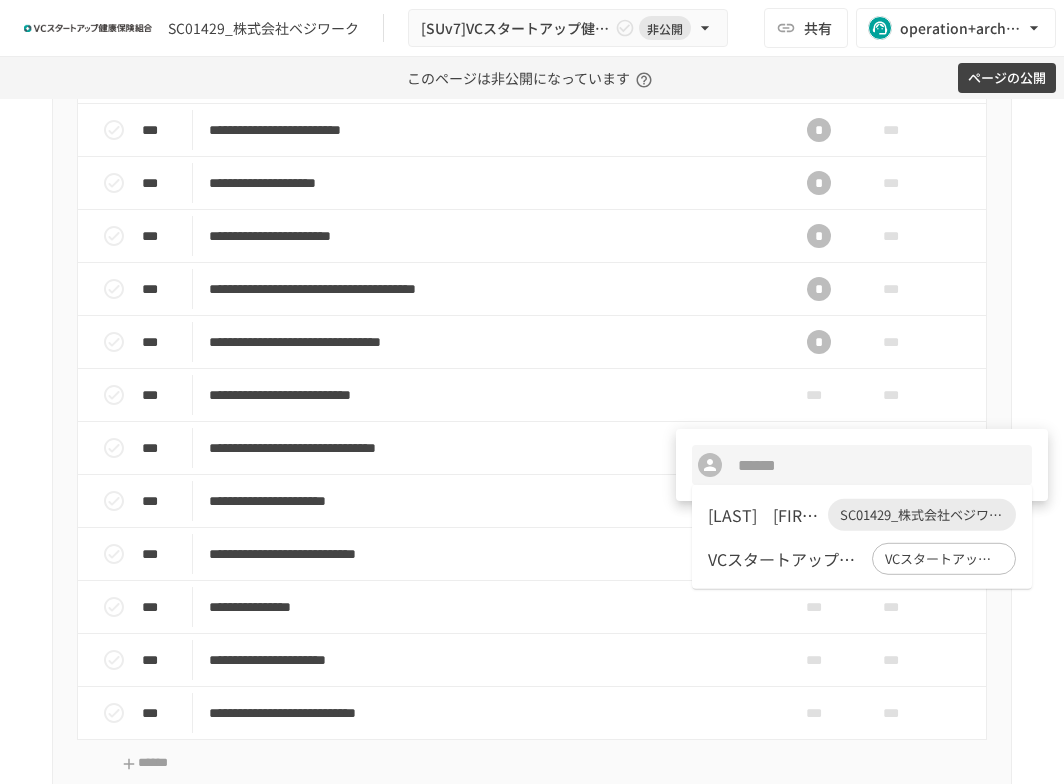click on "一ツ木　崇之" at bounding box center [764, 515] 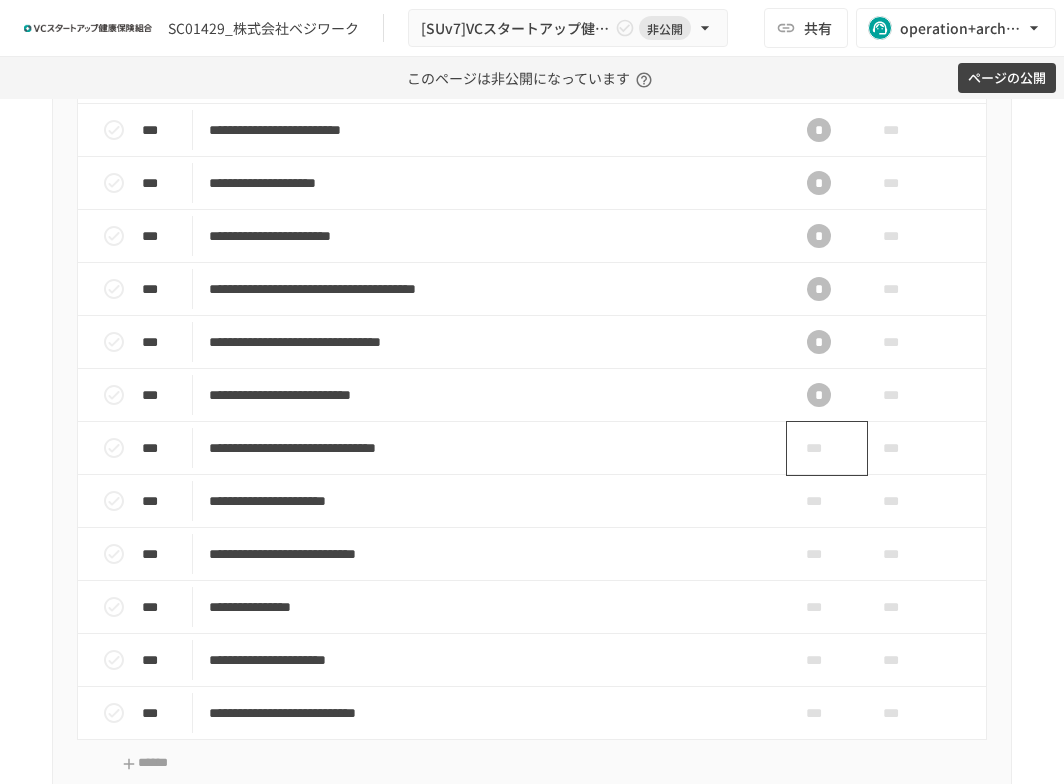 click on "***" at bounding box center [819, 448] 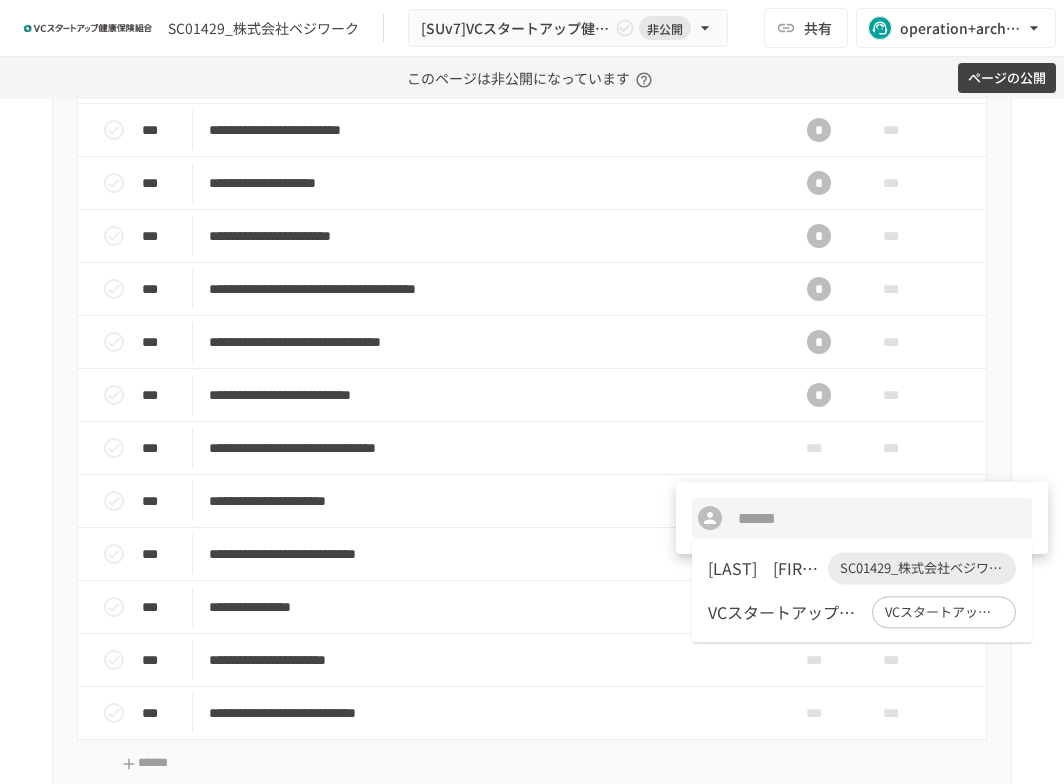 click on "一ツ木　崇之" at bounding box center (764, 568) 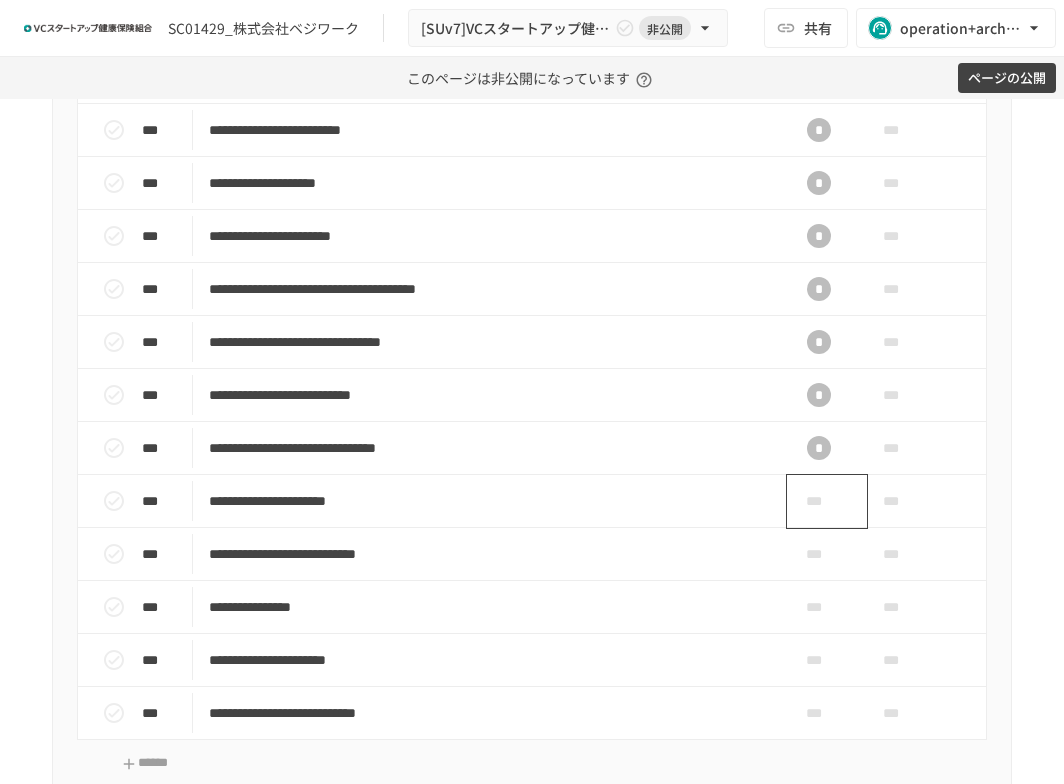 click on "***" at bounding box center (819, 501) 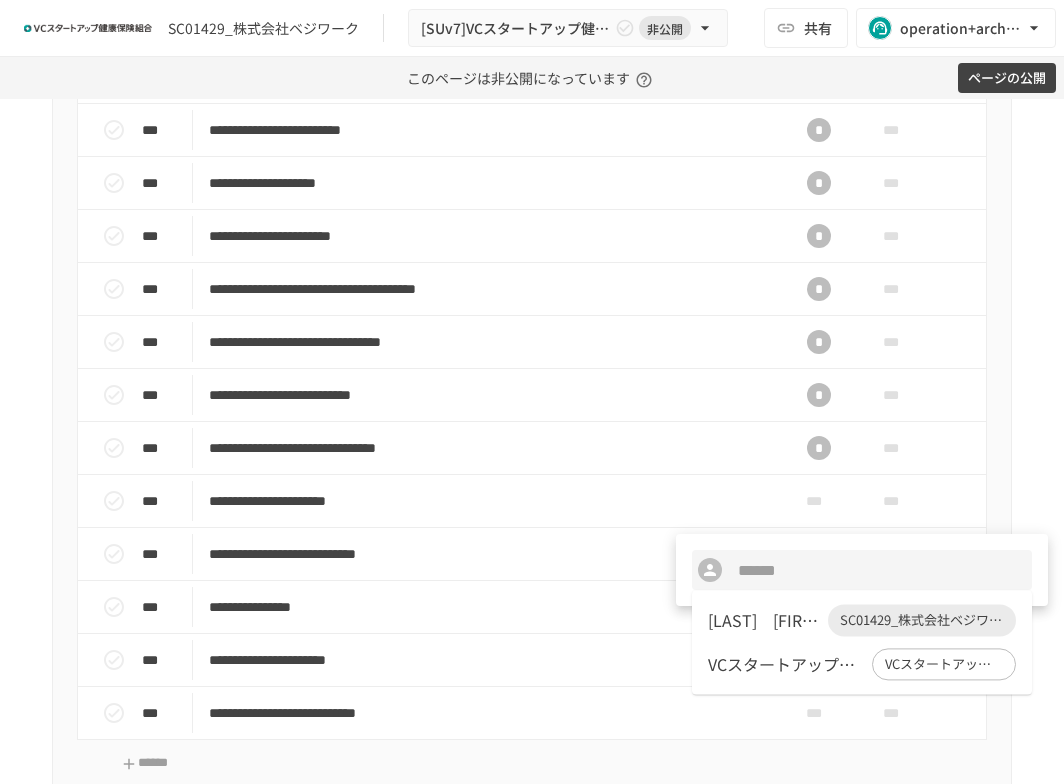 drag, startPoint x: 744, startPoint y: 622, endPoint x: 746, endPoint y: 600, distance: 22.090721 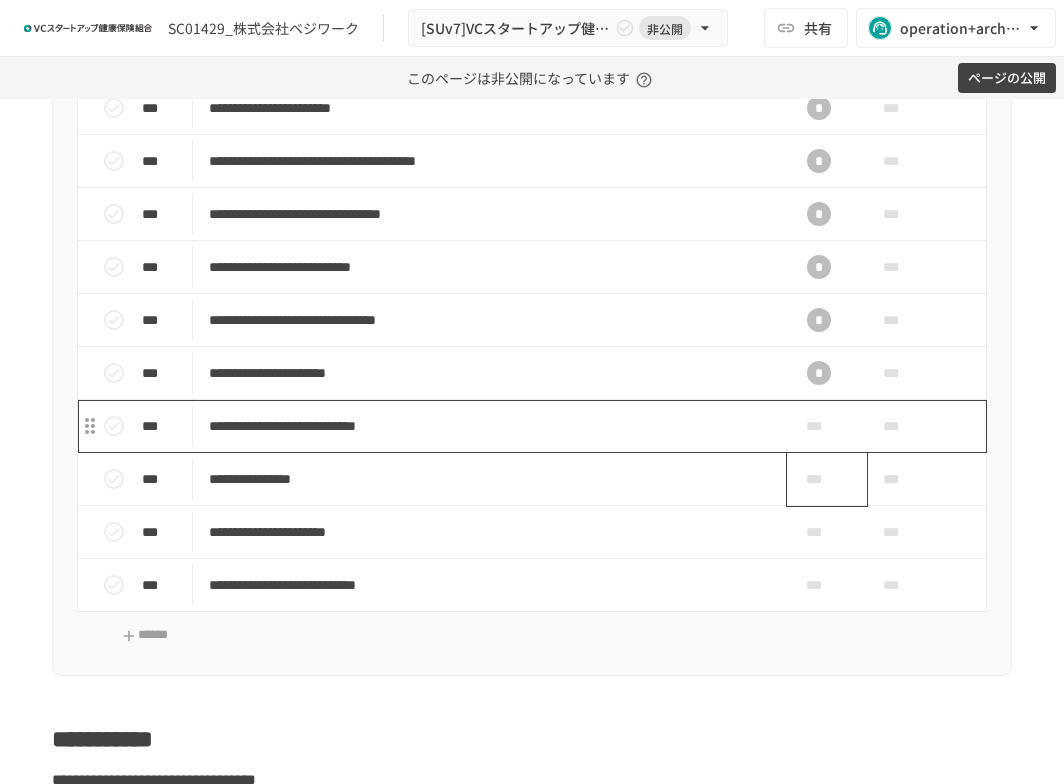 scroll, scrollTop: 1166, scrollLeft: 0, axis: vertical 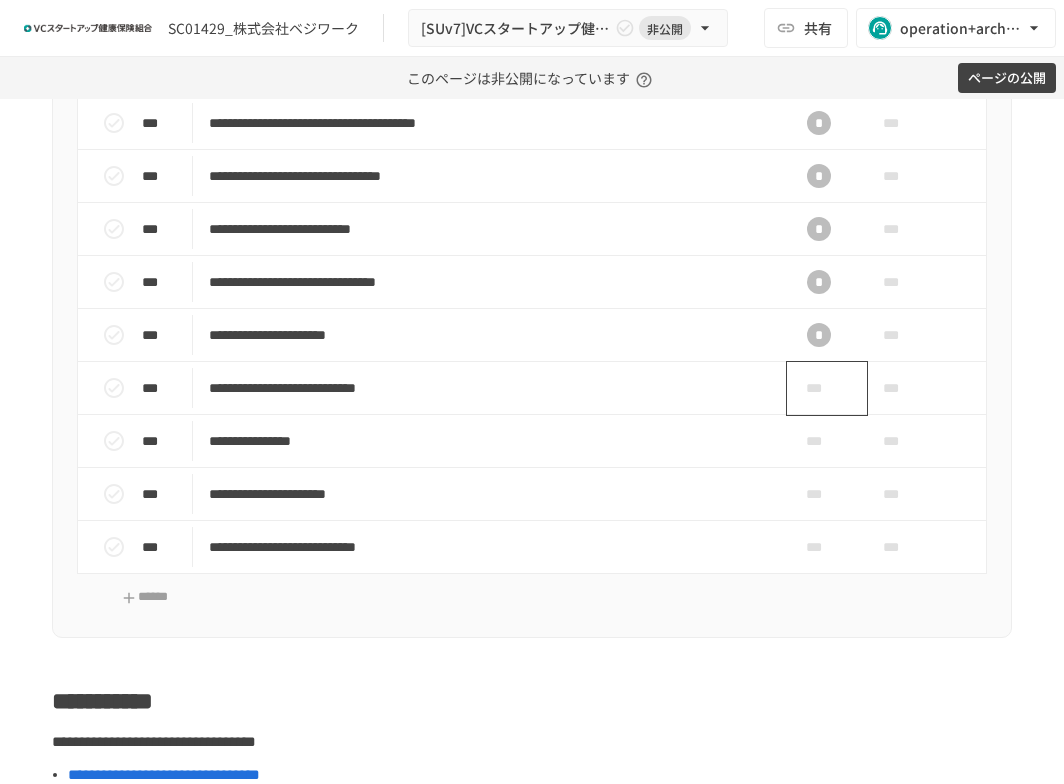 click on "***" at bounding box center (819, 388) 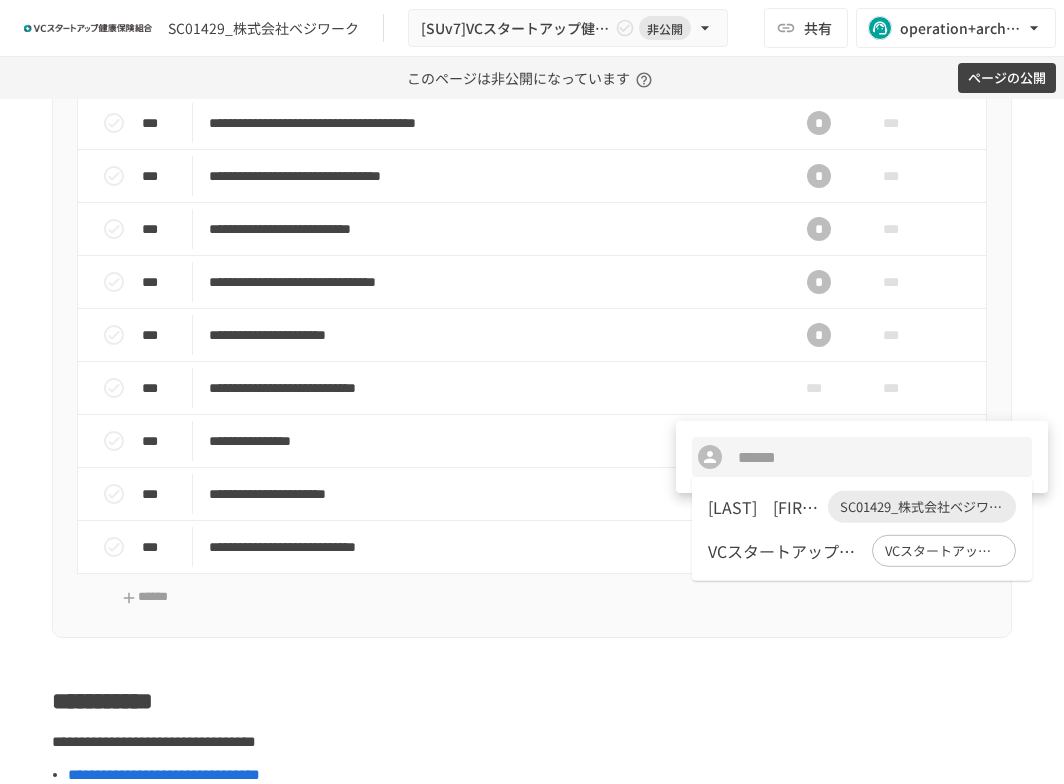 click on "一ツ木　崇之 SC01429_株式会社ベジワーク" at bounding box center (862, 507) 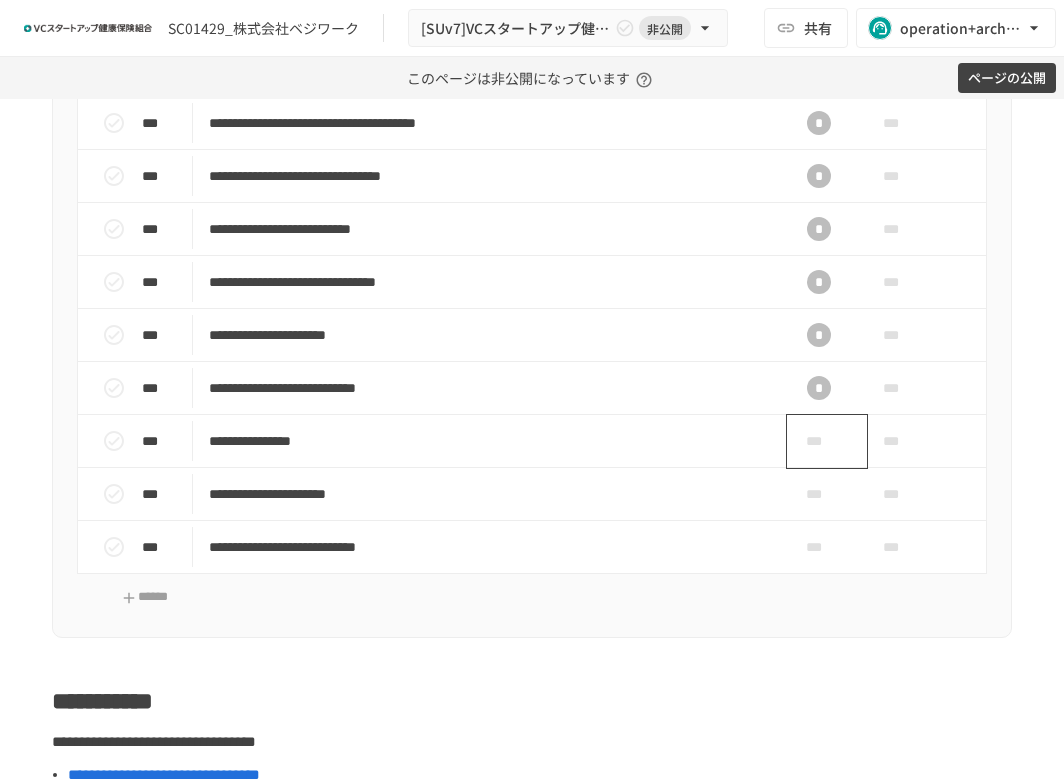 click on "***" at bounding box center [819, 441] 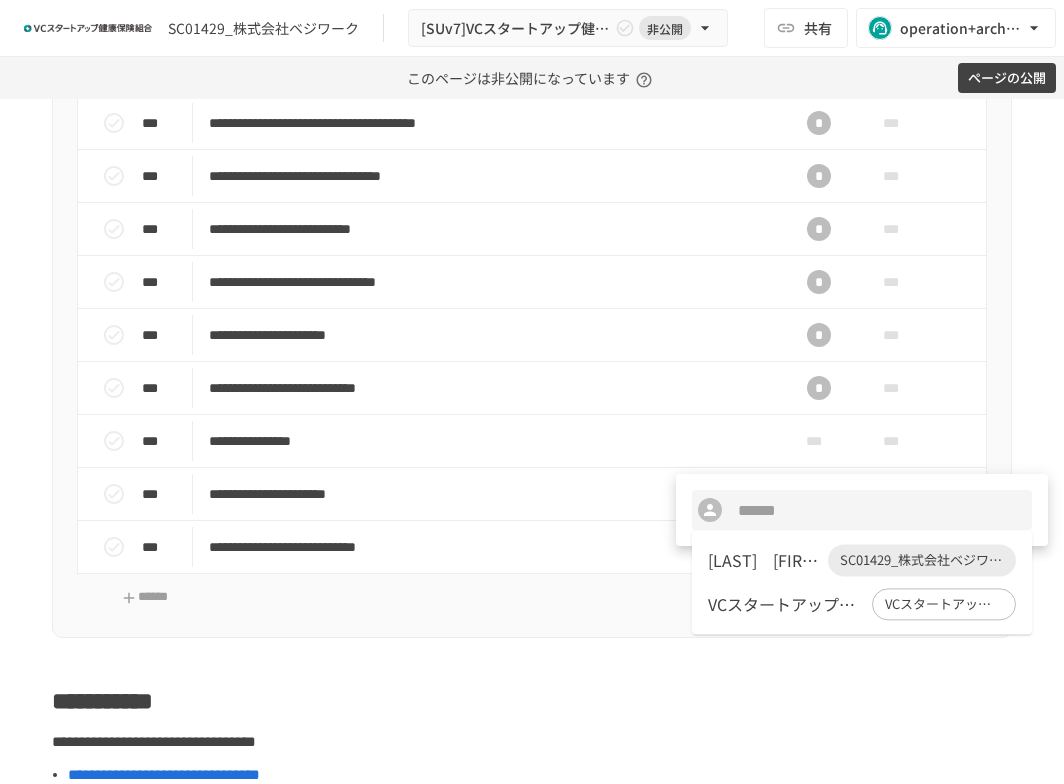click on "一ツ木　崇之" at bounding box center [764, 560] 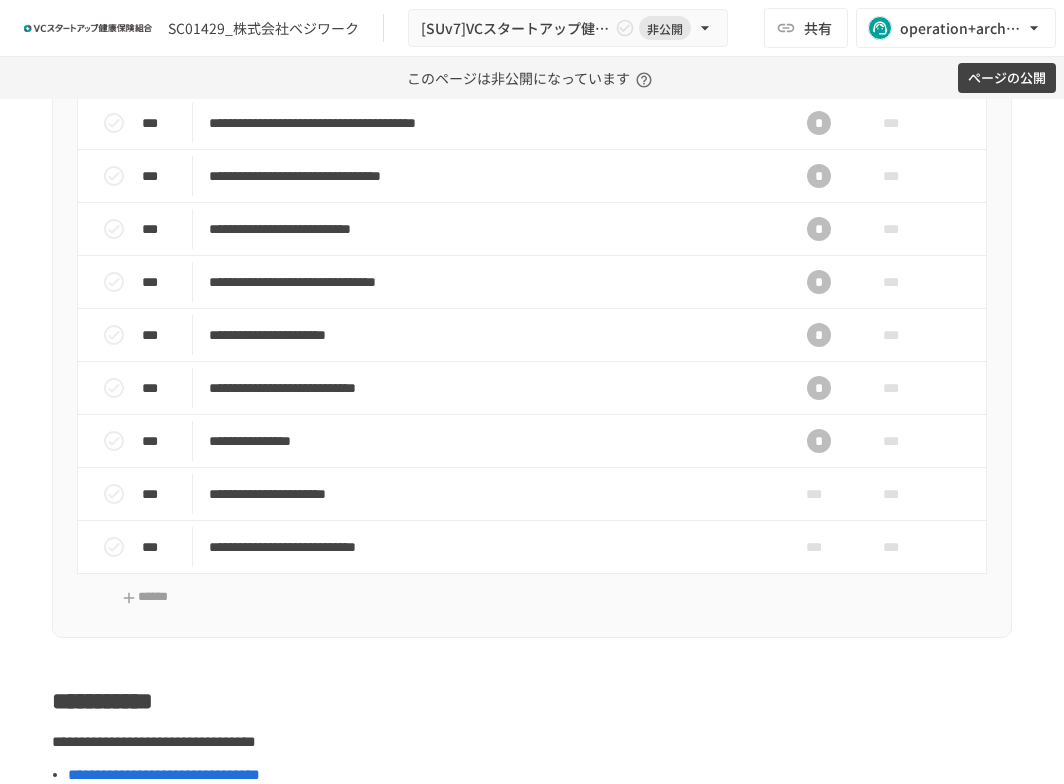 click on "***" at bounding box center (819, 494) 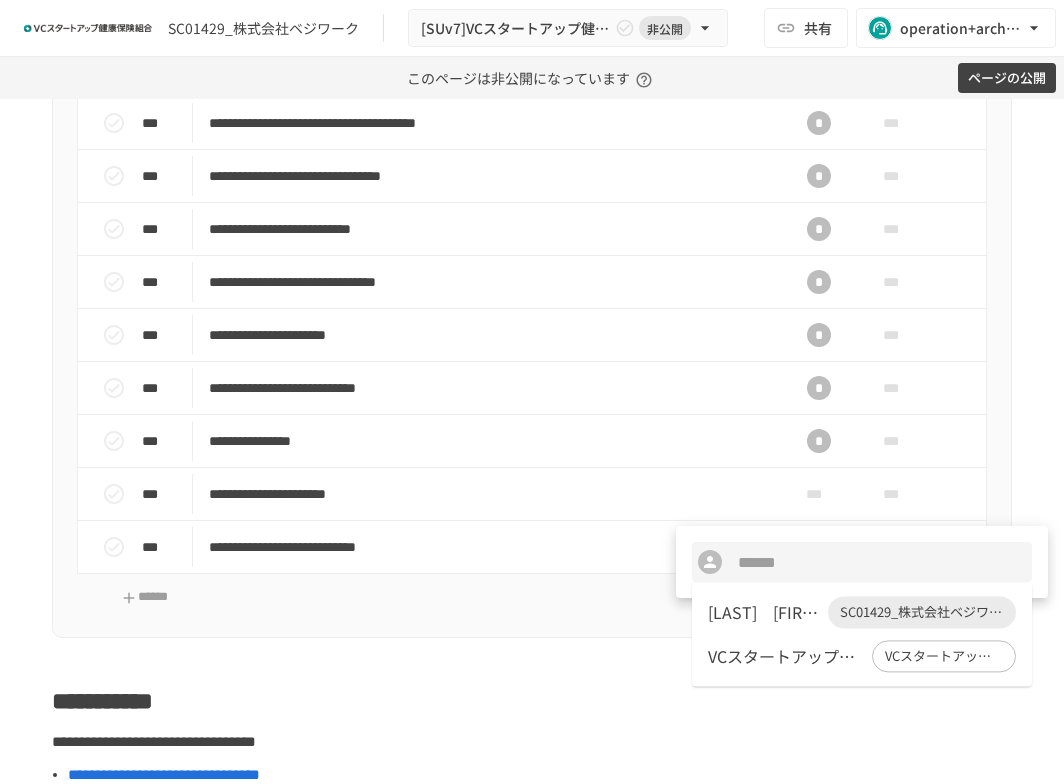 click on "一ツ木　崇之" at bounding box center (764, 612) 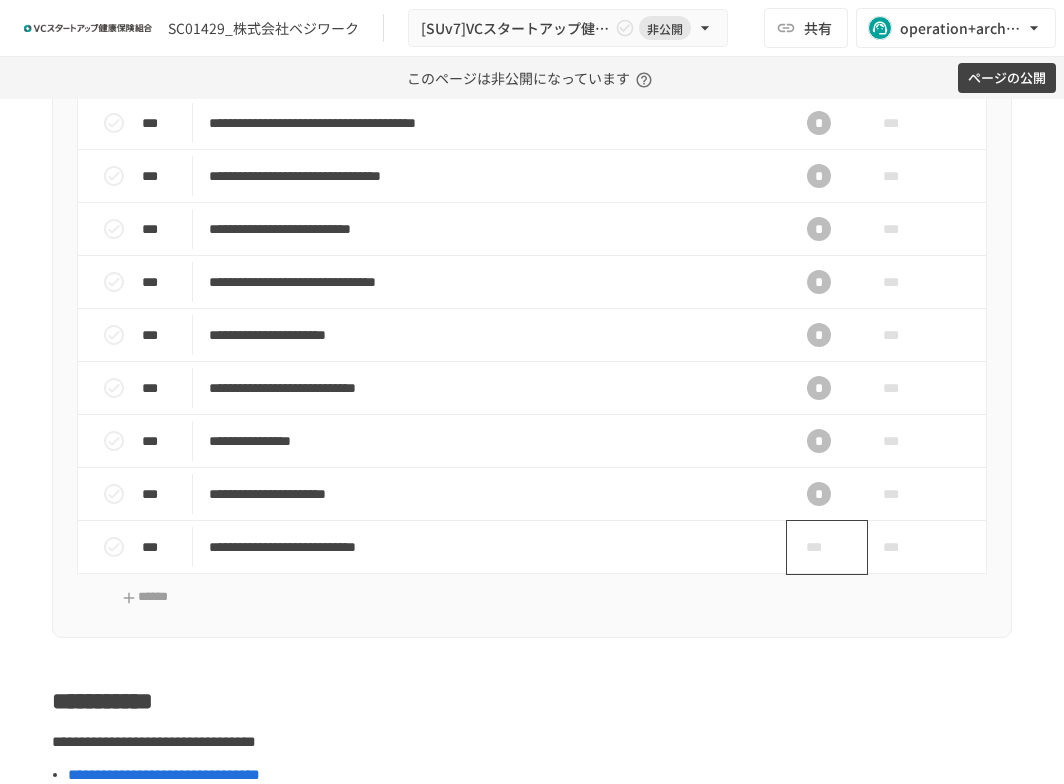 click on "***" at bounding box center (819, 547) 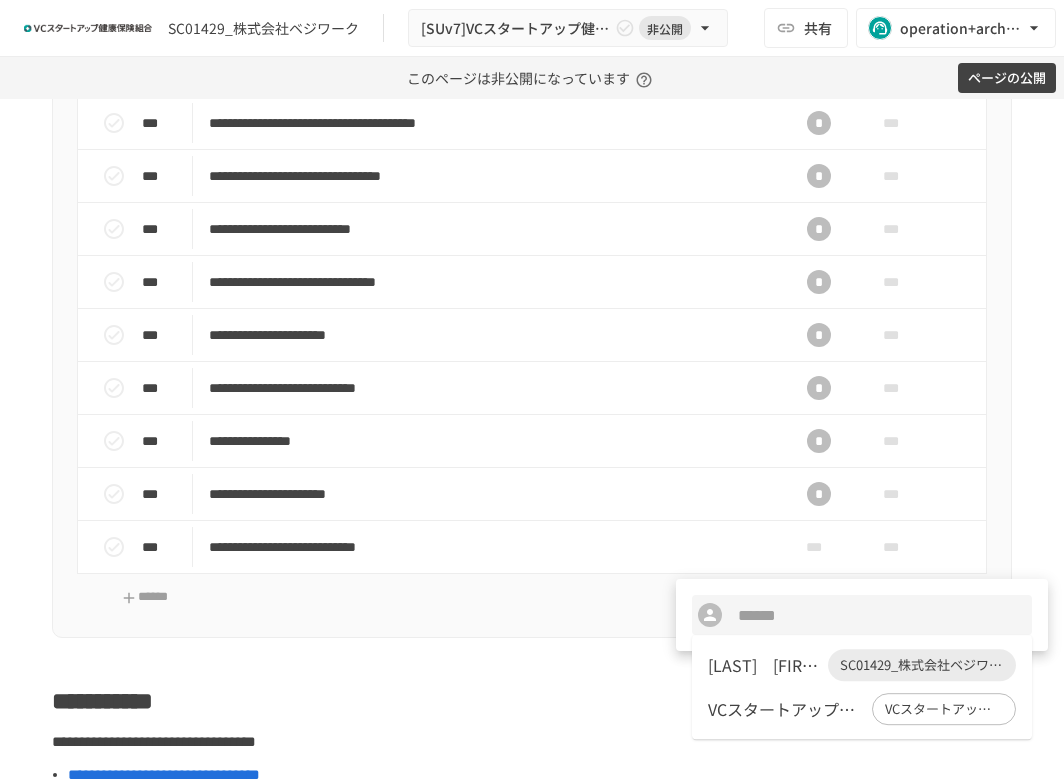 click on "一ツ木　崇之" at bounding box center [764, 665] 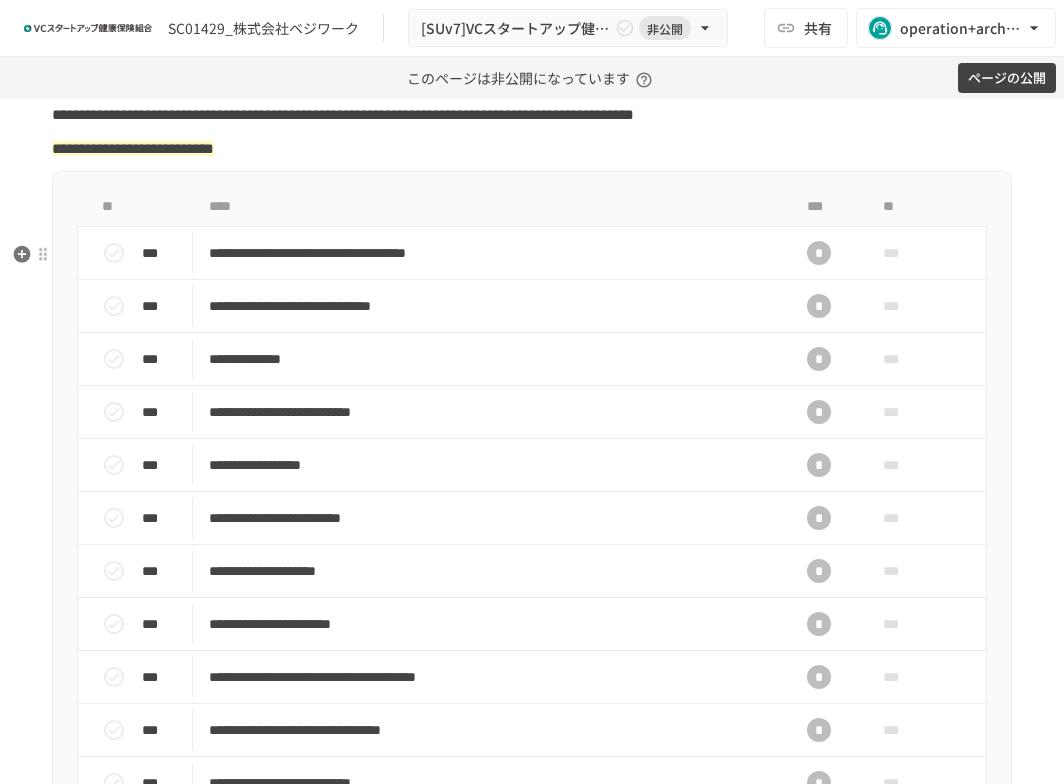 scroll, scrollTop: 500, scrollLeft: 0, axis: vertical 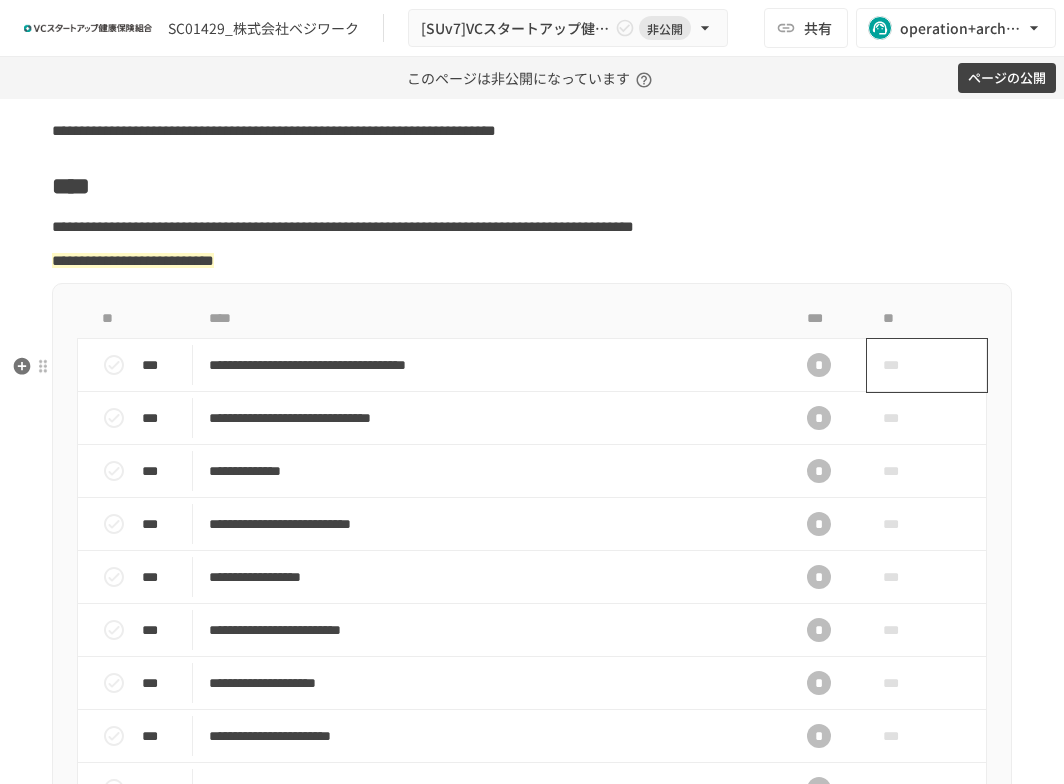 click on "***" at bounding box center (927, 365) 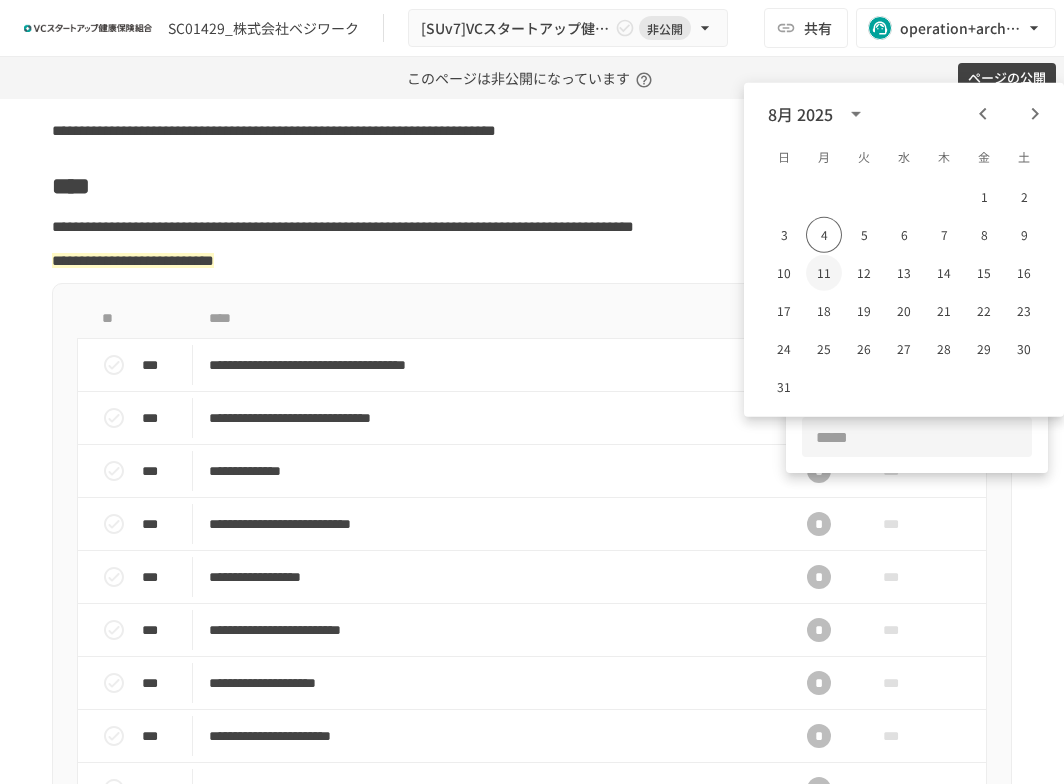 click on "11" at bounding box center [824, 273] 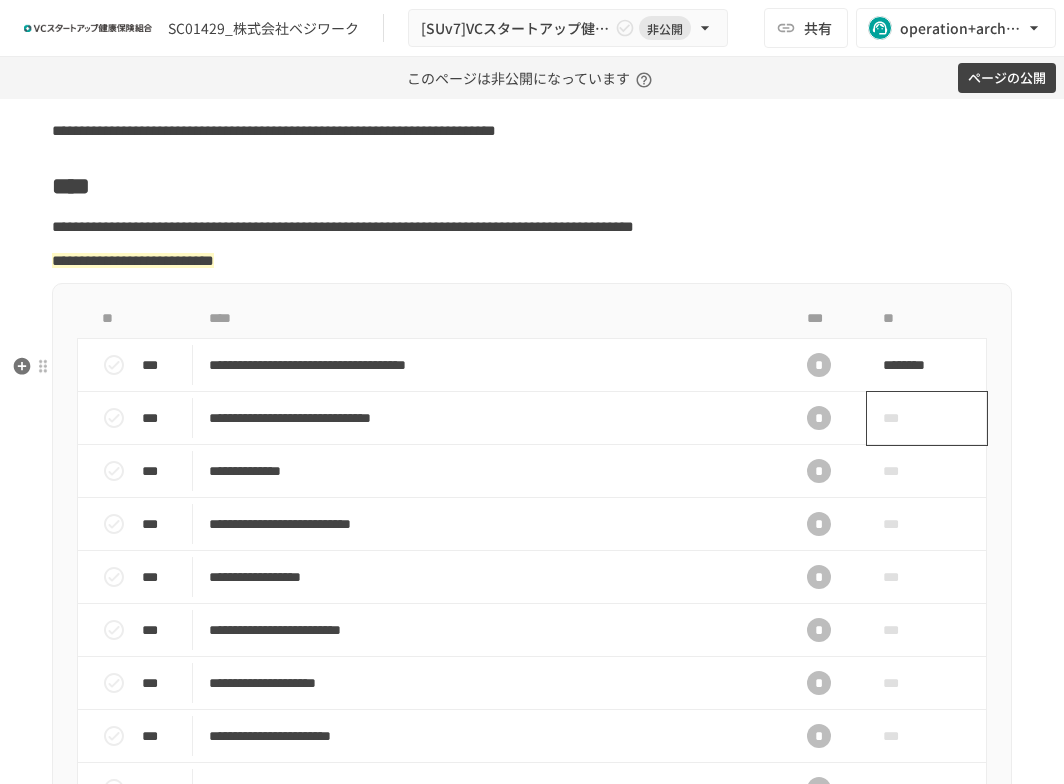 click on "***" at bounding box center [904, 418] 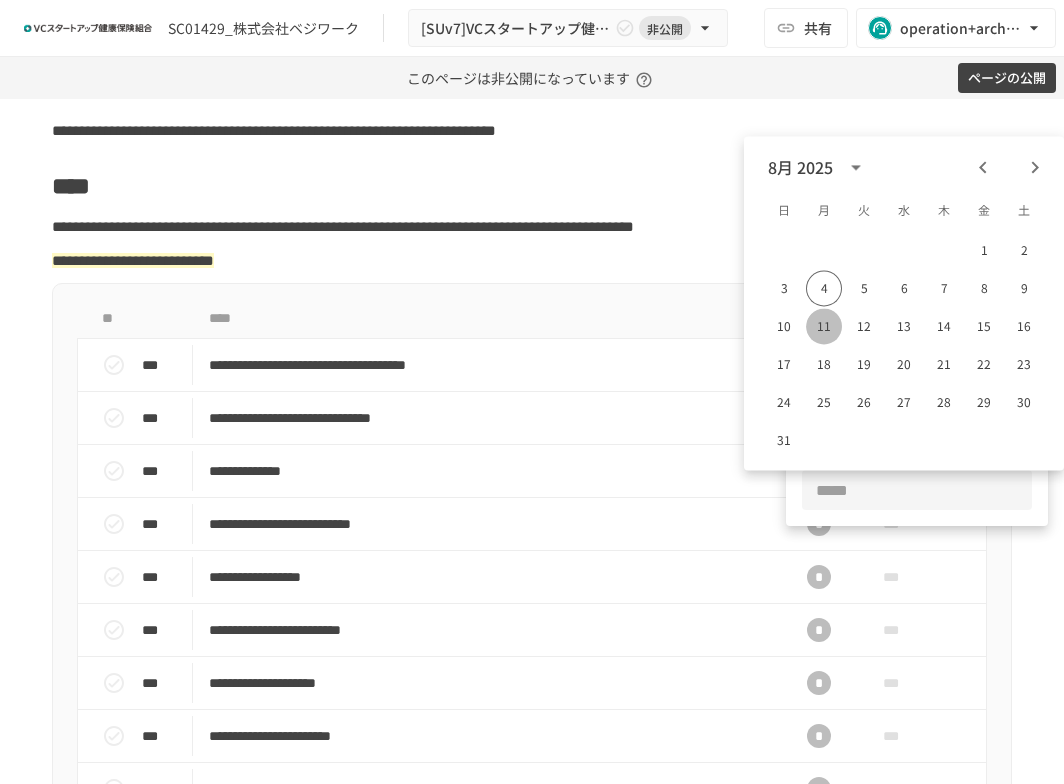 click on "11" at bounding box center [824, 326] 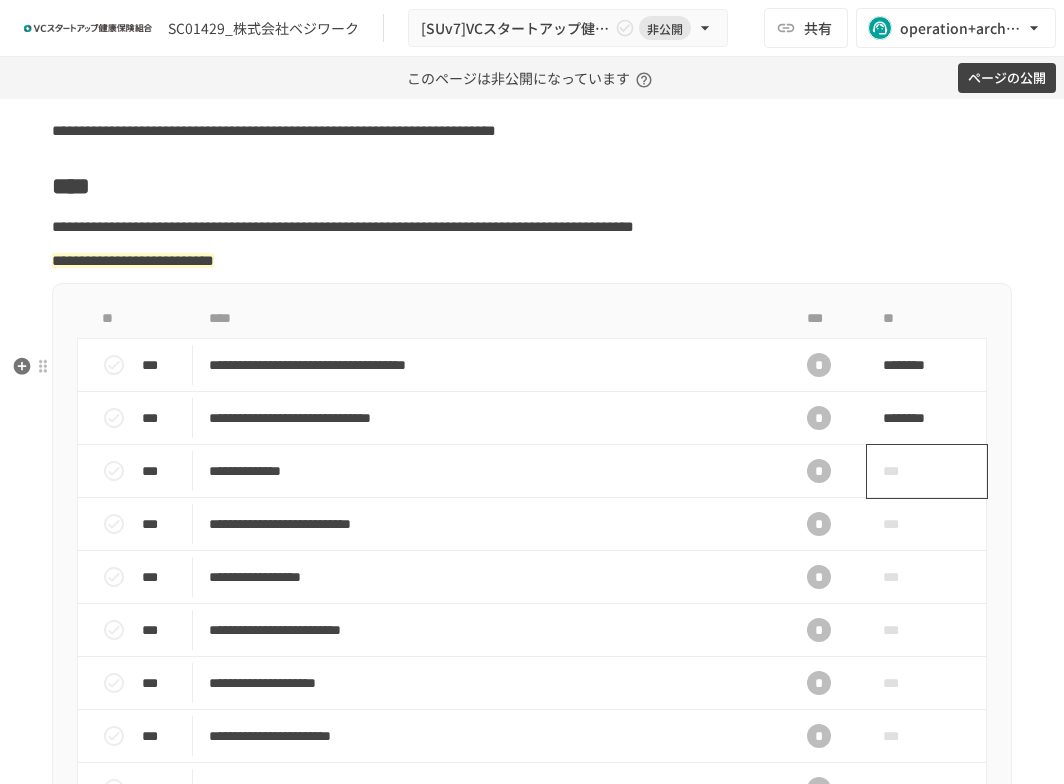 click on "***" at bounding box center [927, 471] 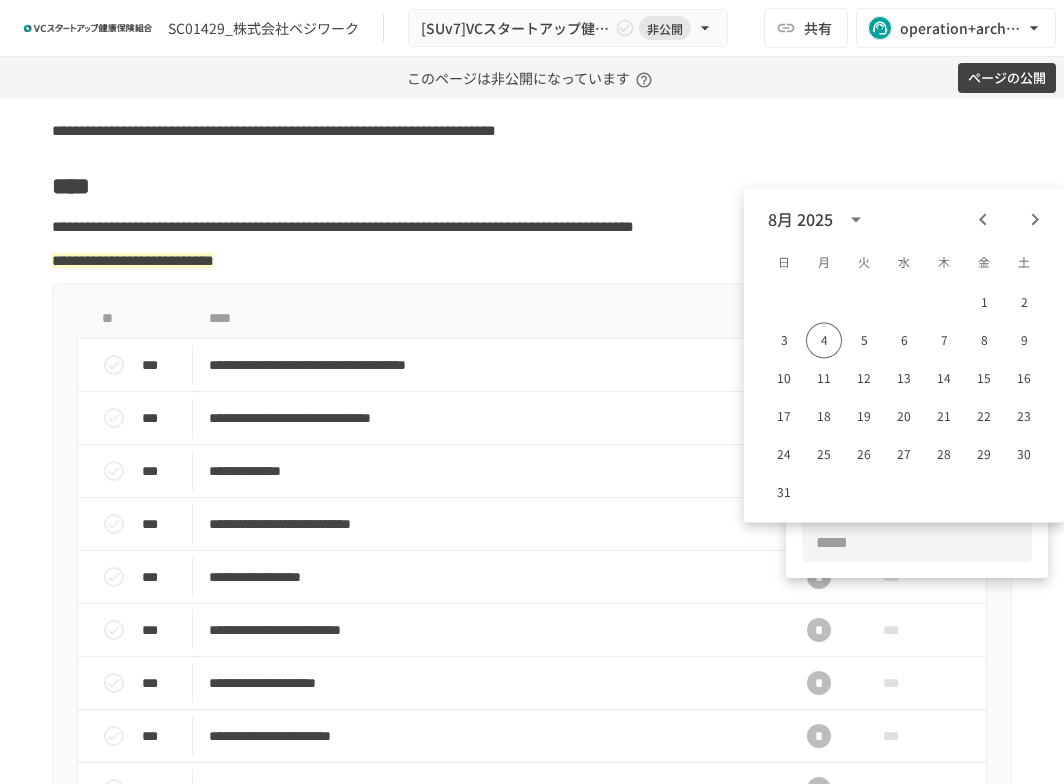 click on "8月 2025" at bounding box center (904, 219) 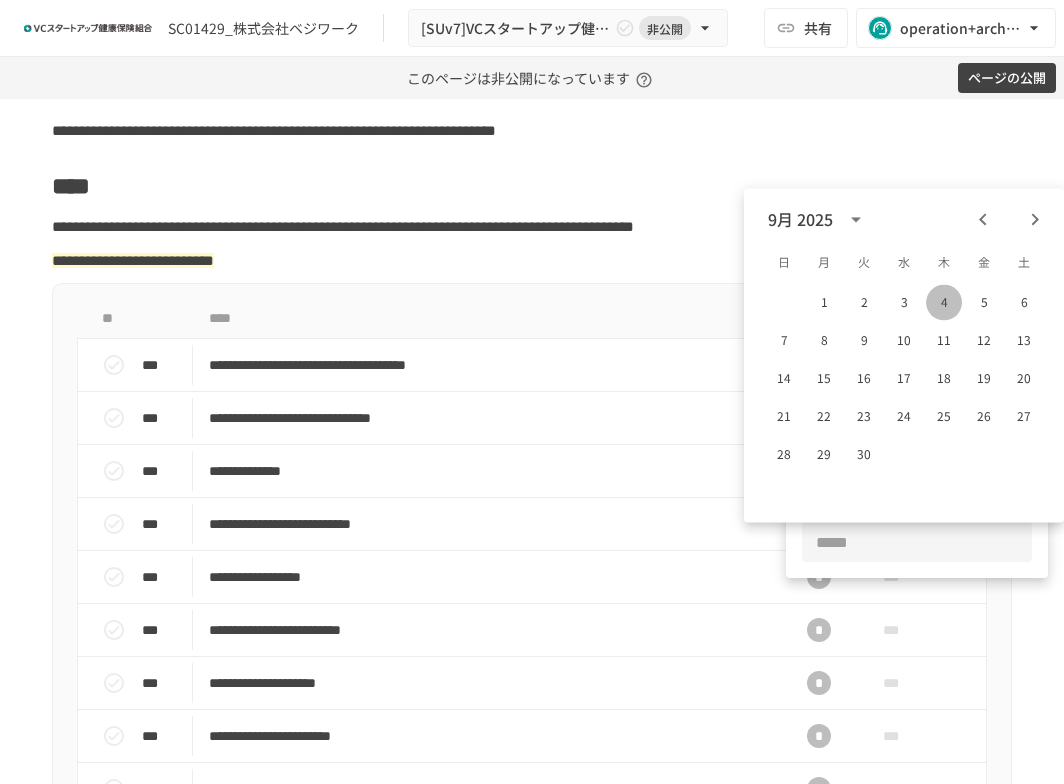 click on "4" at bounding box center (944, 302) 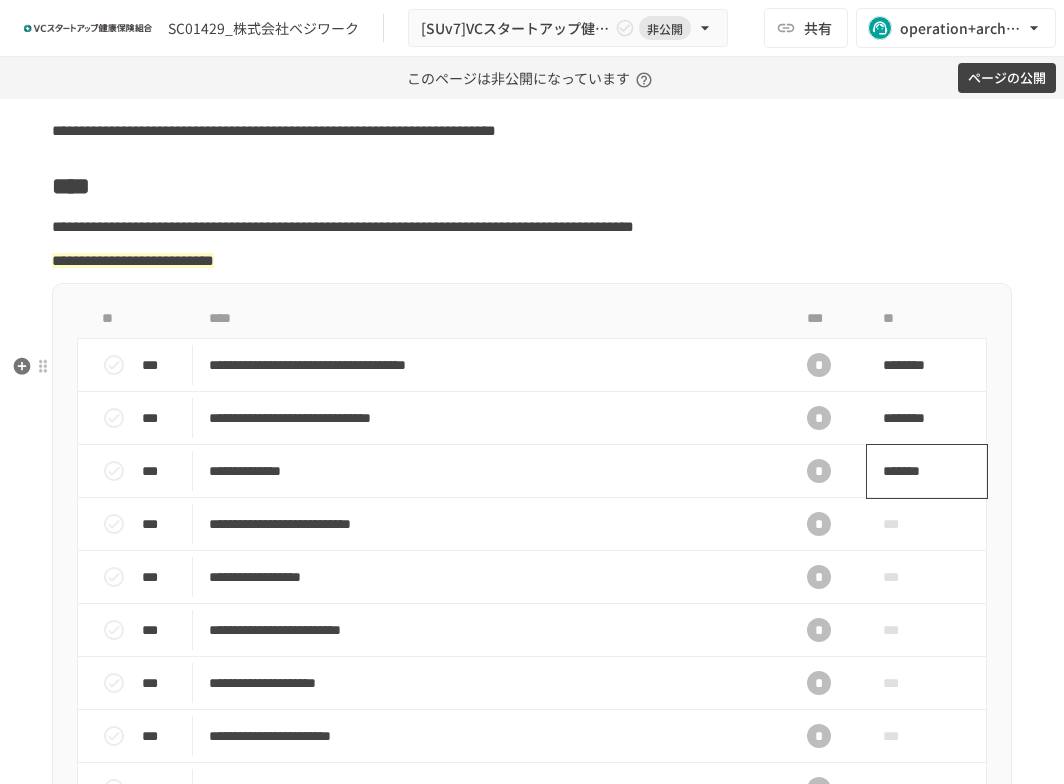 click on "*******" at bounding box center (927, 471) 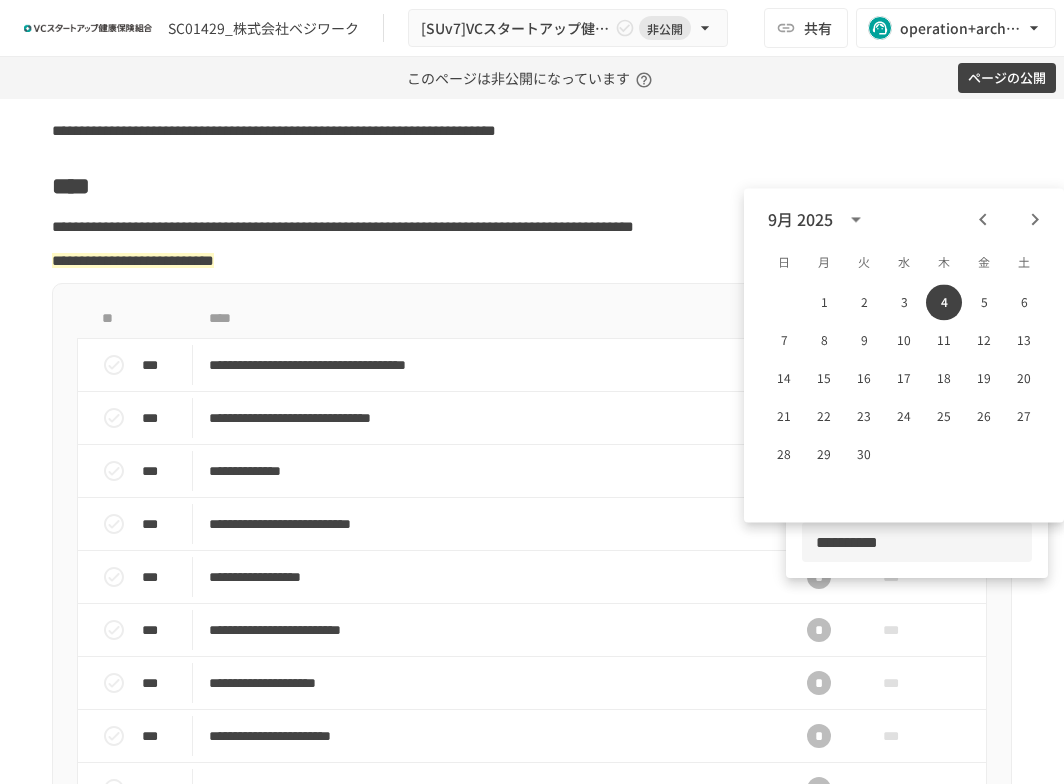 drag, startPoint x: 917, startPoint y: 549, endPoint x: 808, endPoint y: 542, distance: 109.22454 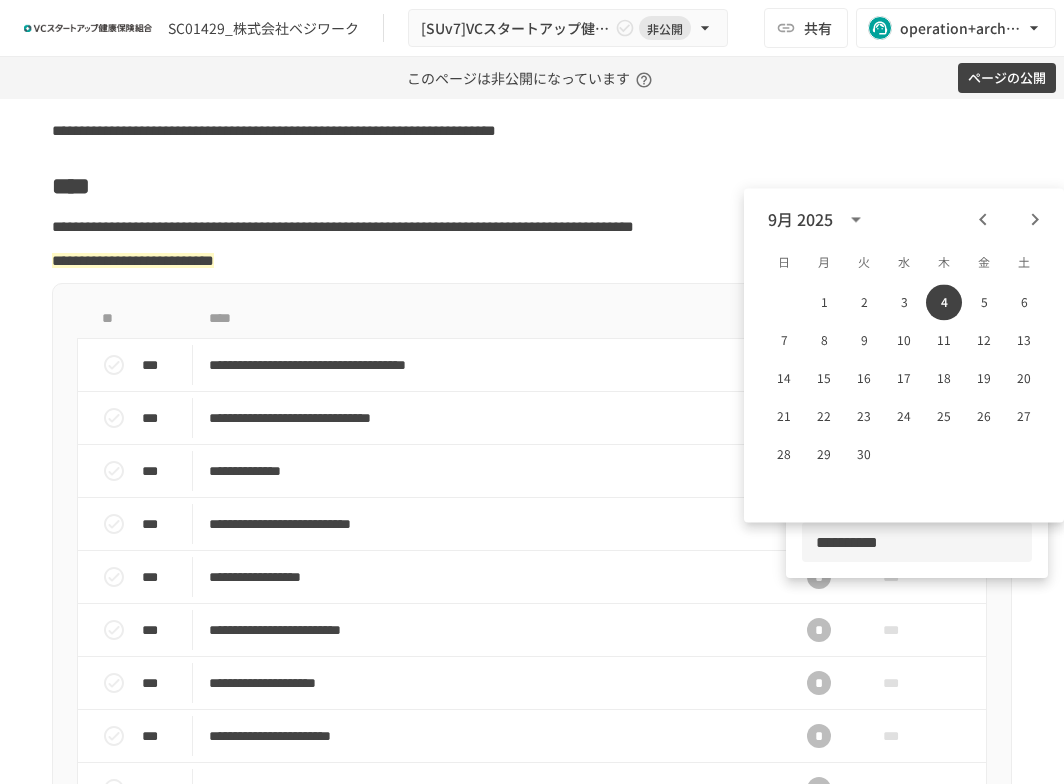 click at bounding box center (532, 392) 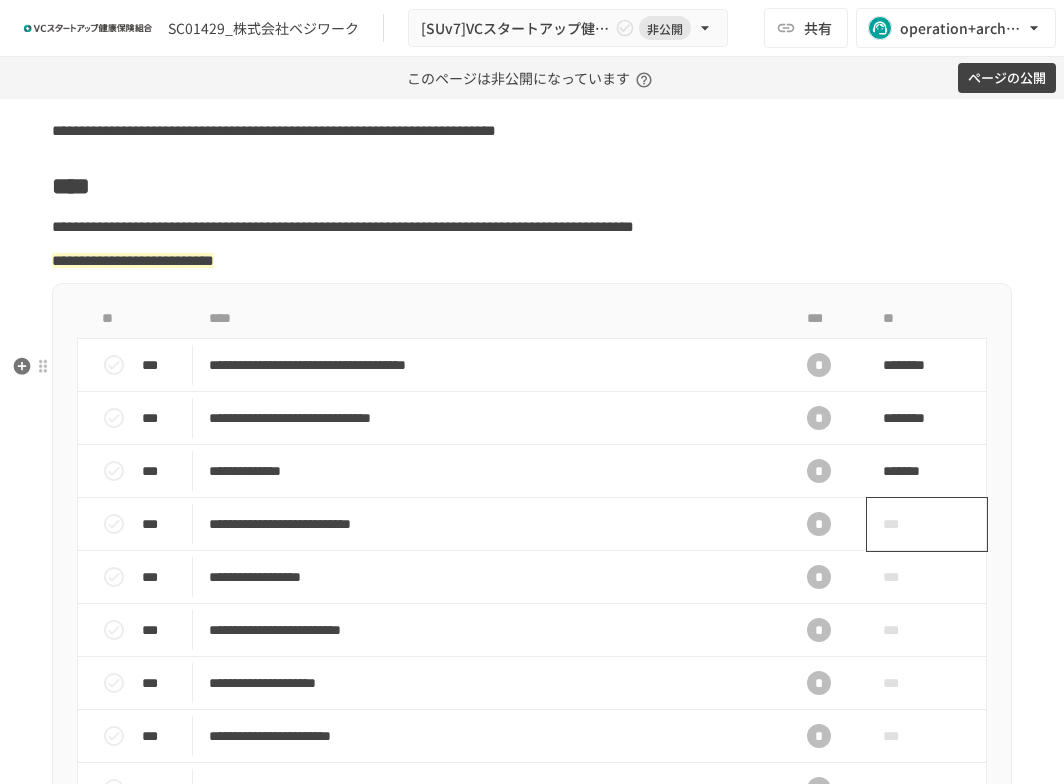 click on "***" at bounding box center [904, 524] 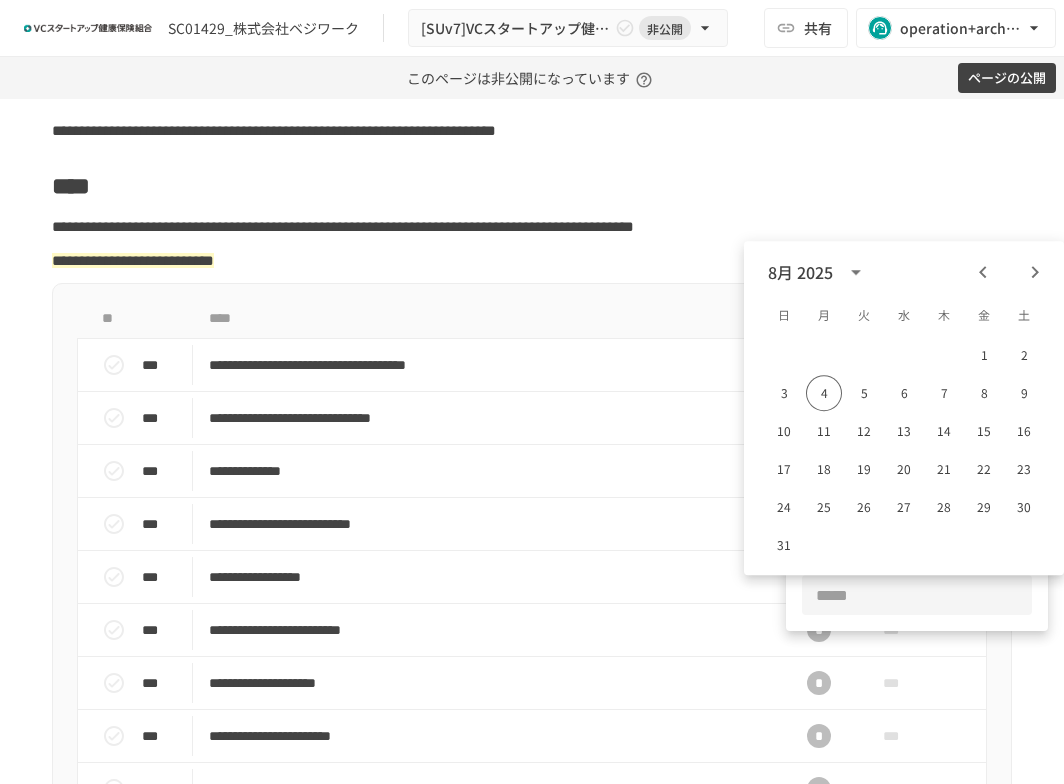 type 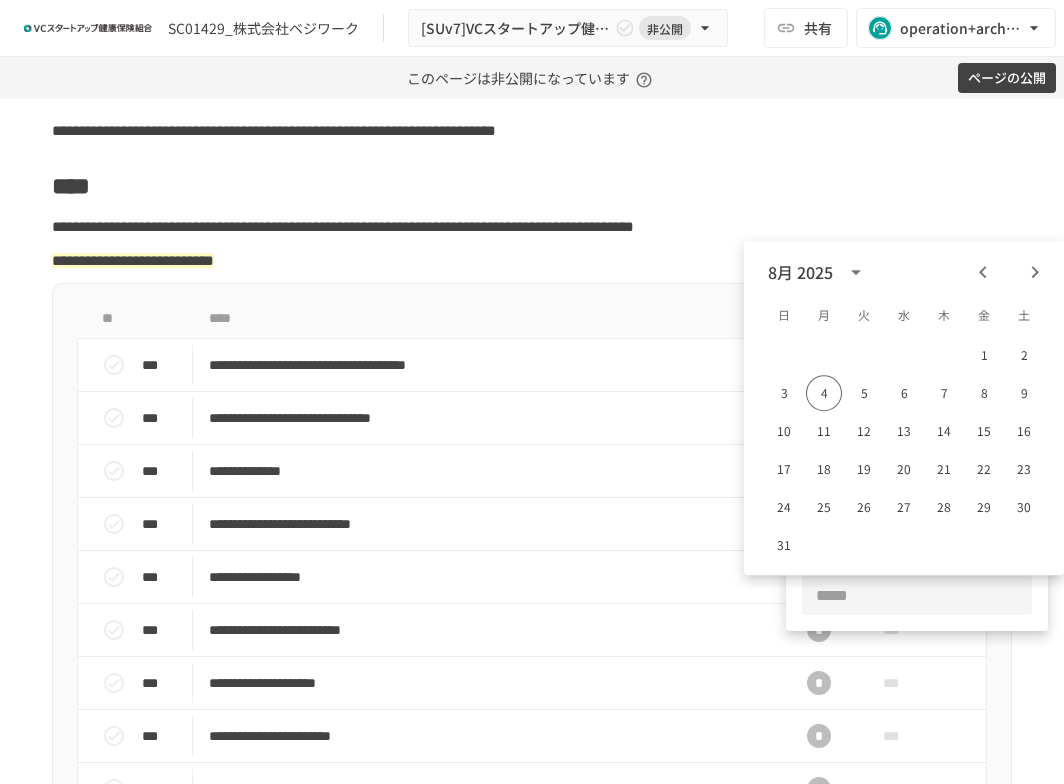 click at bounding box center [917, 595] 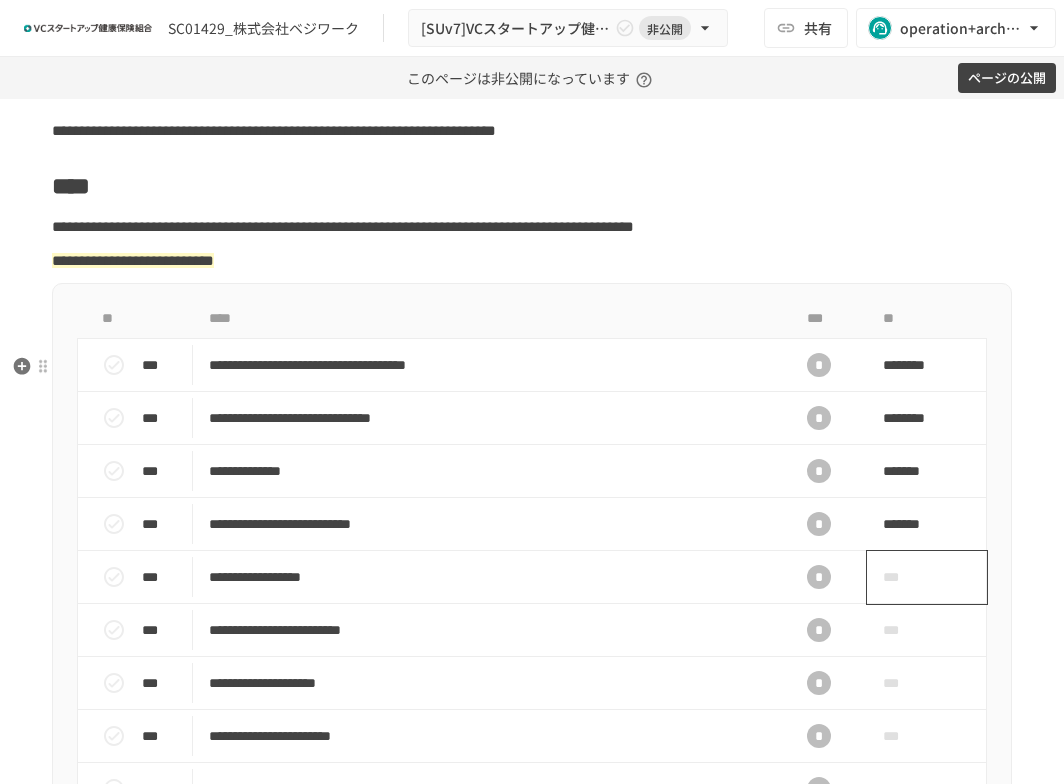 click on "***" at bounding box center [904, 577] 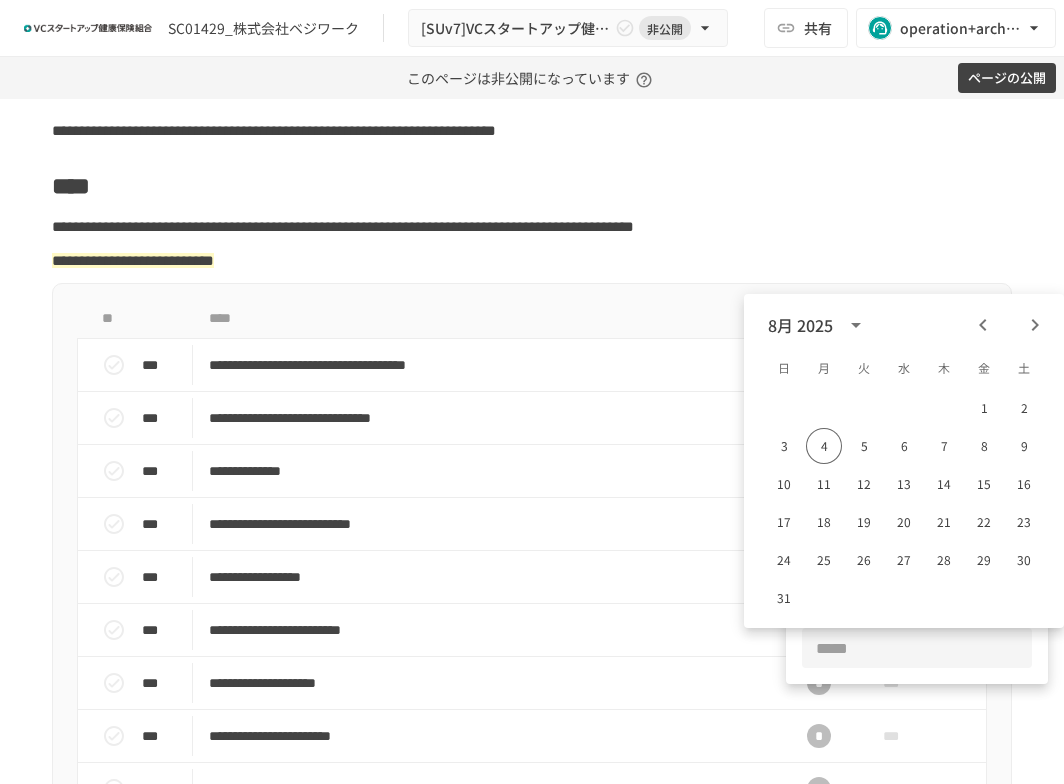 click at bounding box center (917, 648) 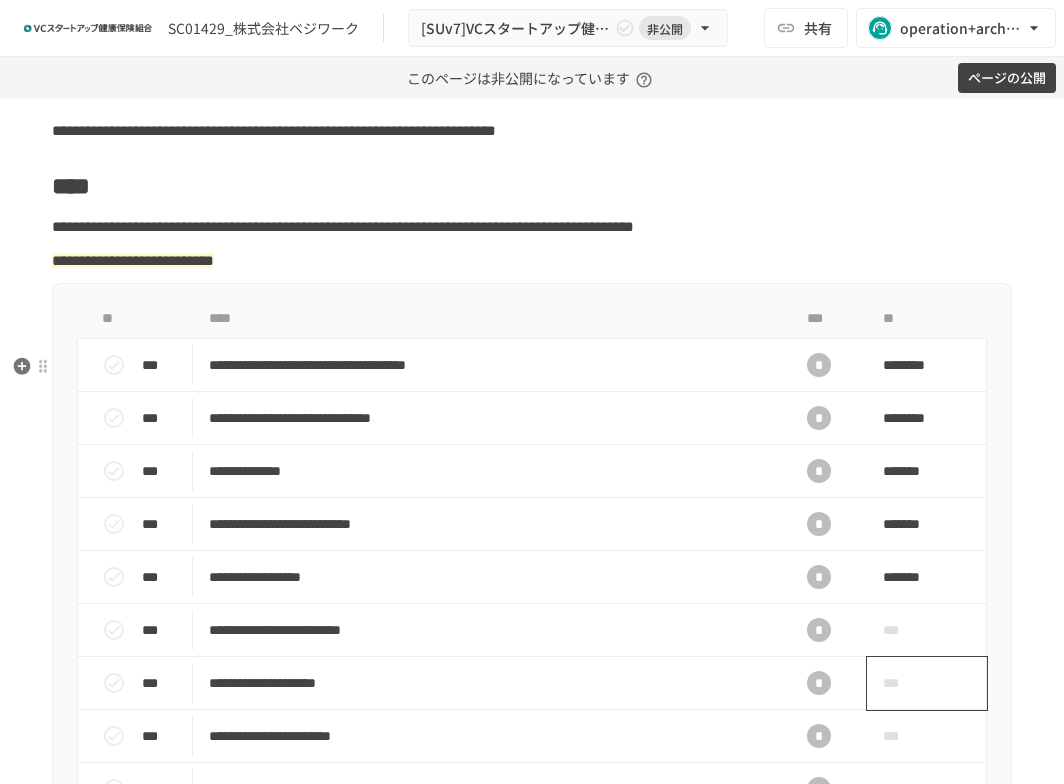 scroll, scrollTop: 666, scrollLeft: 0, axis: vertical 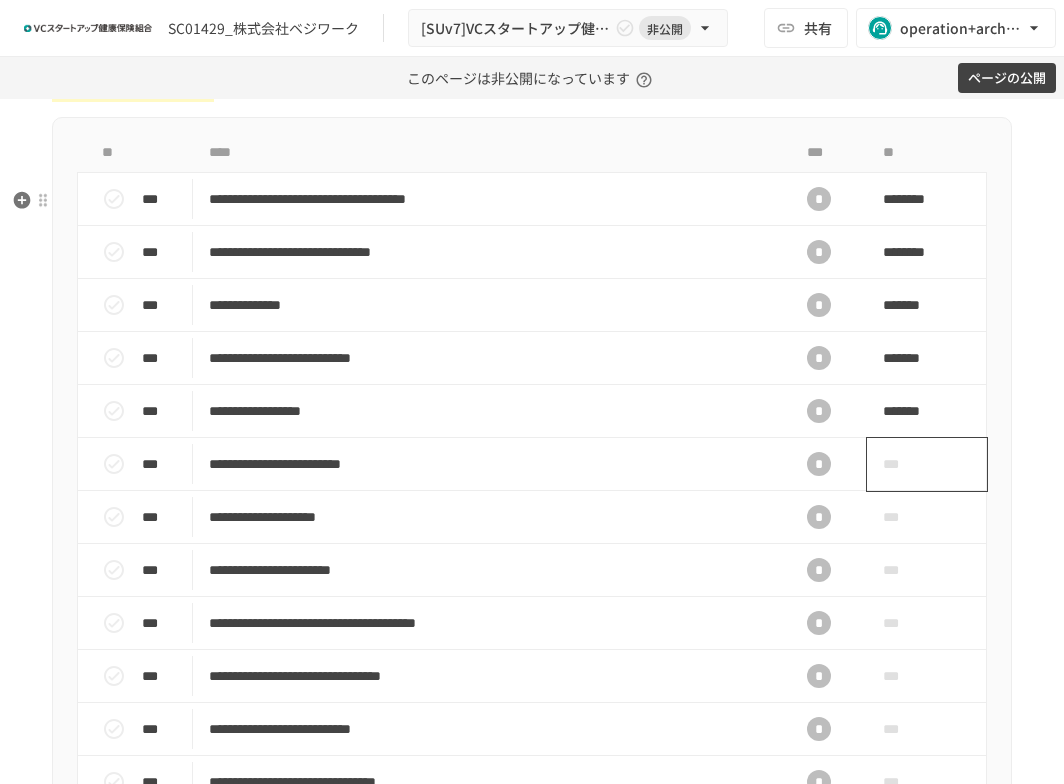 click on "***" at bounding box center [904, 464] 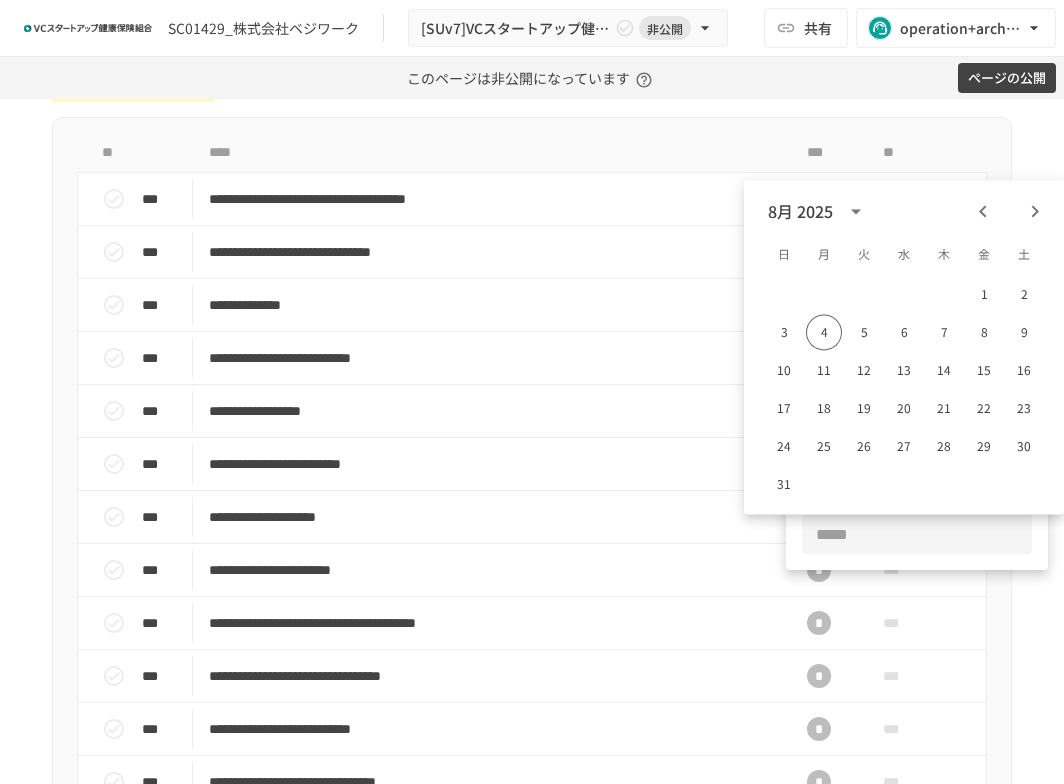 click at bounding box center (917, 534) 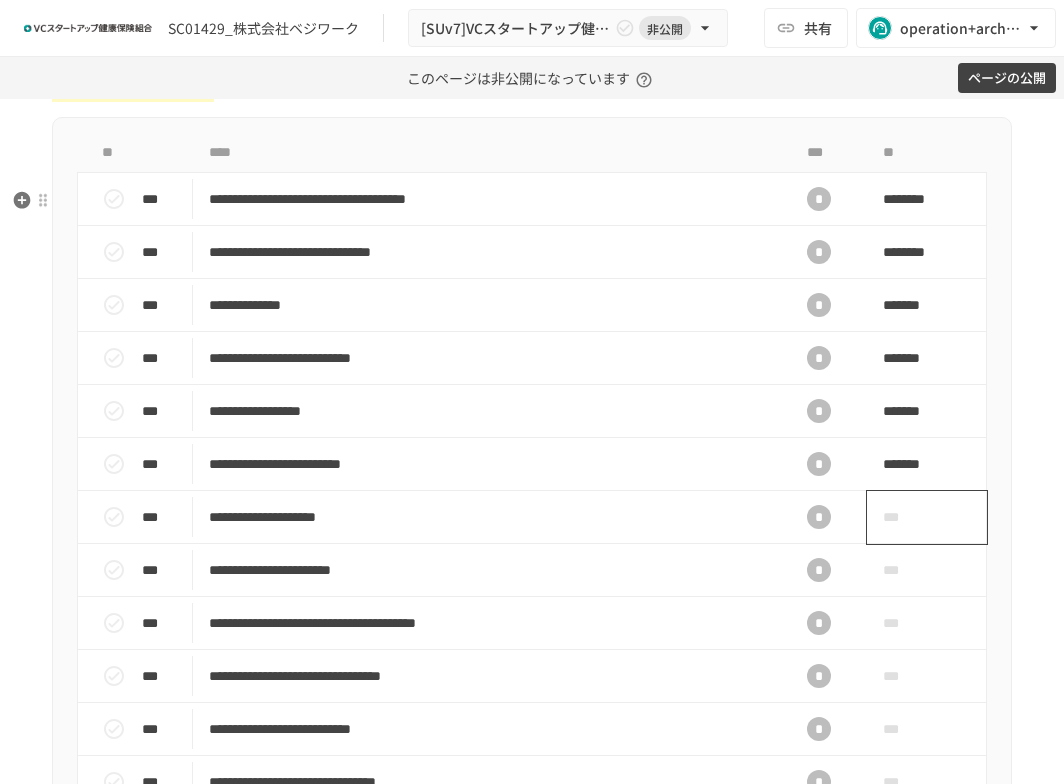 click on "***" at bounding box center [904, 517] 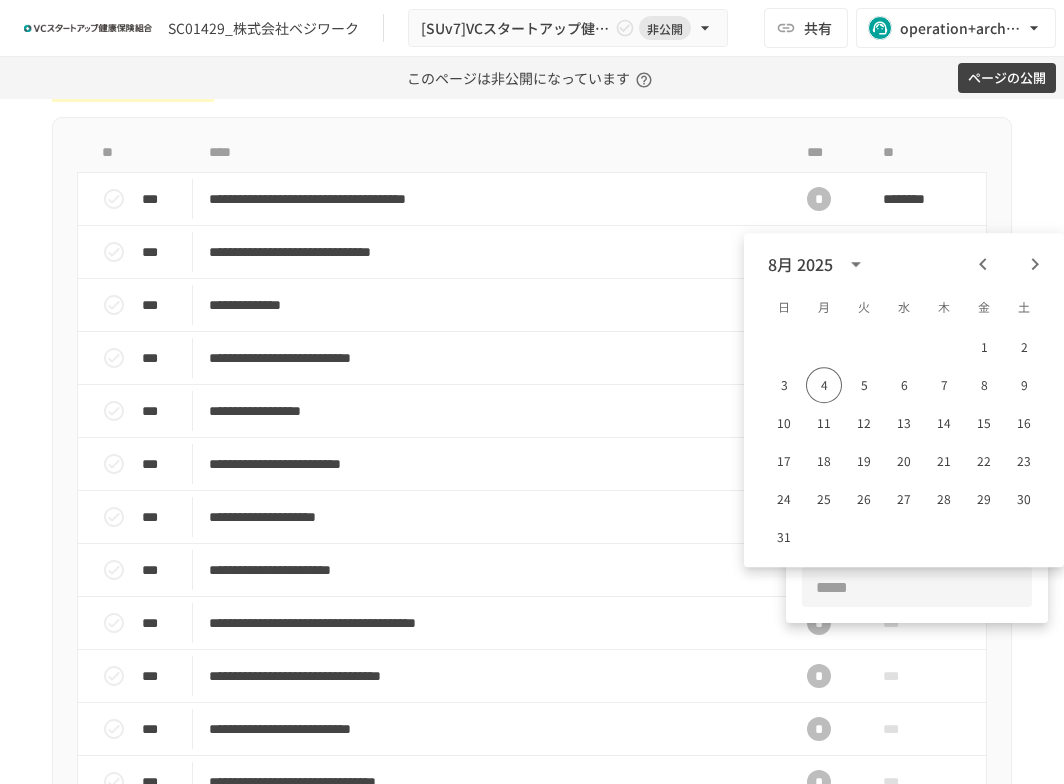 click at bounding box center [917, 587] 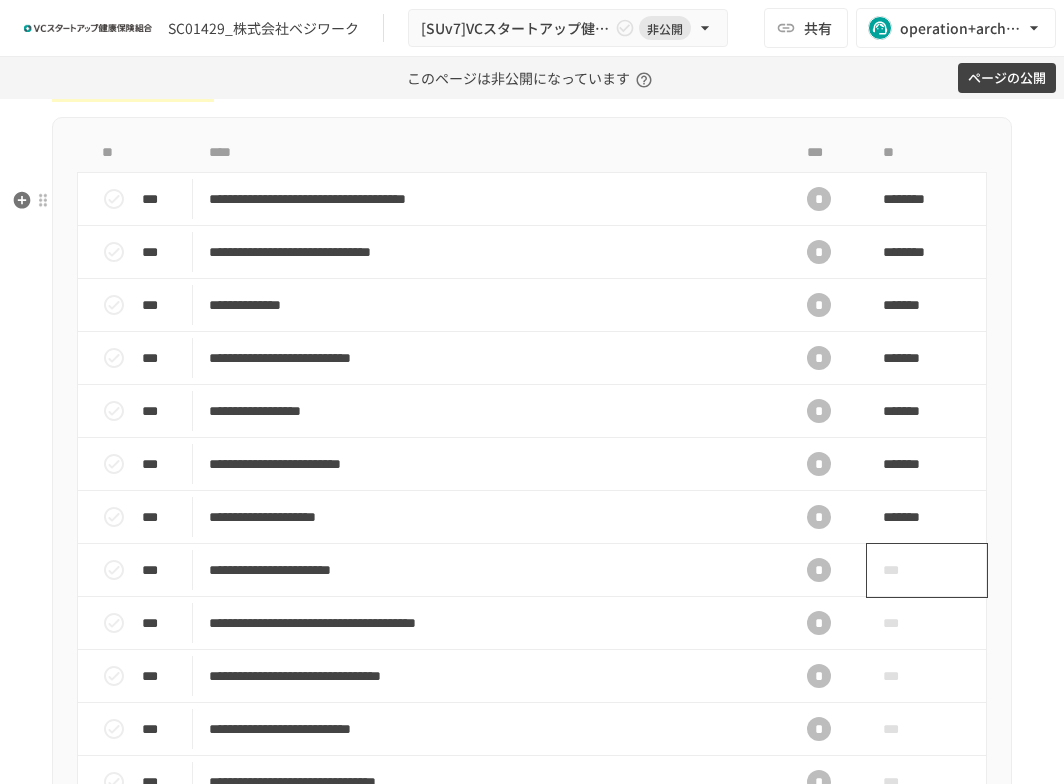 click on "***" at bounding box center [904, 570] 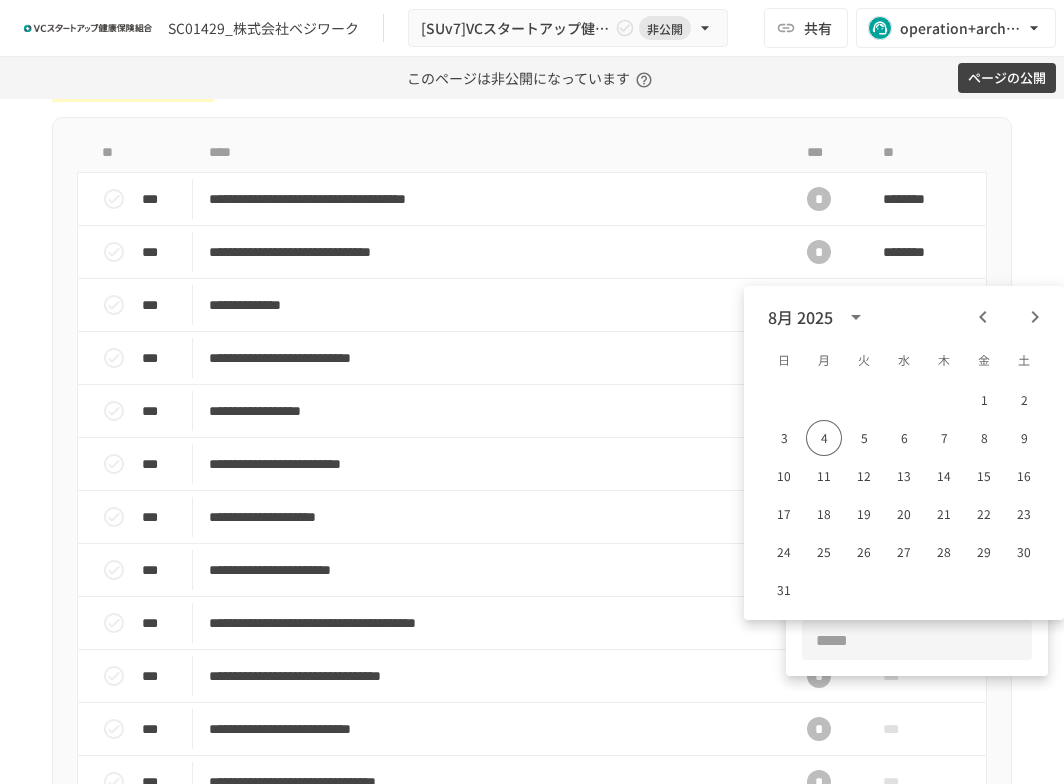 click at bounding box center (917, 640) 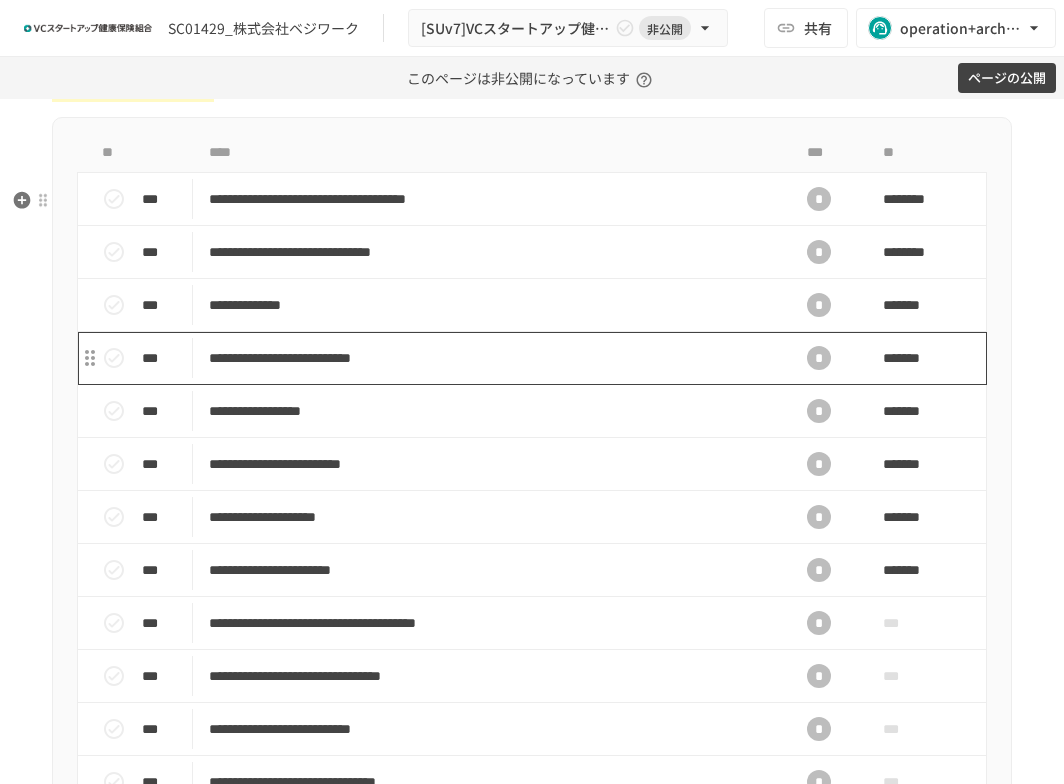 scroll, scrollTop: 833, scrollLeft: 0, axis: vertical 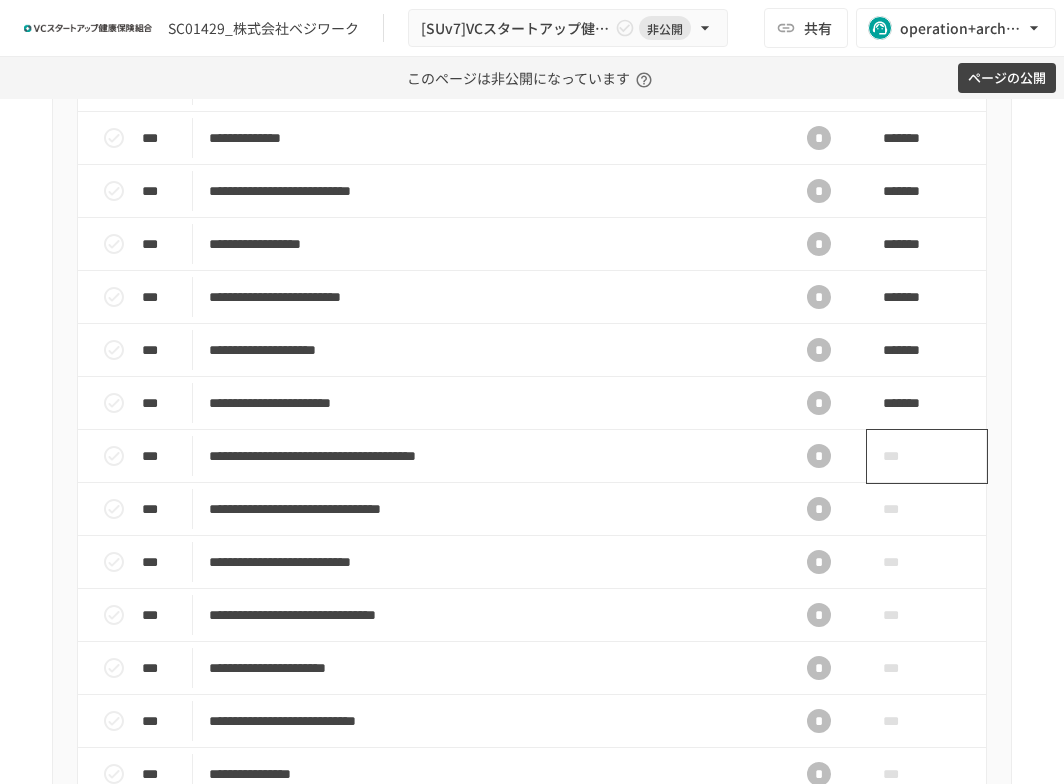 click on "***" at bounding box center [904, 456] 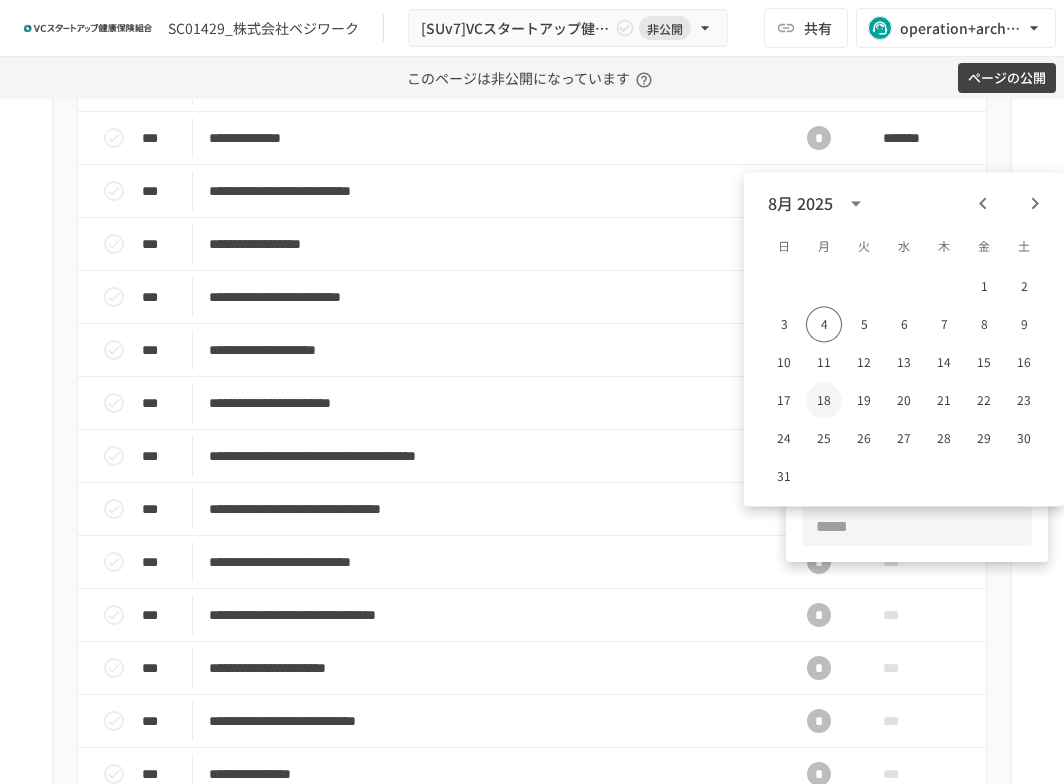 click on "18" at bounding box center (824, 400) 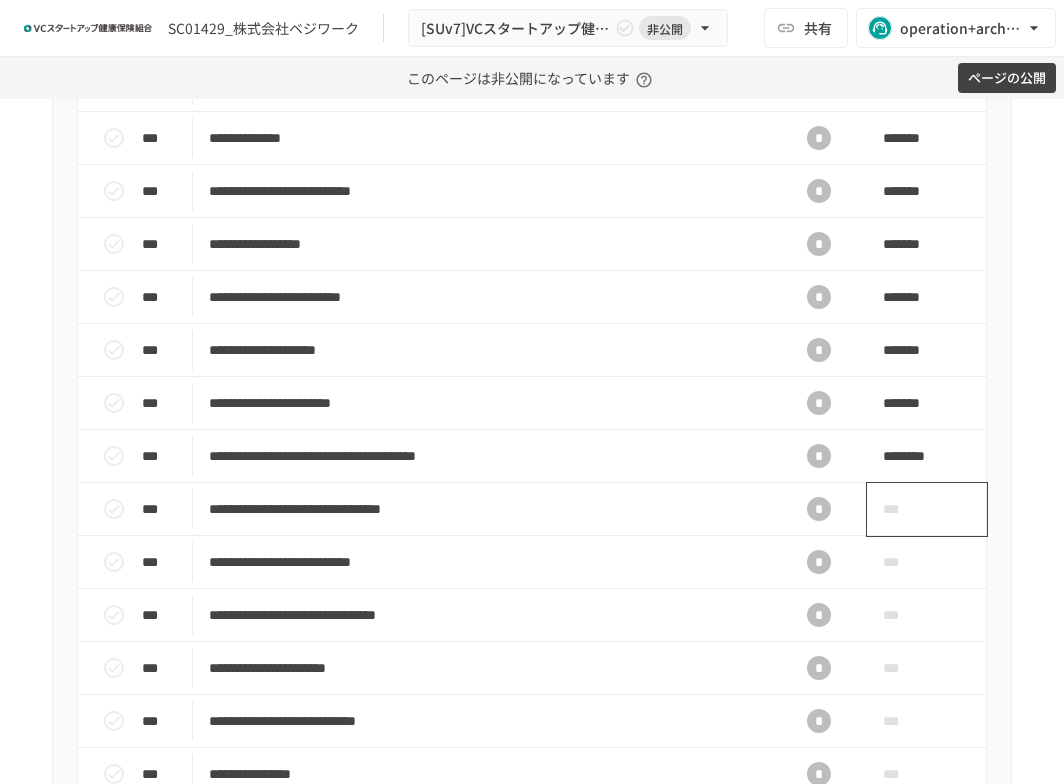 click on "***" at bounding box center [904, 509] 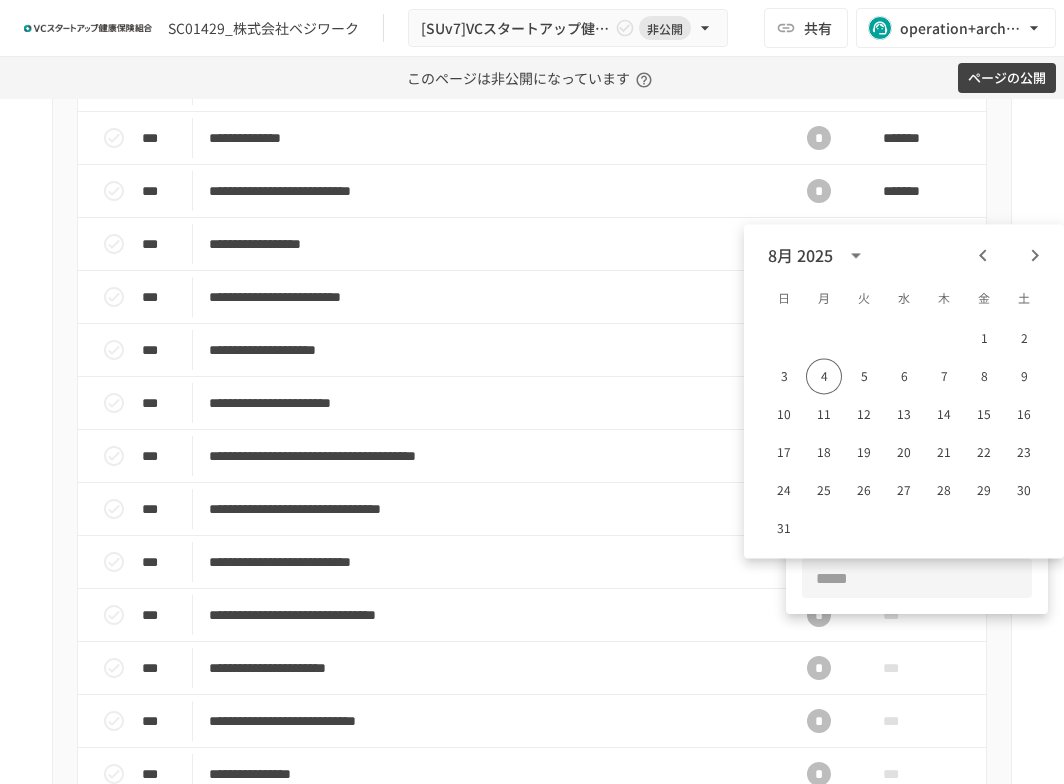 click 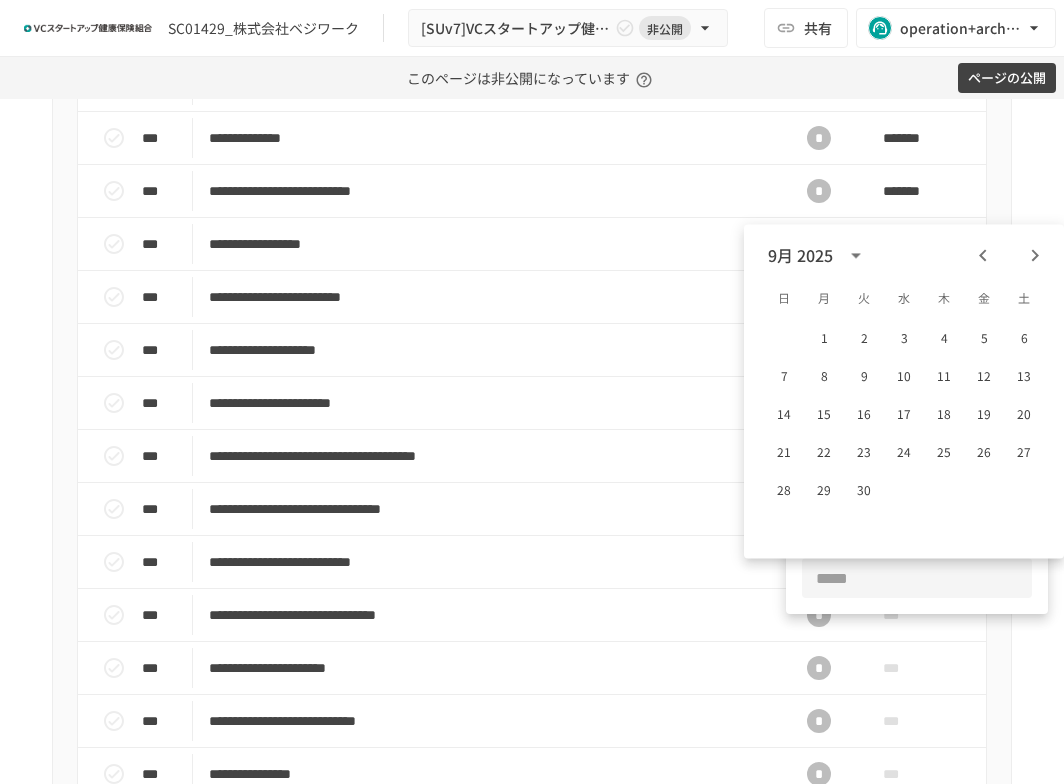click 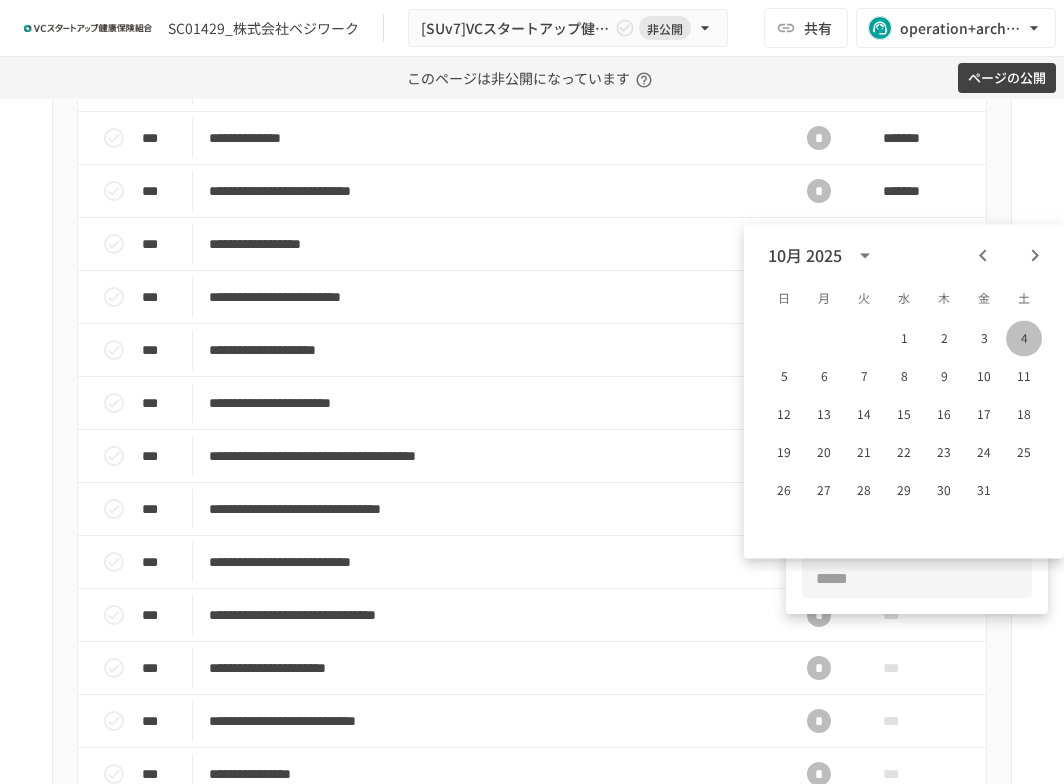 click on "4" at bounding box center [1024, 338] 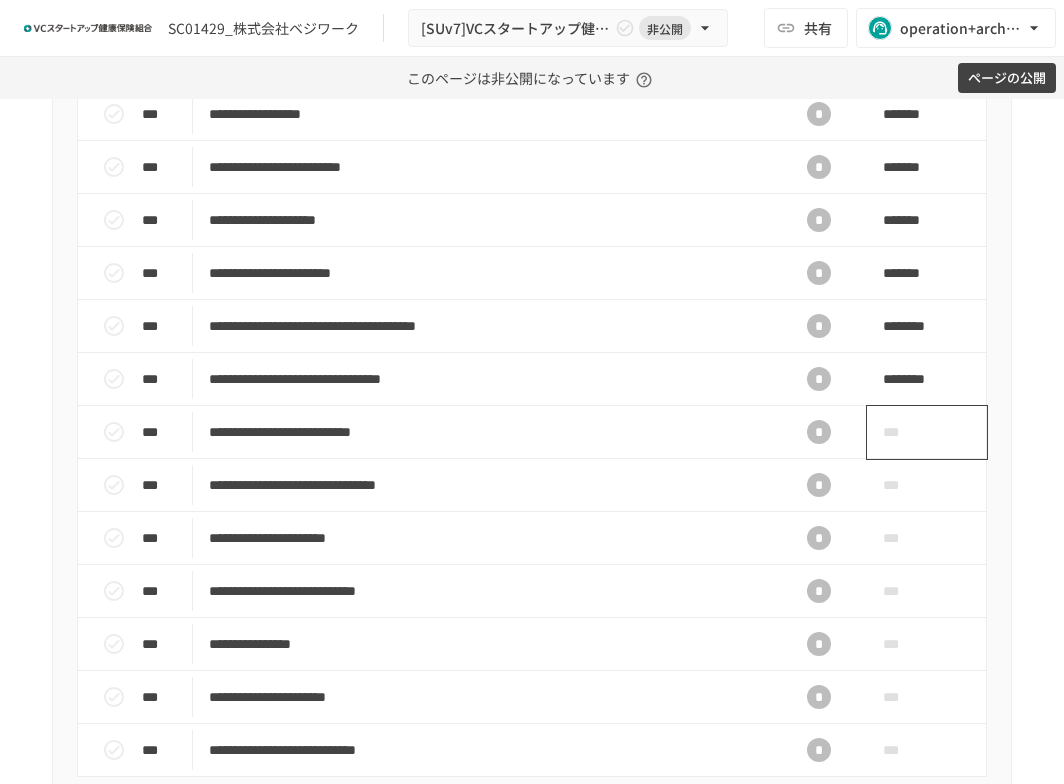 scroll, scrollTop: 1000, scrollLeft: 0, axis: vertical 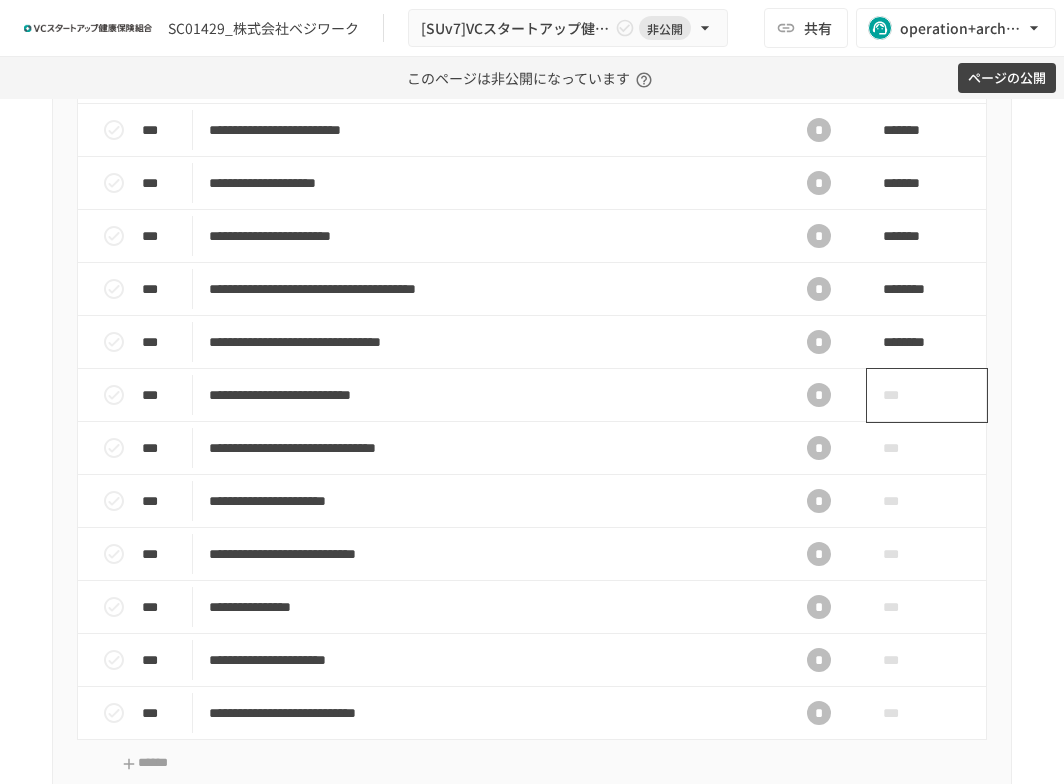 click on "***" at bounding box center [904, 395] 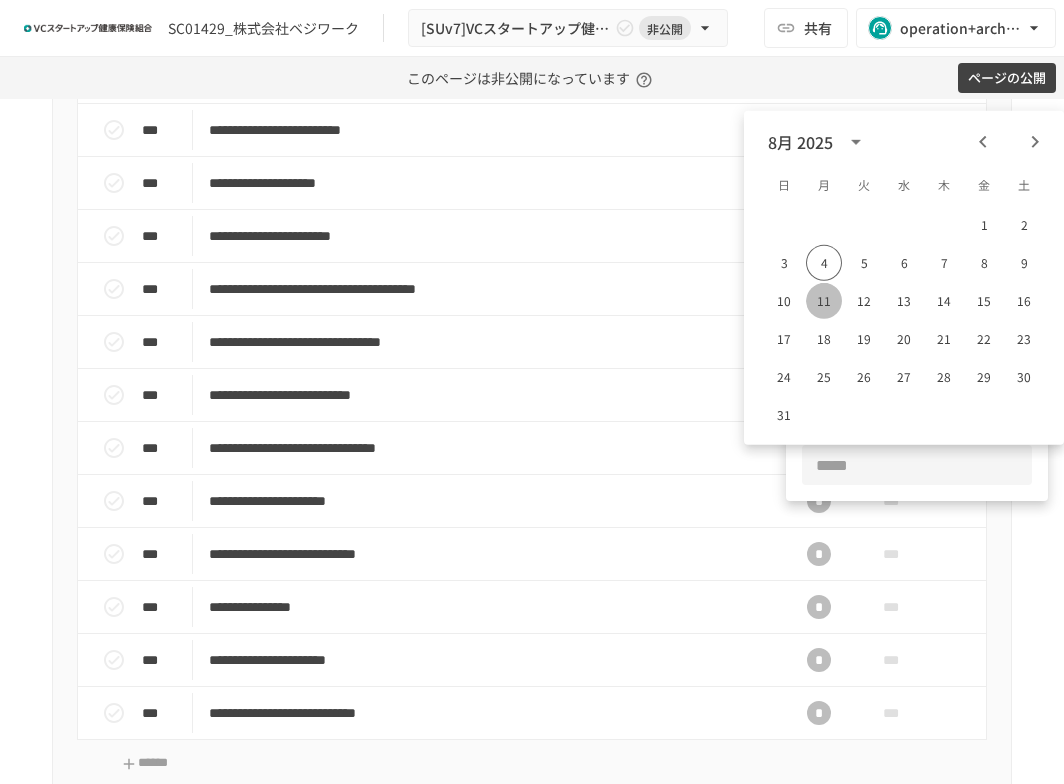 click on "11" at bounding box center [824, 301] 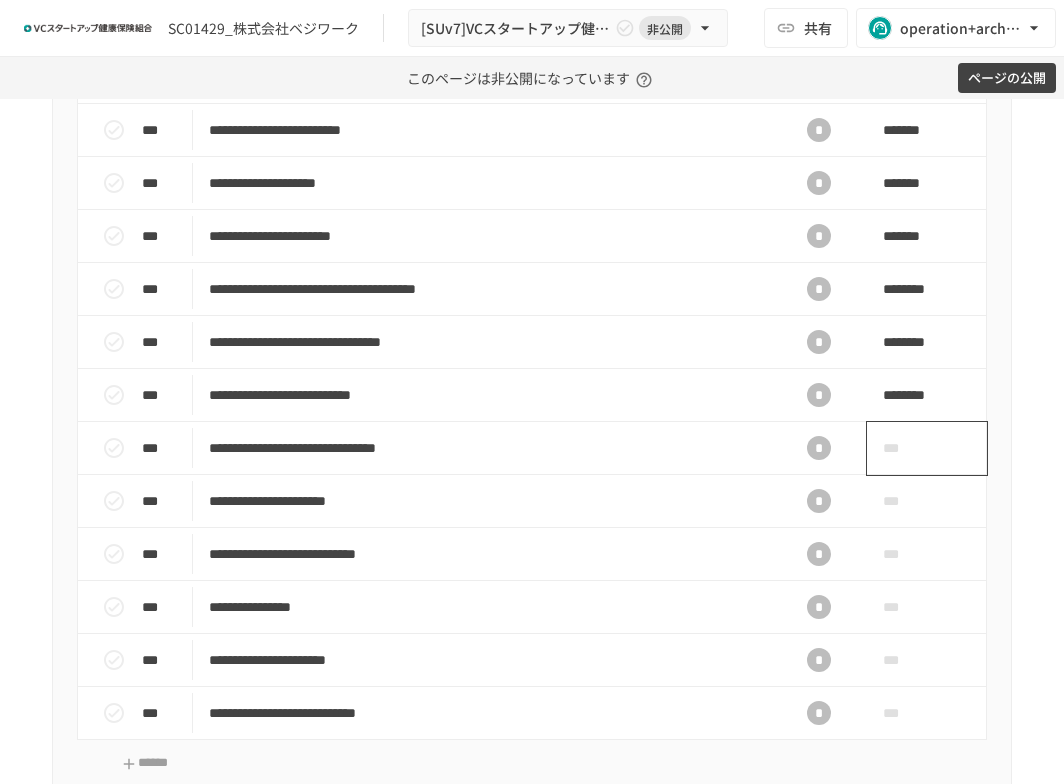 click on "***" at bounding box center [927, 448] 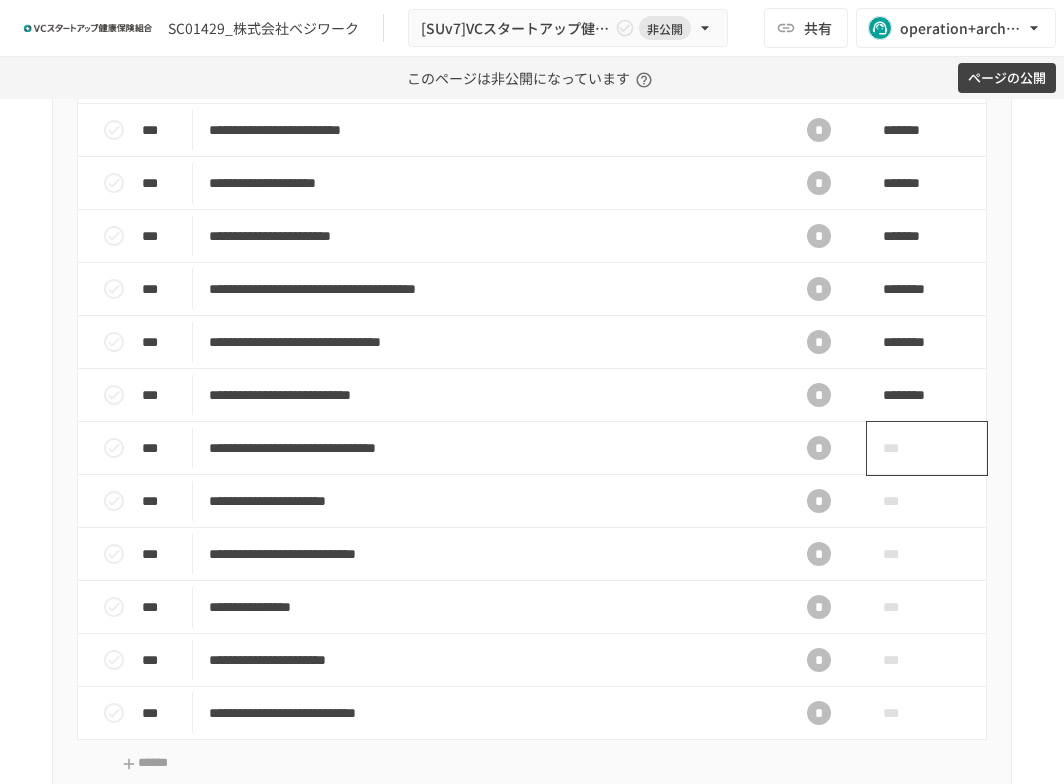 click on "***" at bounding box center [904, 448] 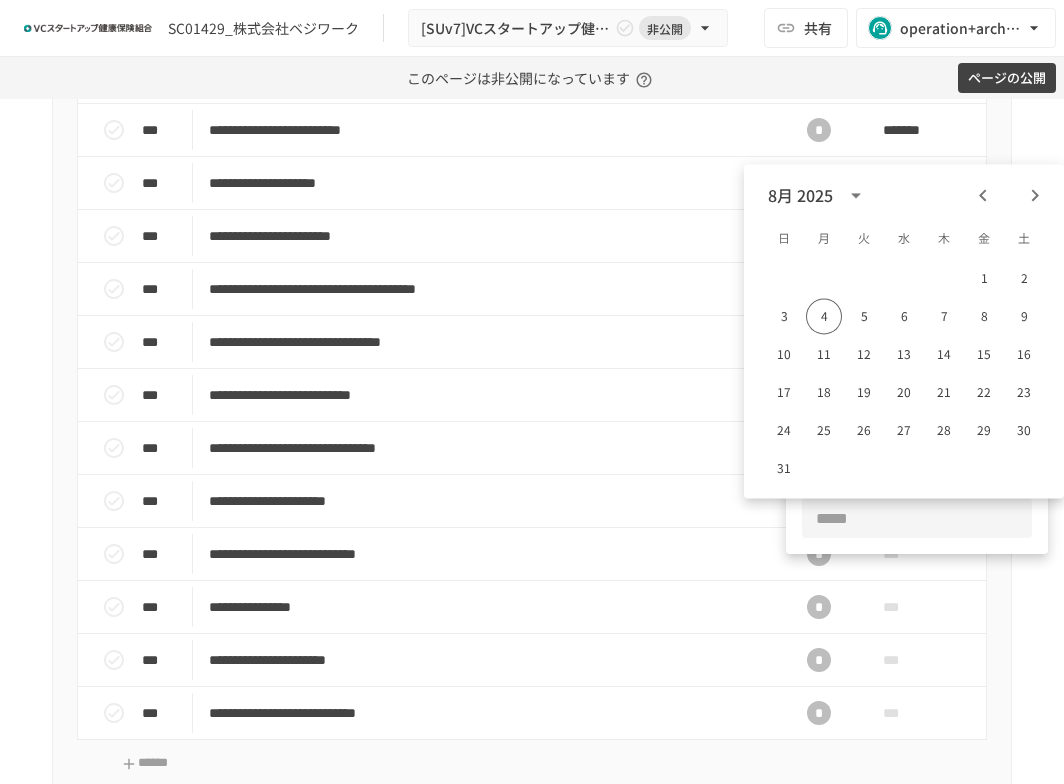 click 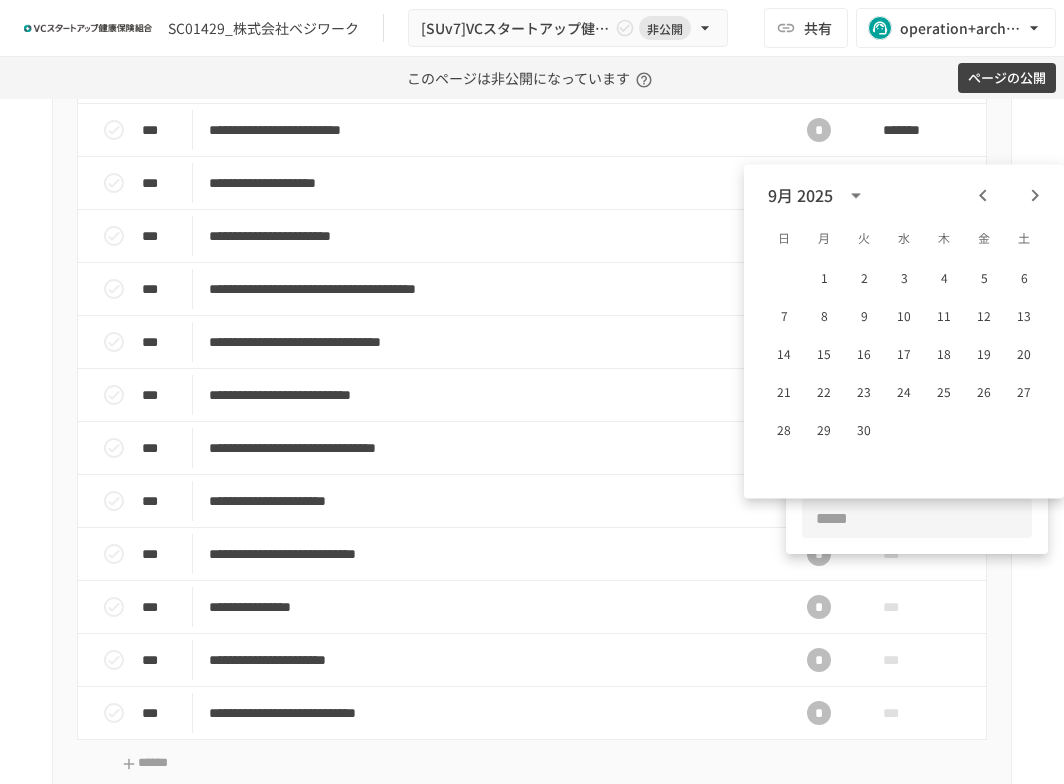 click 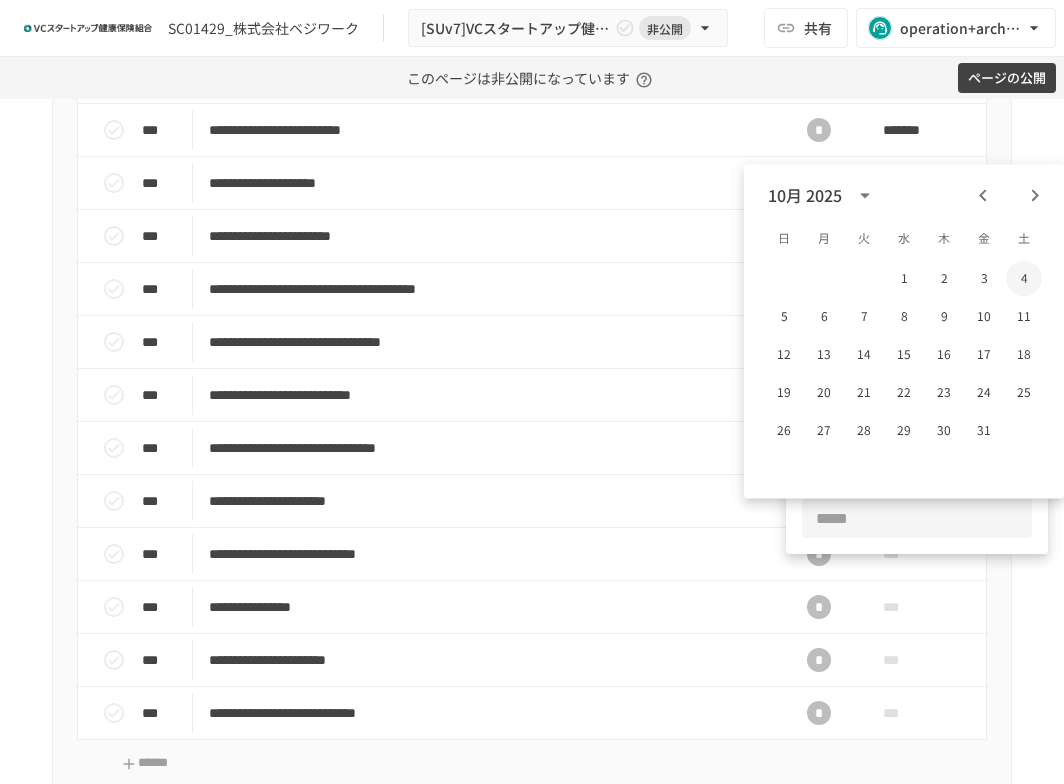 click on "4" at bounding box center (1024, 278) 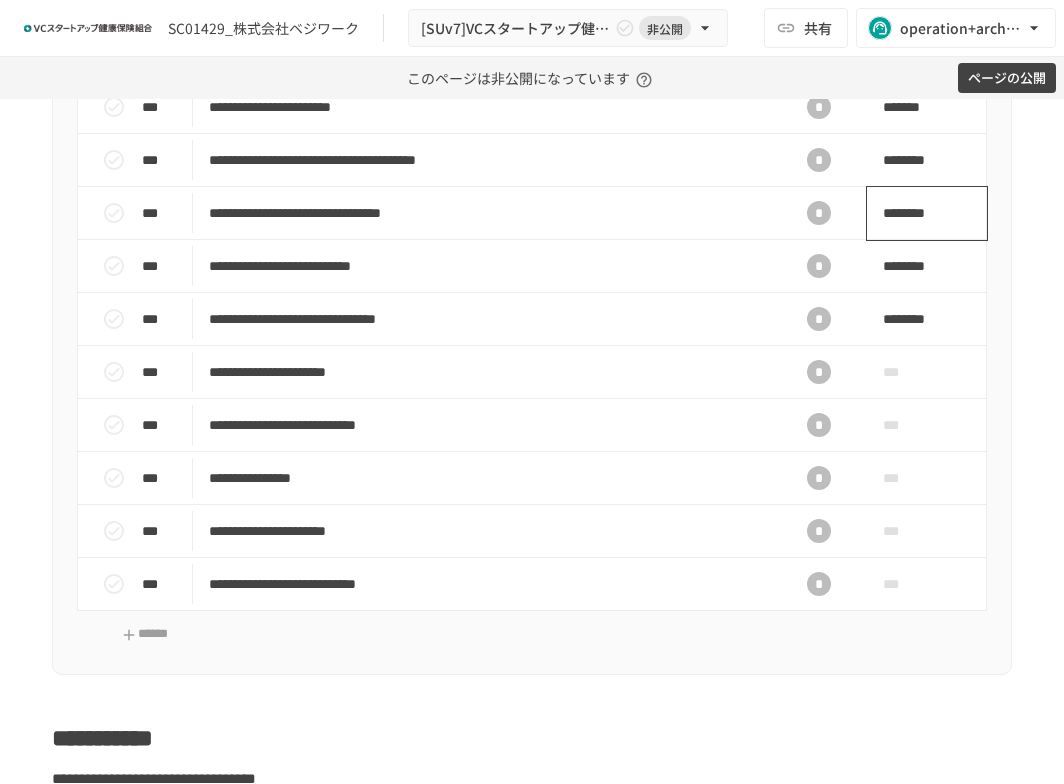 scroll, scrollTop: 1166, scrollLeft: 0, axis: vertical 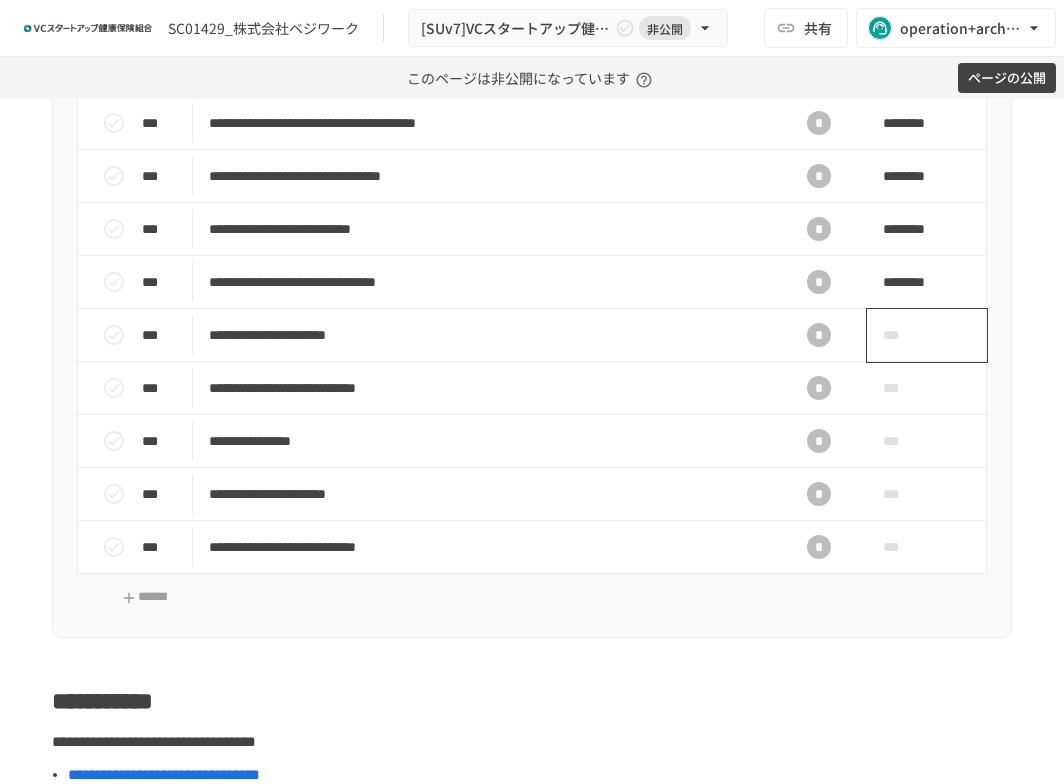 click on "***" at bounding box center (927, 335) 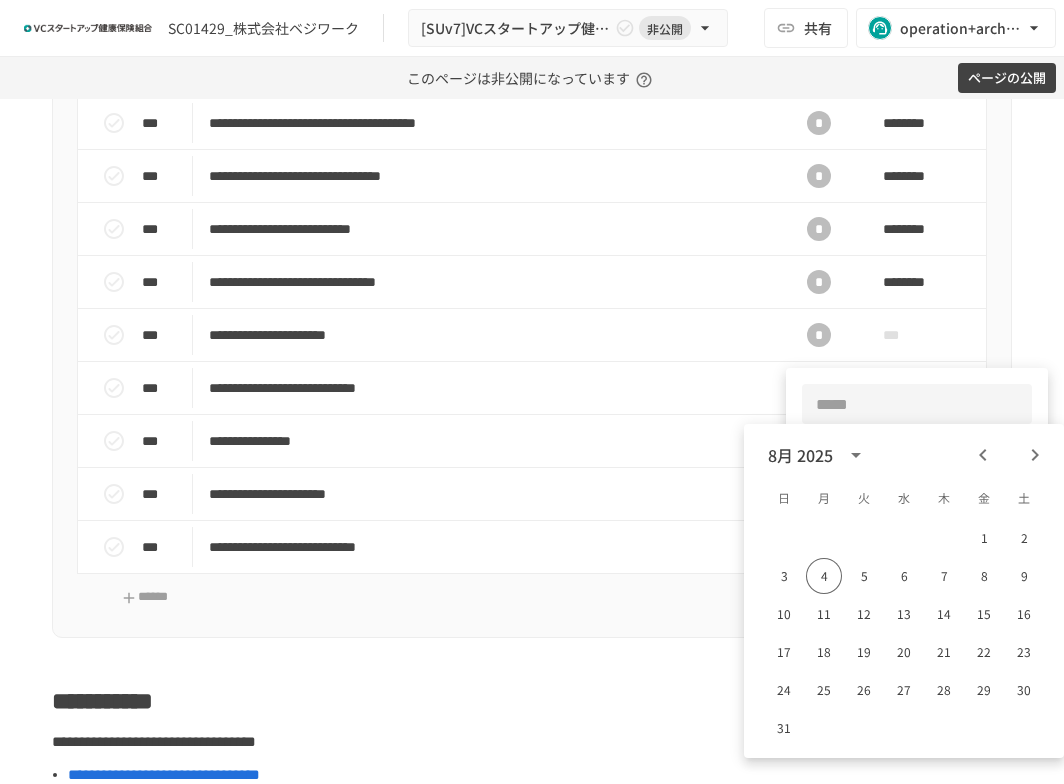 click 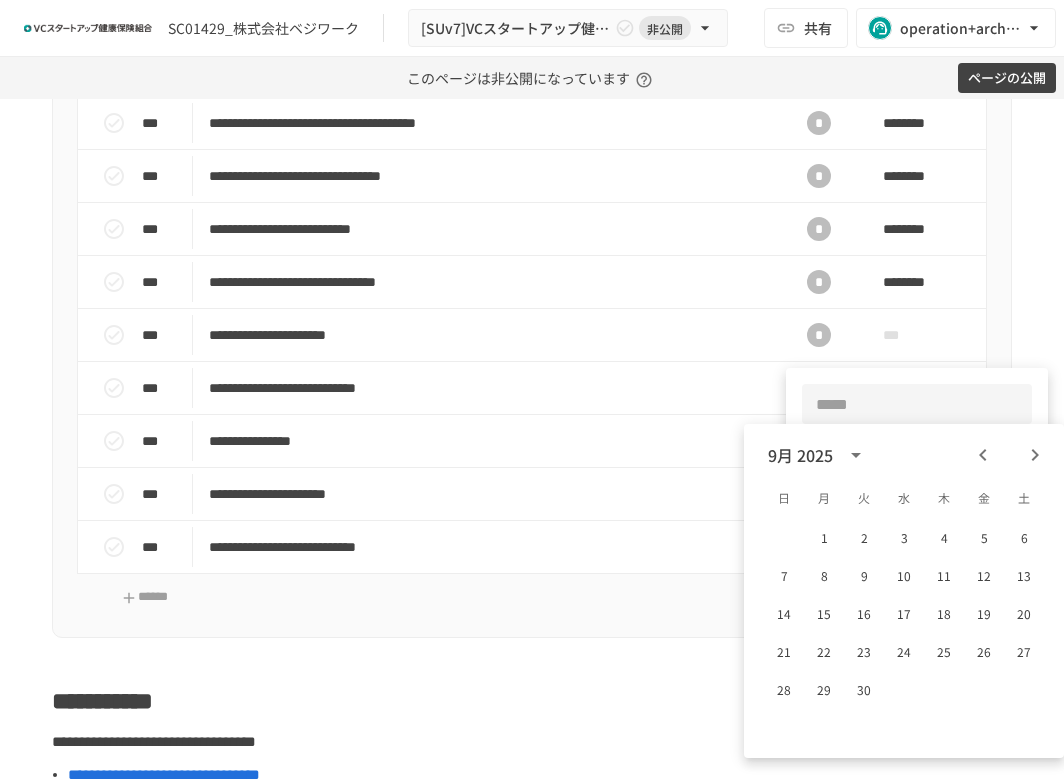 click at bounding box center (917, 404) 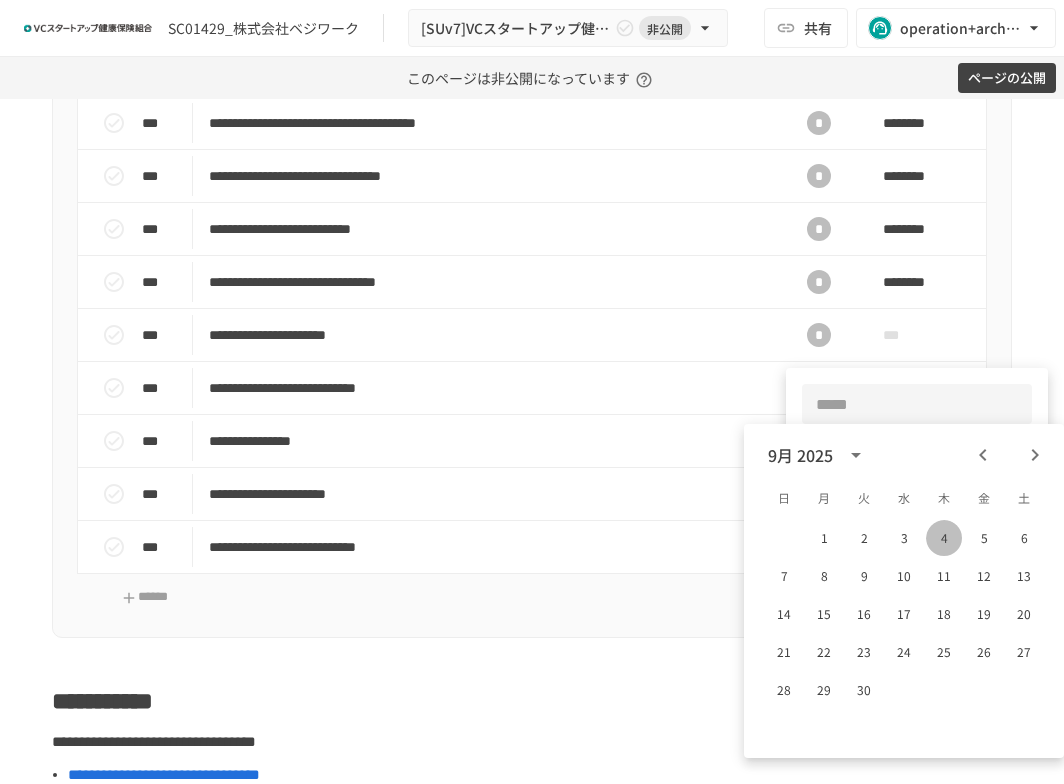 click on "4" at bounding box center [944, 538] 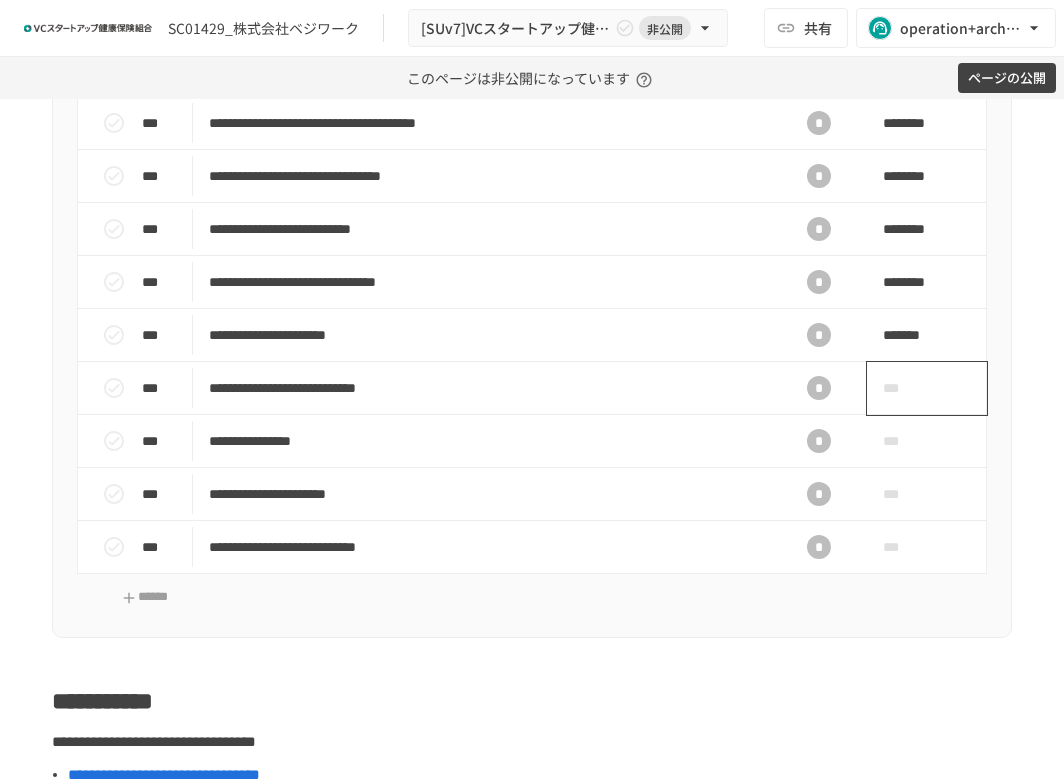 click on "***" at bounding box center (904, 388) 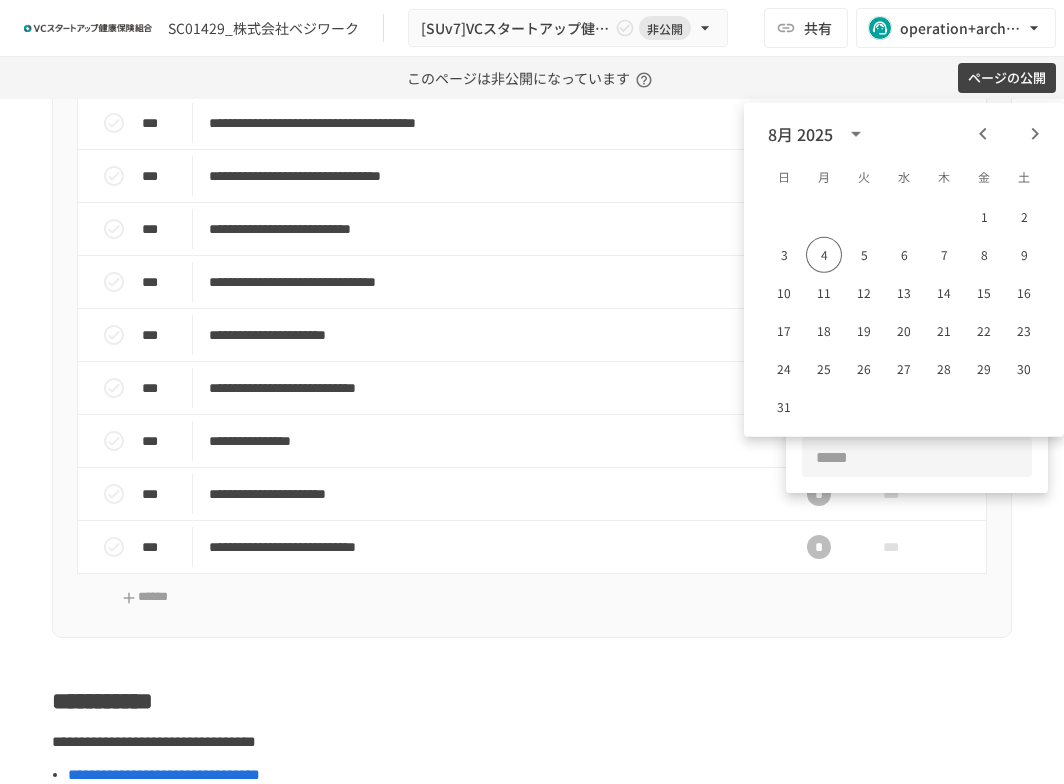 click on "8月 2025 日 月 火 水 木 金 土 1 2 3 4 5 6 7 8 9 10 11 12 13 14 15 16 17 18 19 20 21 22 23 24 25 26 27 28 29 30 31" at bounding box center (904, 270) 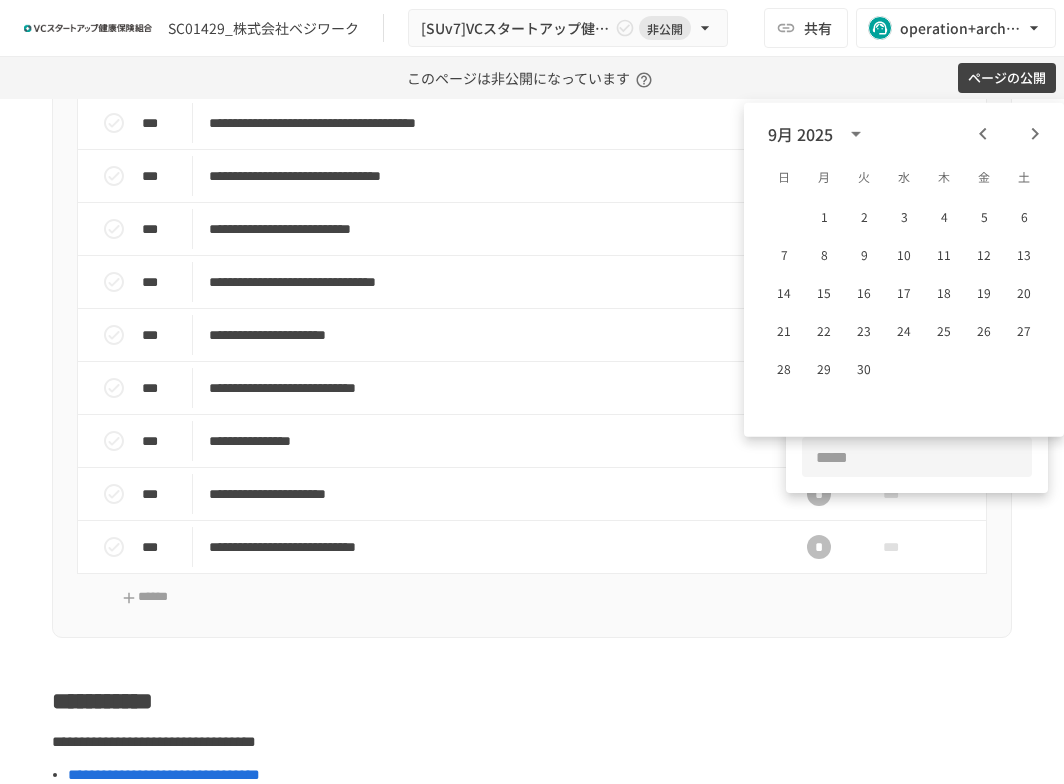 click 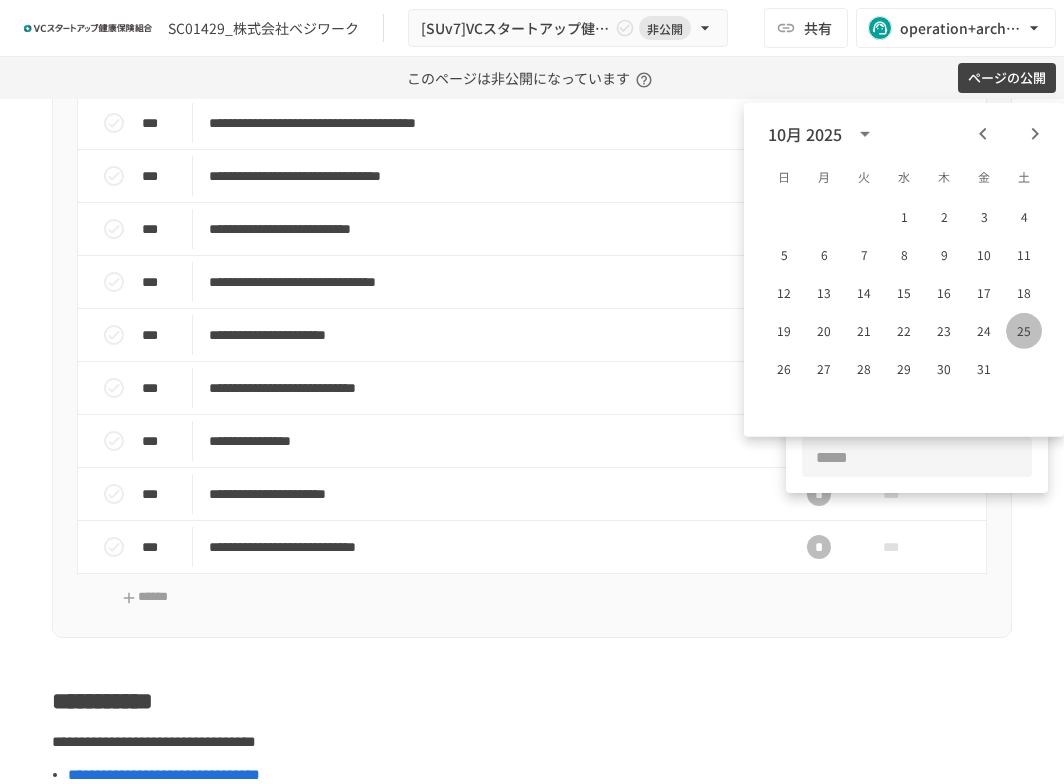 click on "25" at bounding box center [1024, 331] 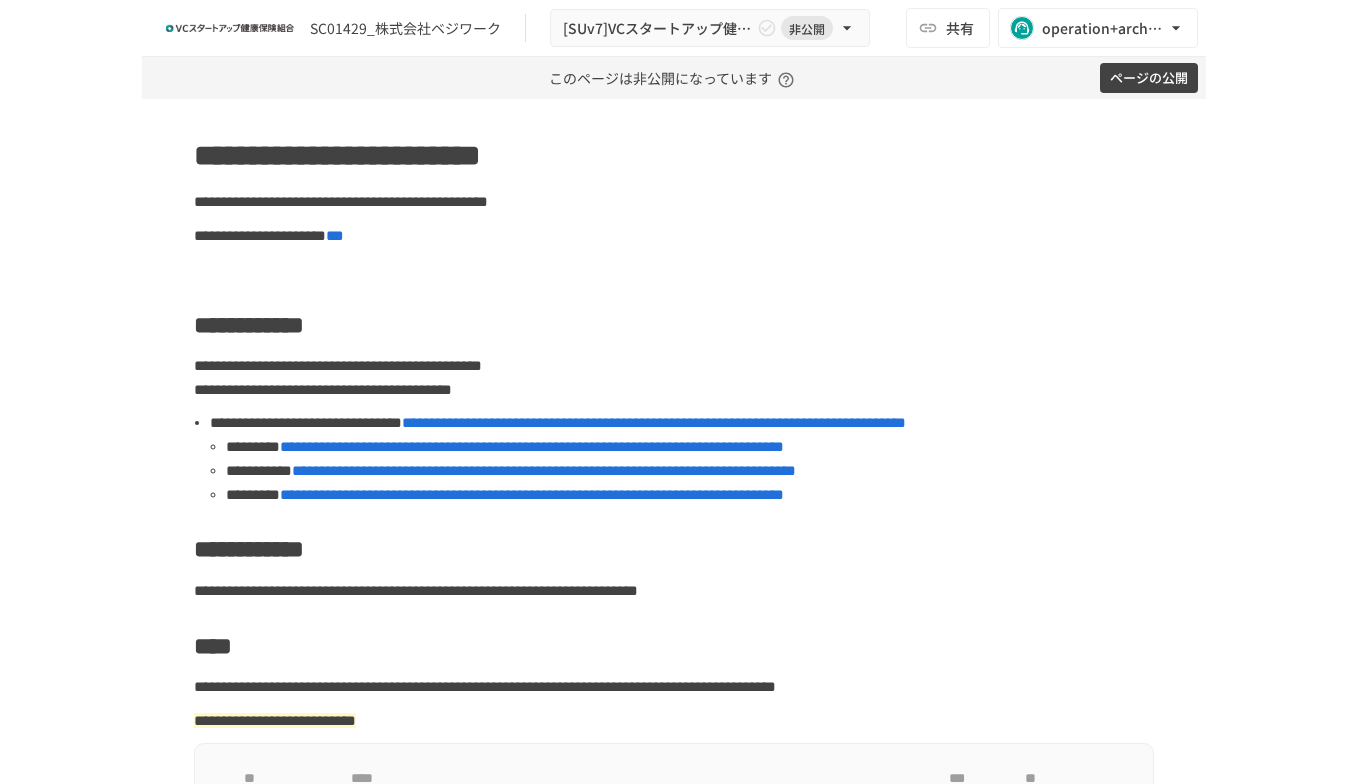 scroll, scrollTop: 0, scrollLeft: 0, axis: both 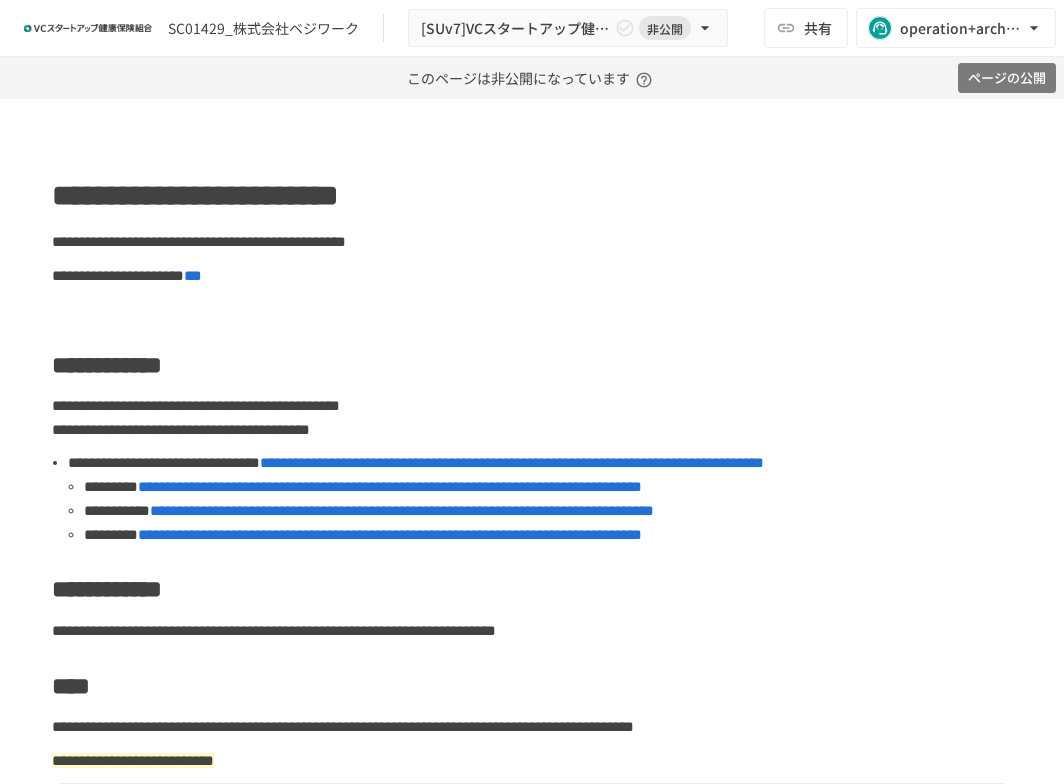 click on "ページの公開" at bounding box center [1007, 78] 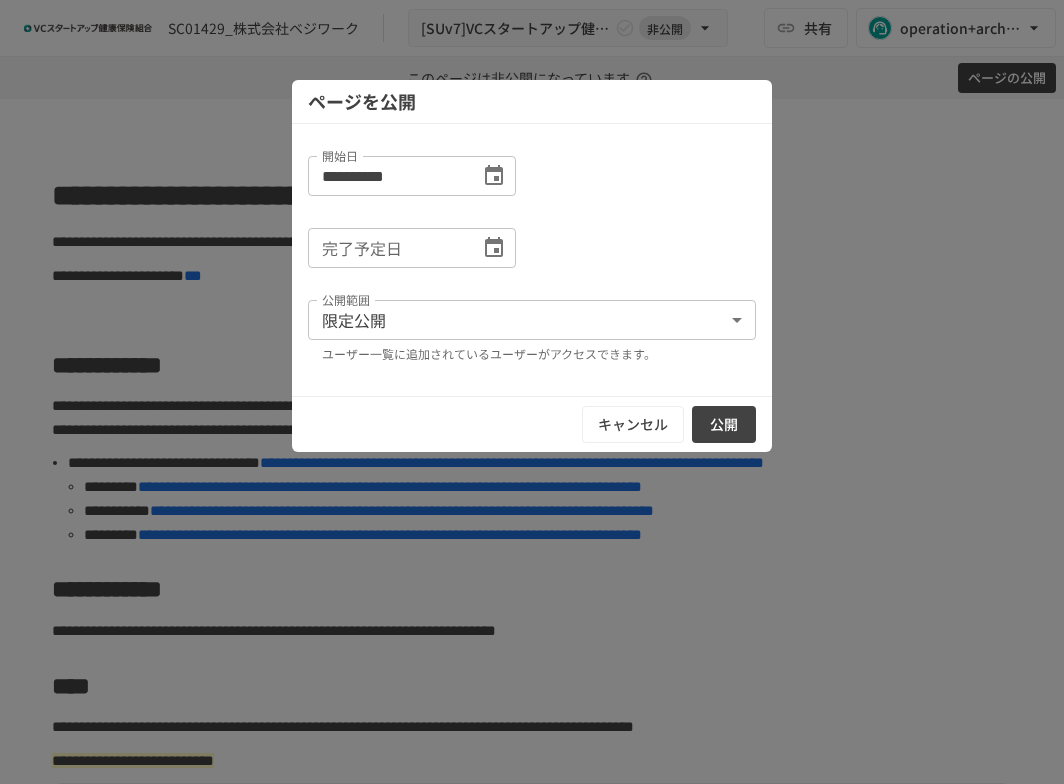click on "公開" at bounding box center (724, 424) 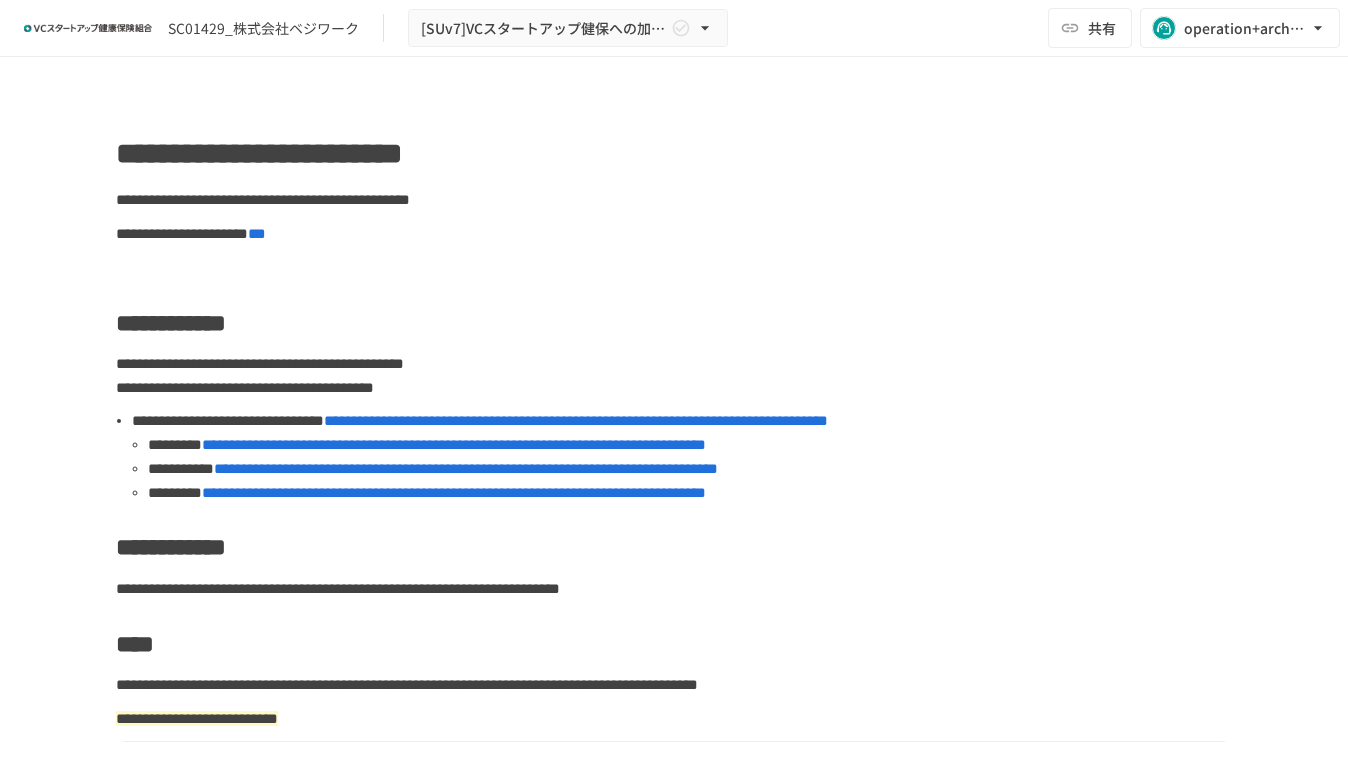 scroll, scrollTop: 0, scrollLeft: 0, axis: both 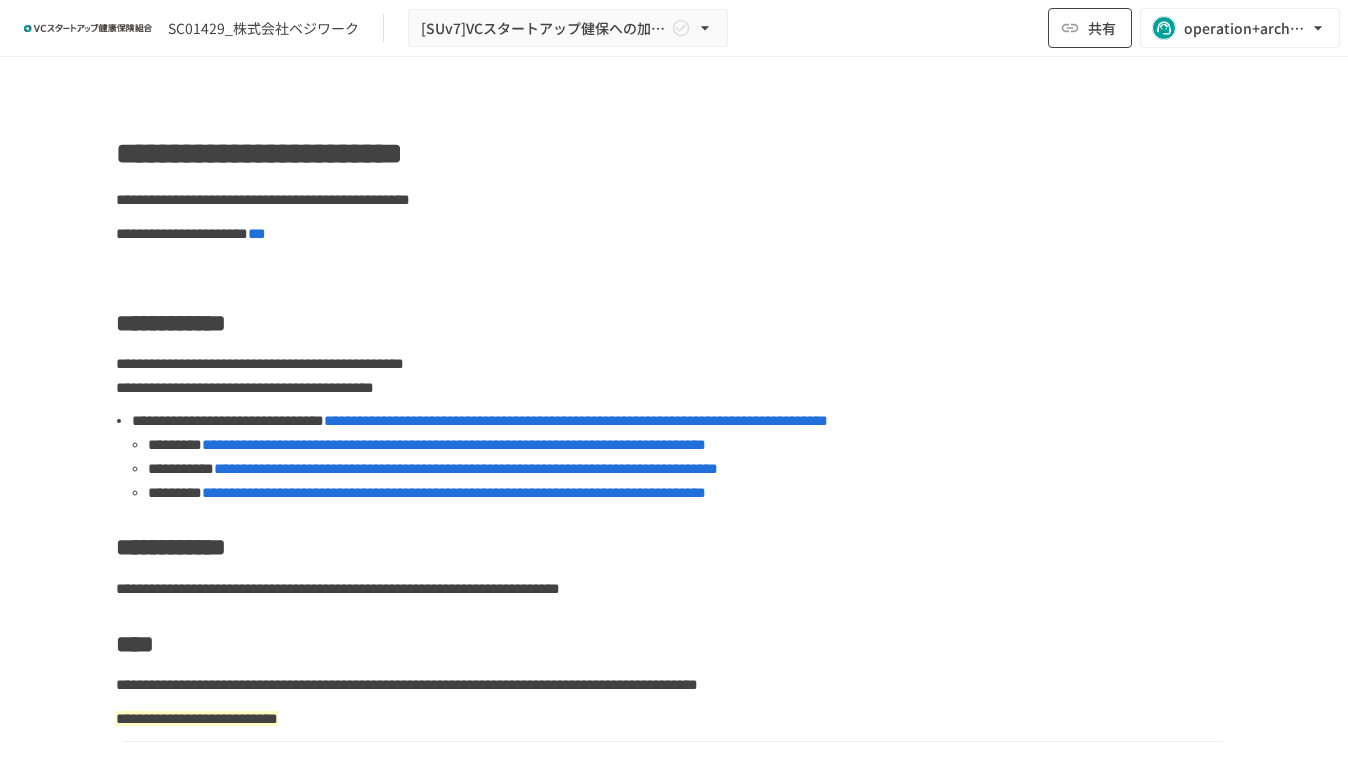 click on "共有" at bounding box center [1102, 28] 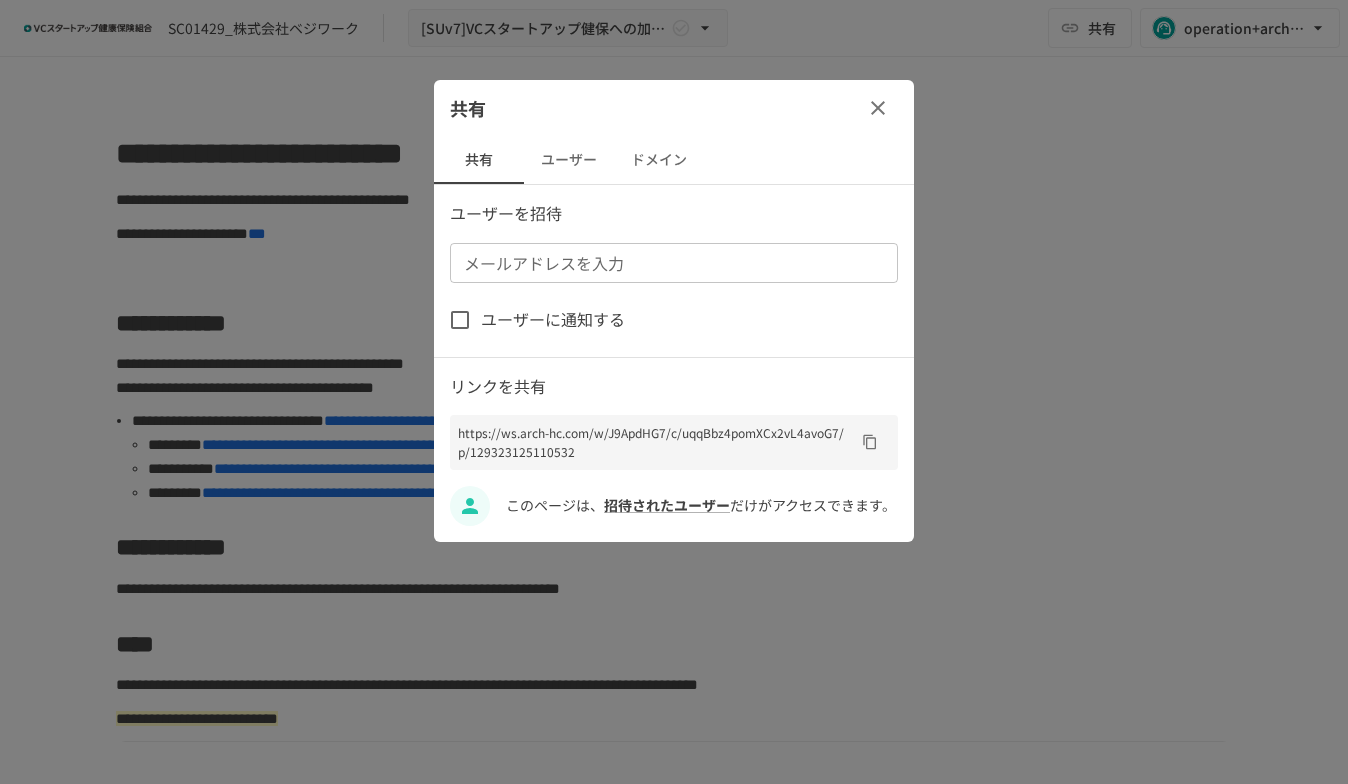 click on "ユーザー" at bounding box center [569, 160] 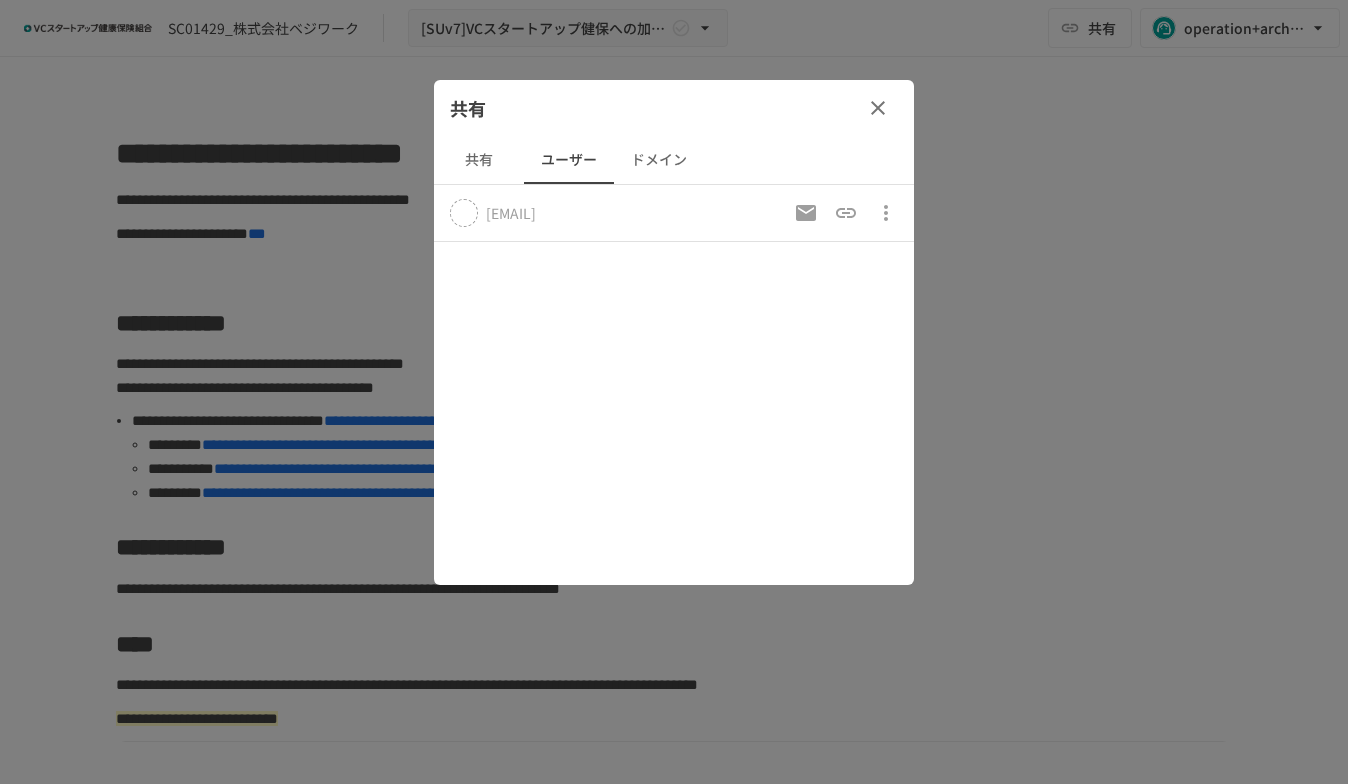 click at bounding box center (674, 392) 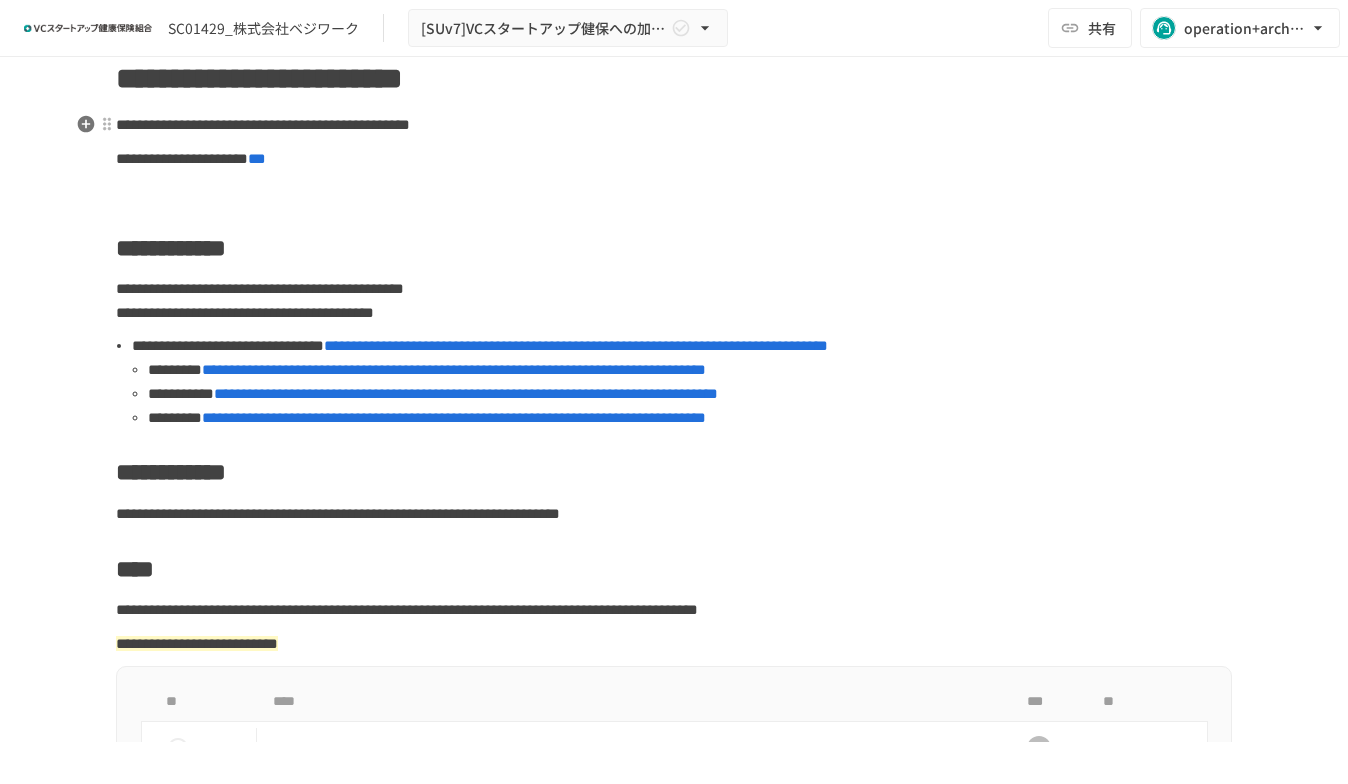 scroll, scrollTop: 0, scrollLeft: 0, axis: both 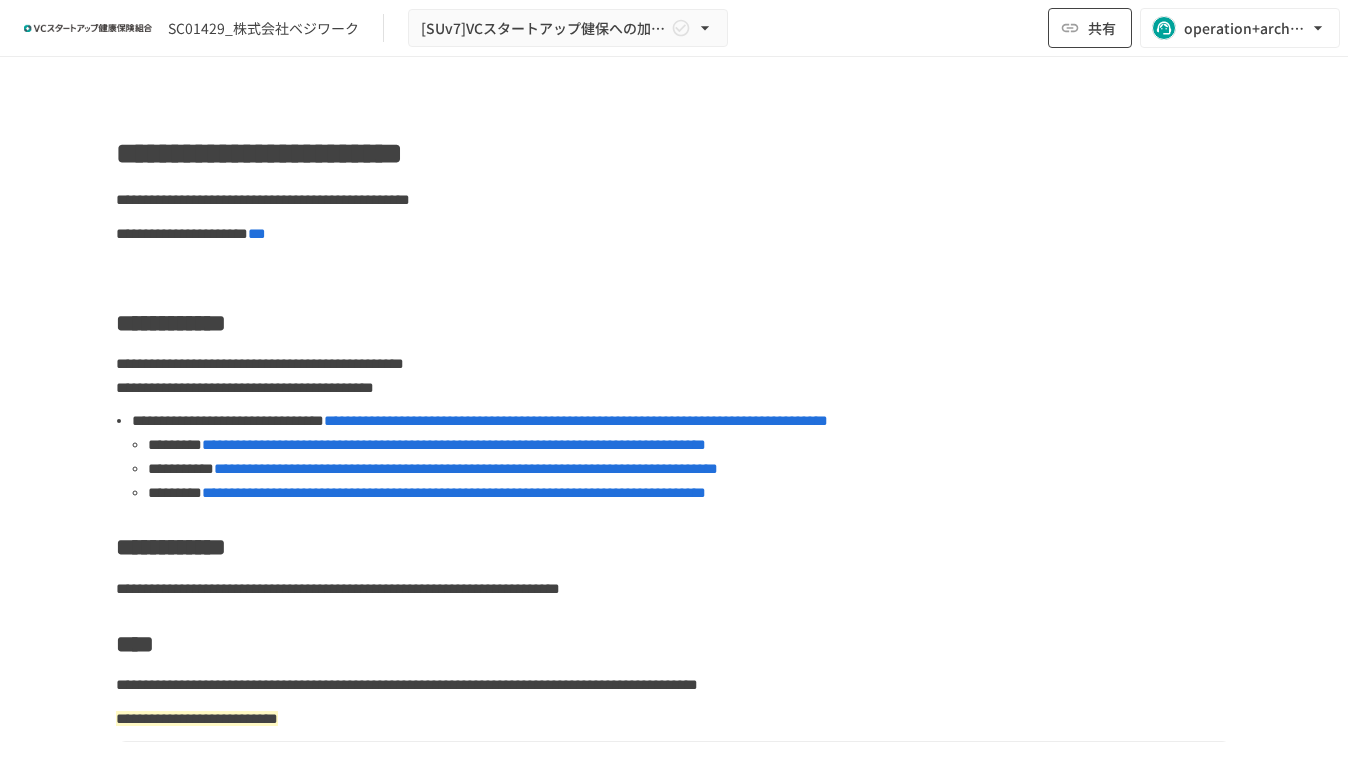 click on "共有" at bounding box center (1090, 28) 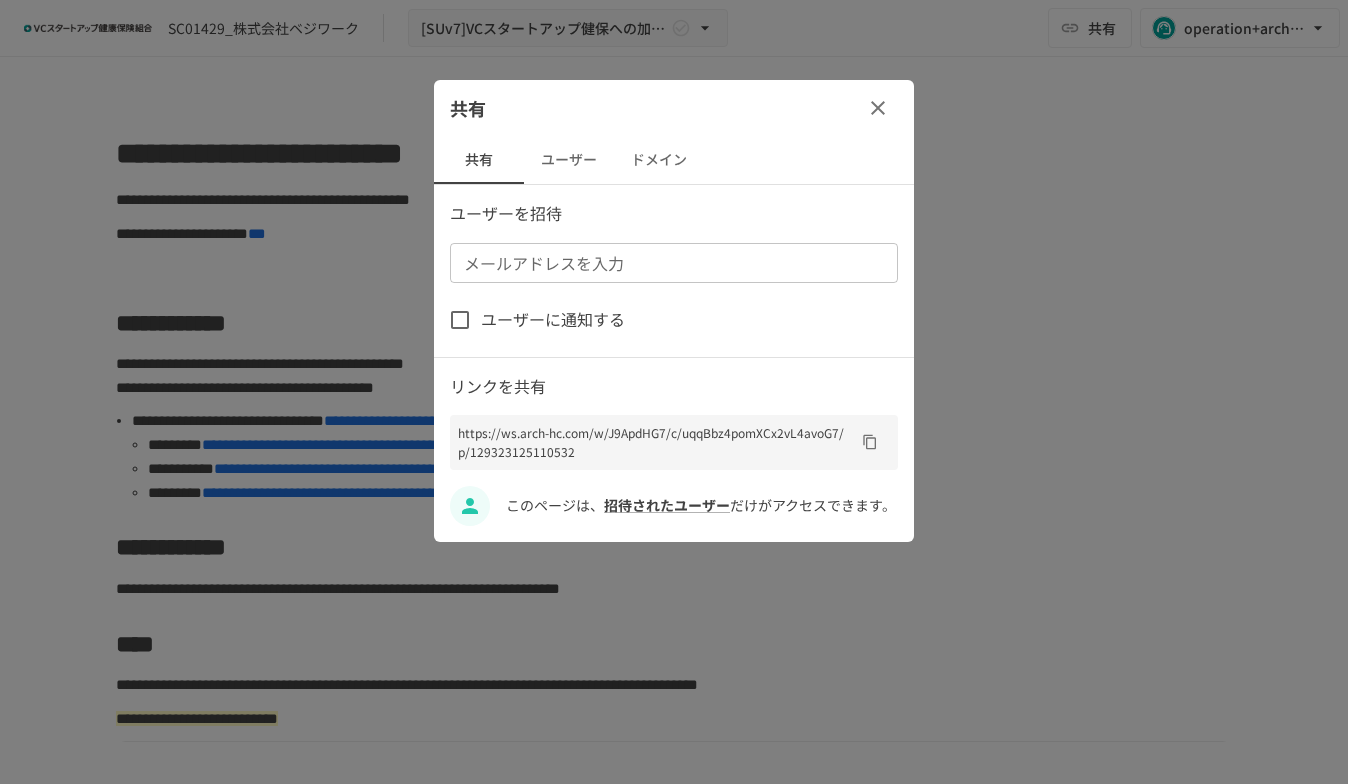 click on "ドメイン" at bounding box center [659, 160] 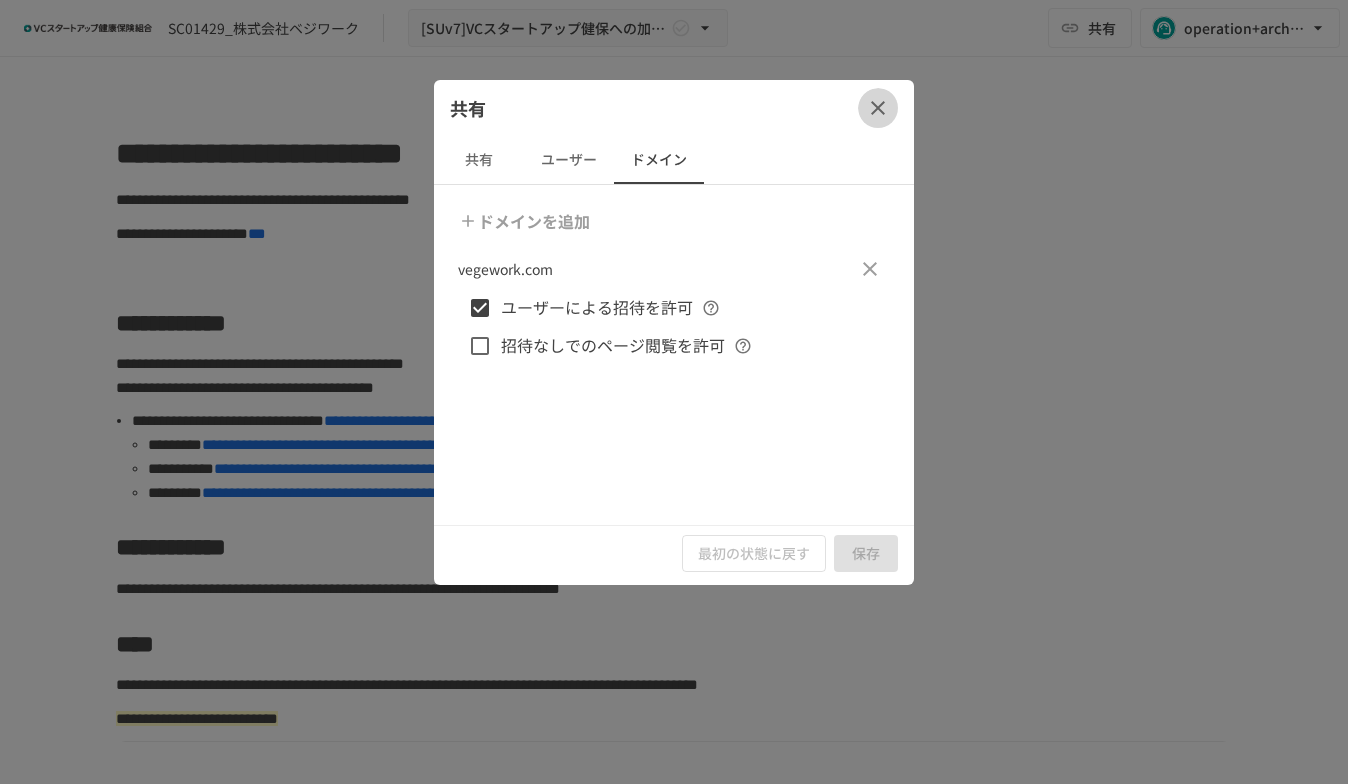click 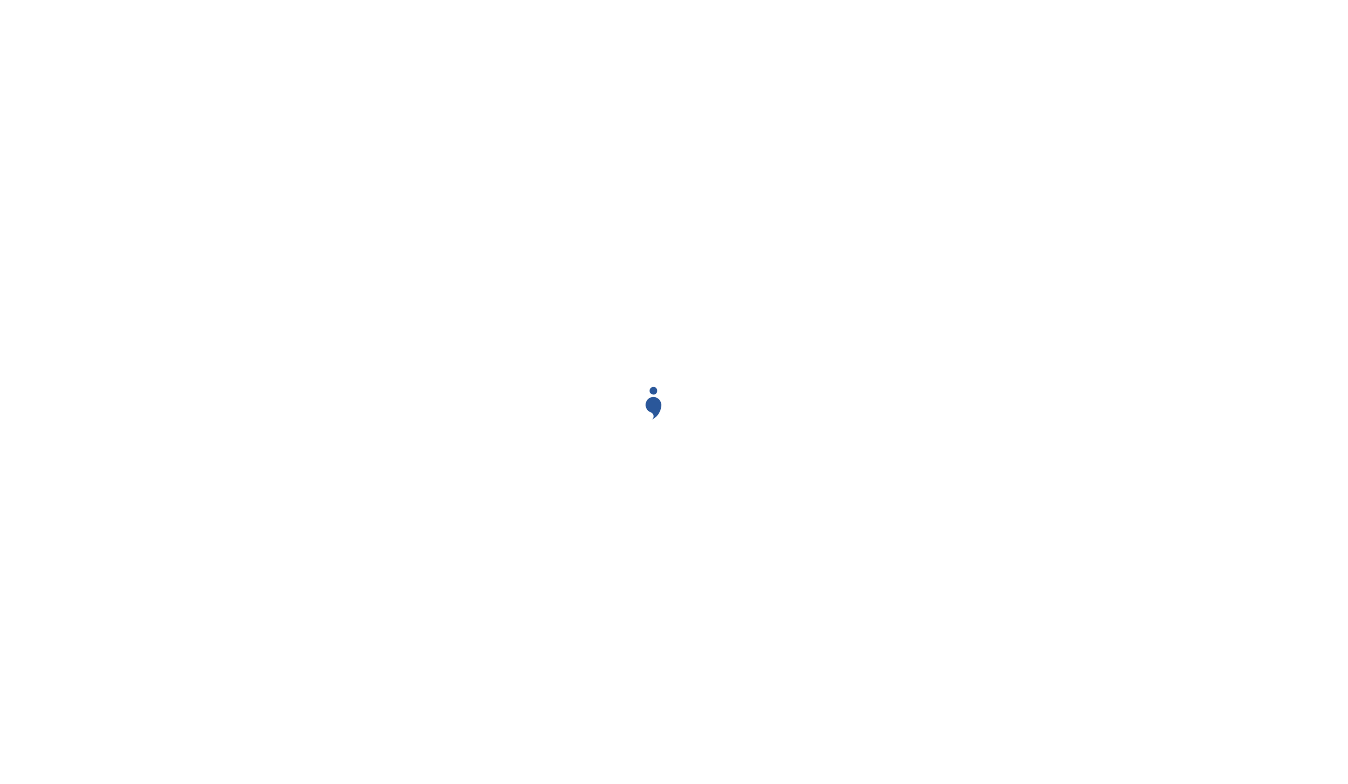 scroll, scrollTop: 0, scrollLeft: 0, axis: both 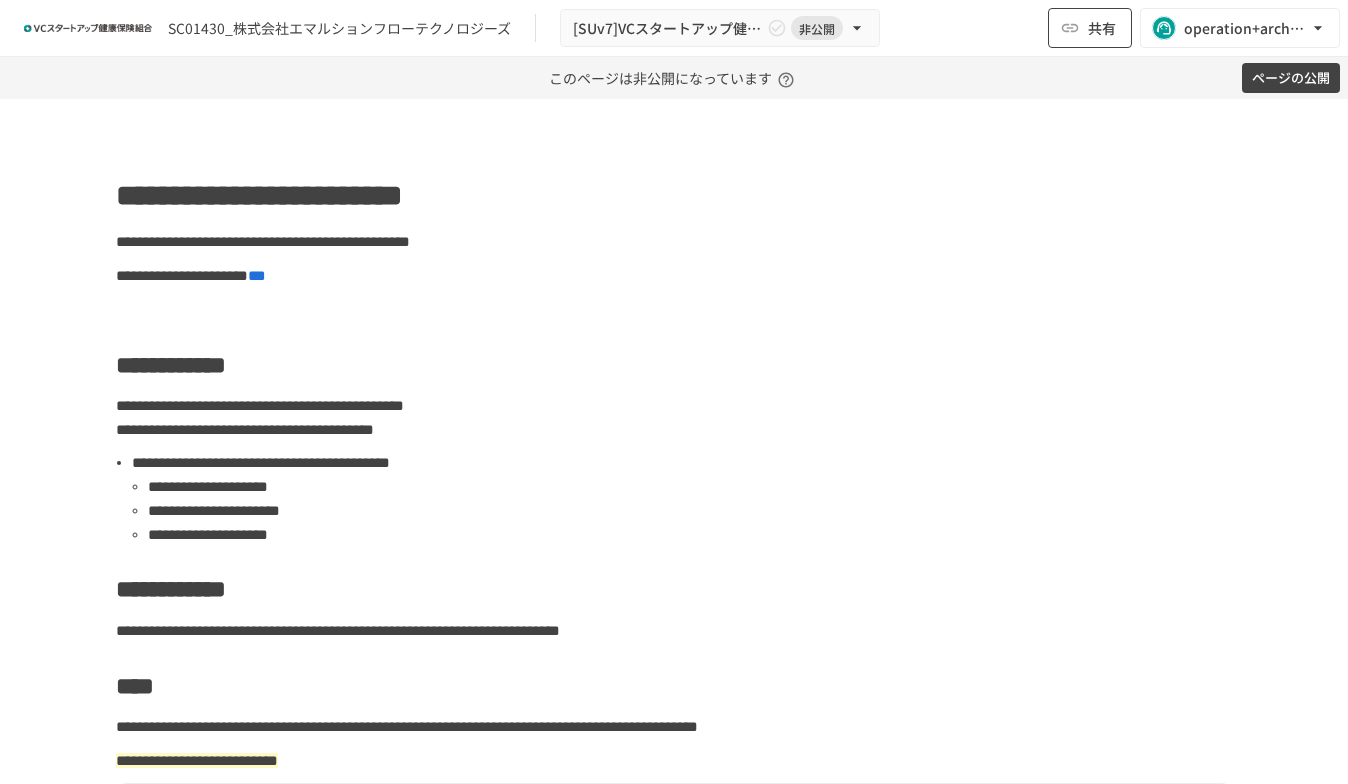 click on "共有" at bounding box center [1090, 28] 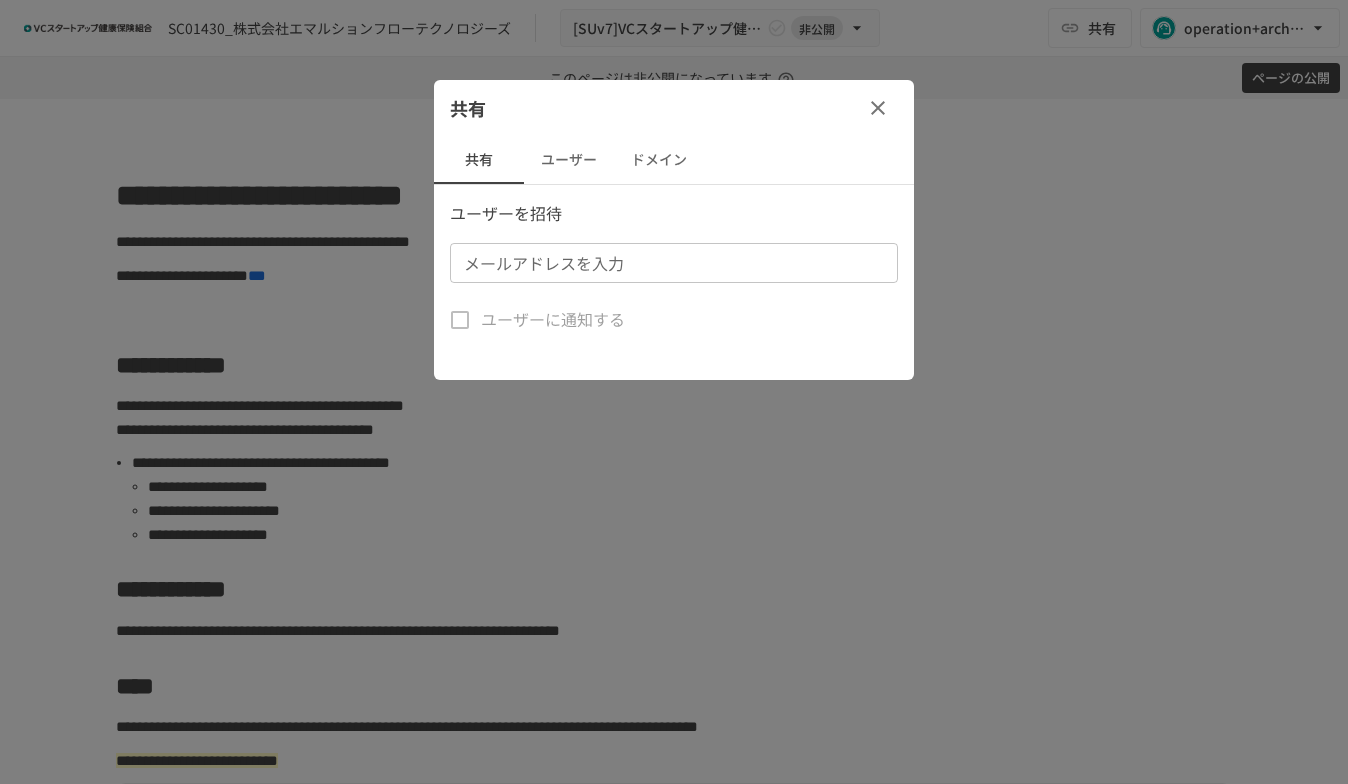 click on "メールアドレスを入力" at bounding box center [674, 263] 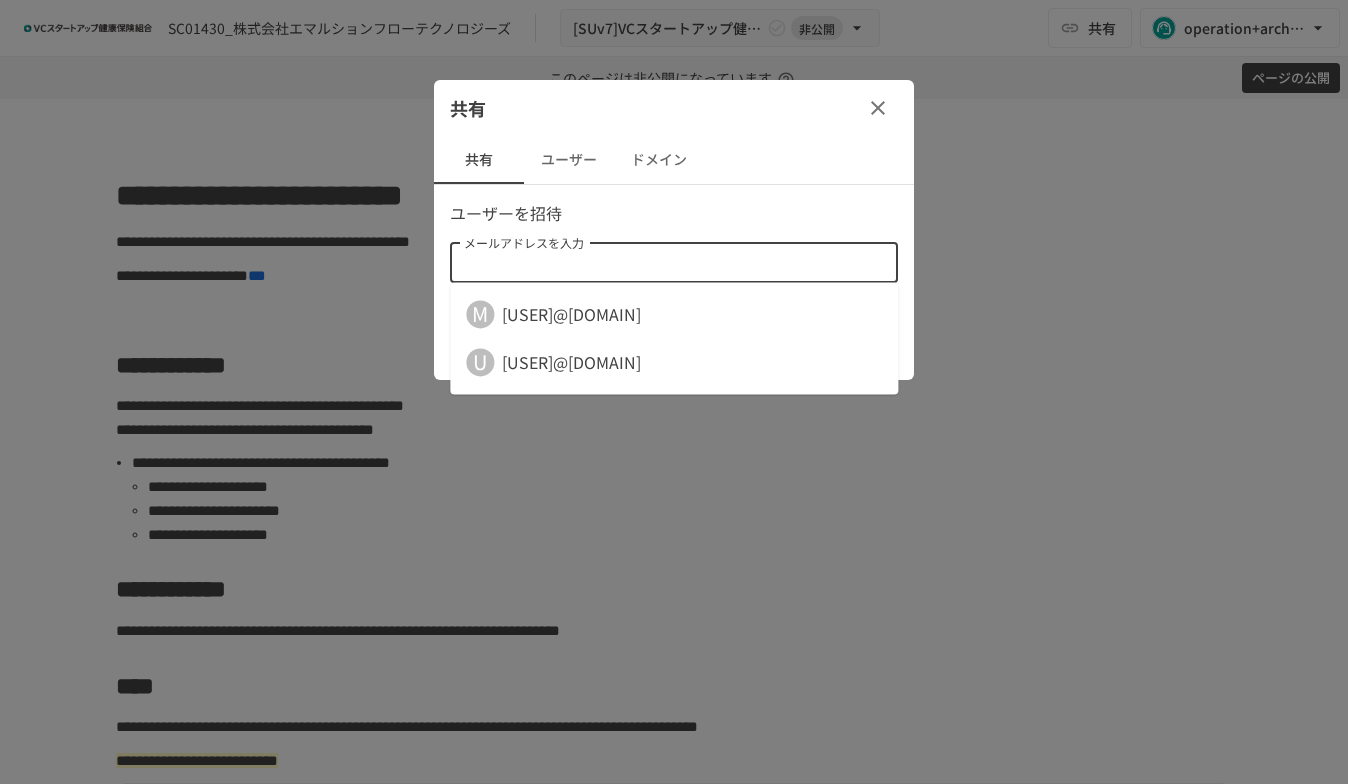 paste on "**********" 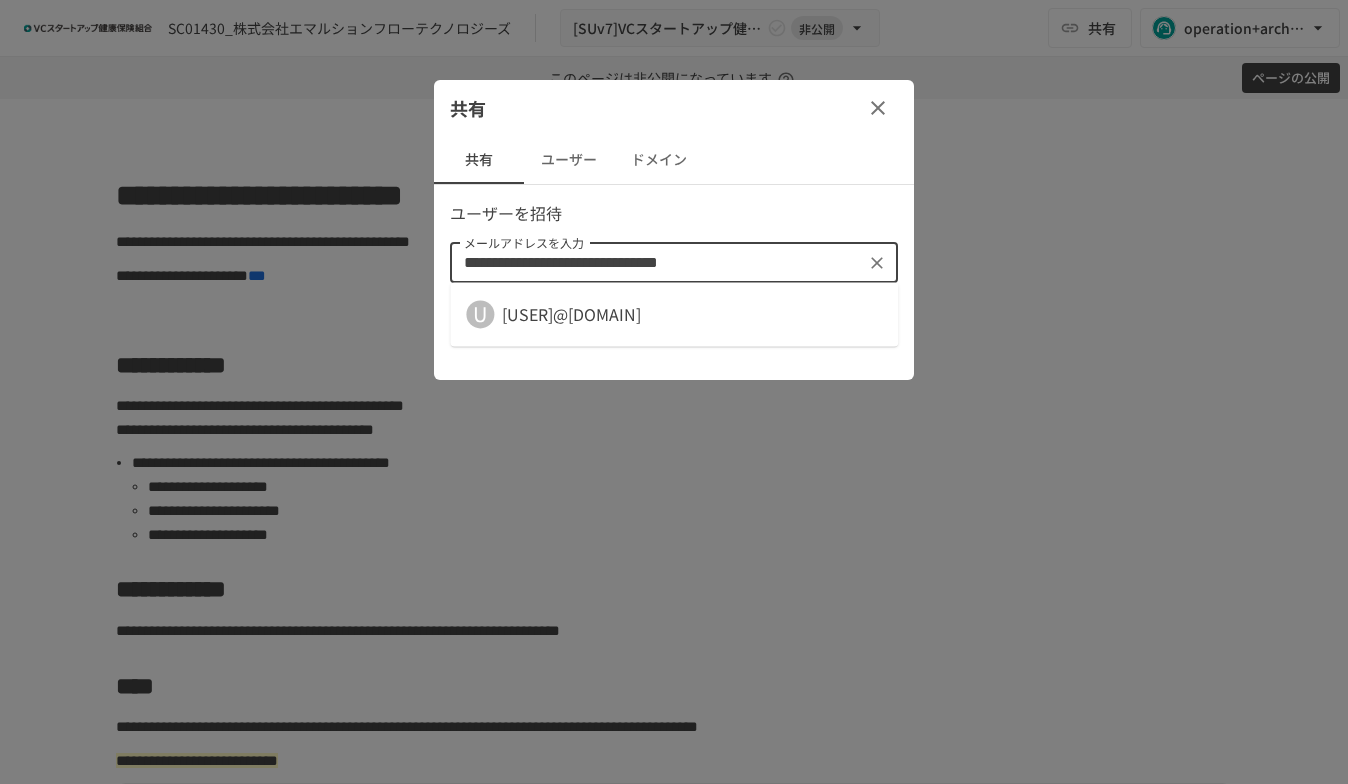 click on "uchida.hiroki@emulsion-flow.tech" at bounding box center (571, 314) 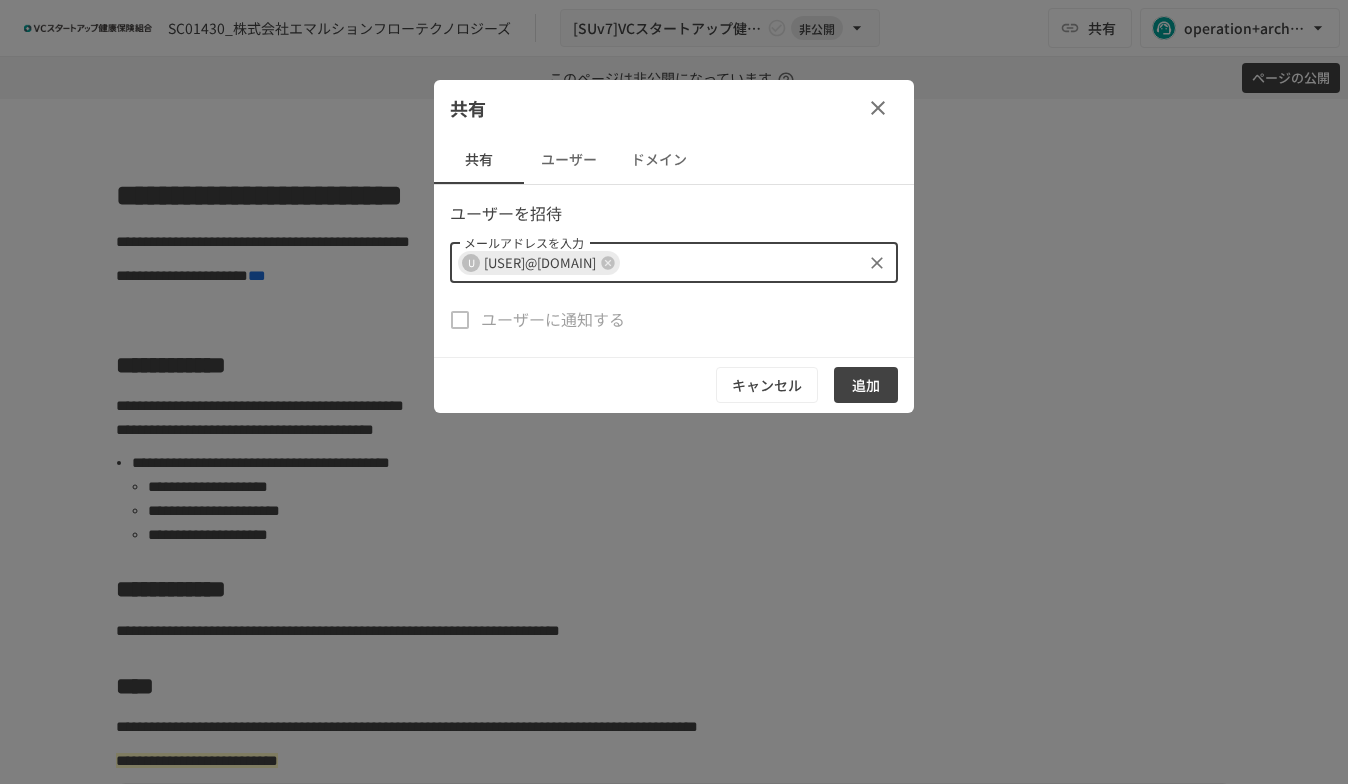 paste on "**********" 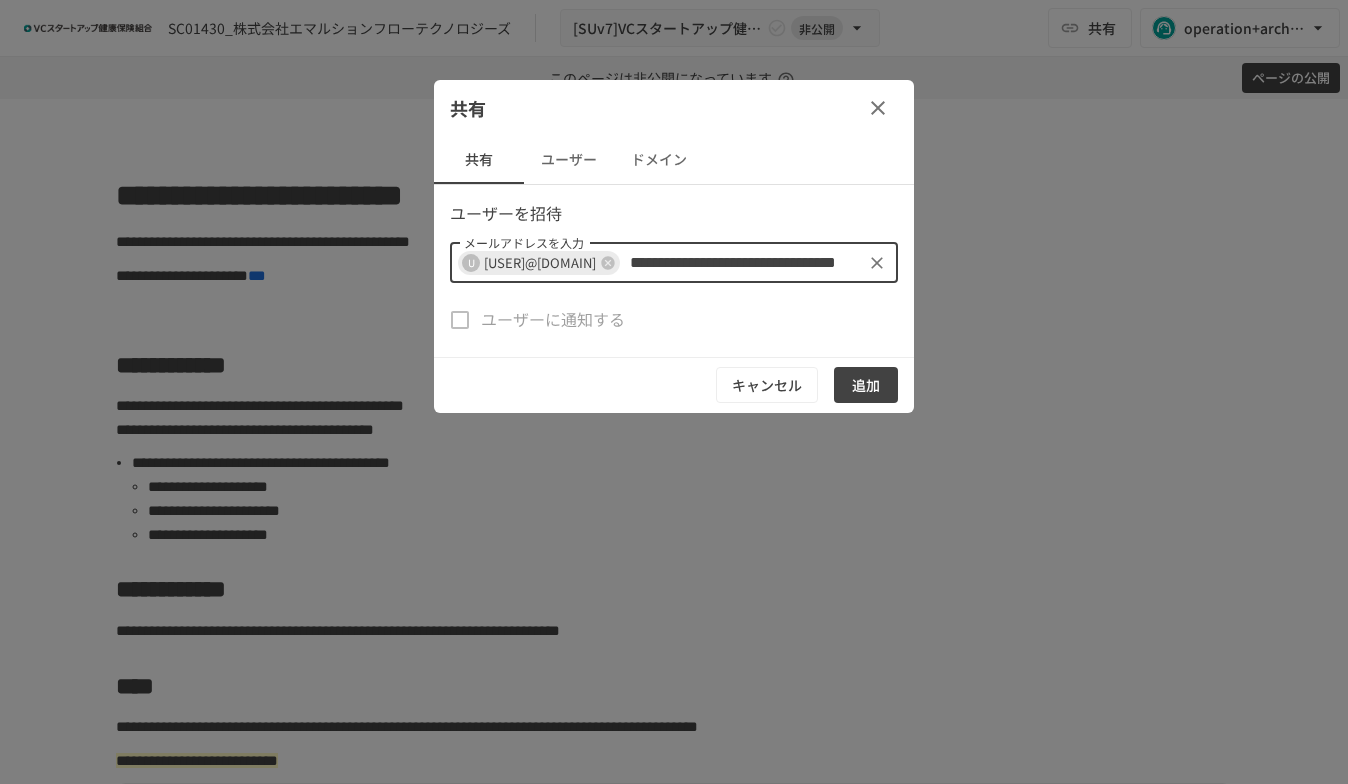 scroll, scrollTop: 0, scrollLeft: 155, axis: horizontal 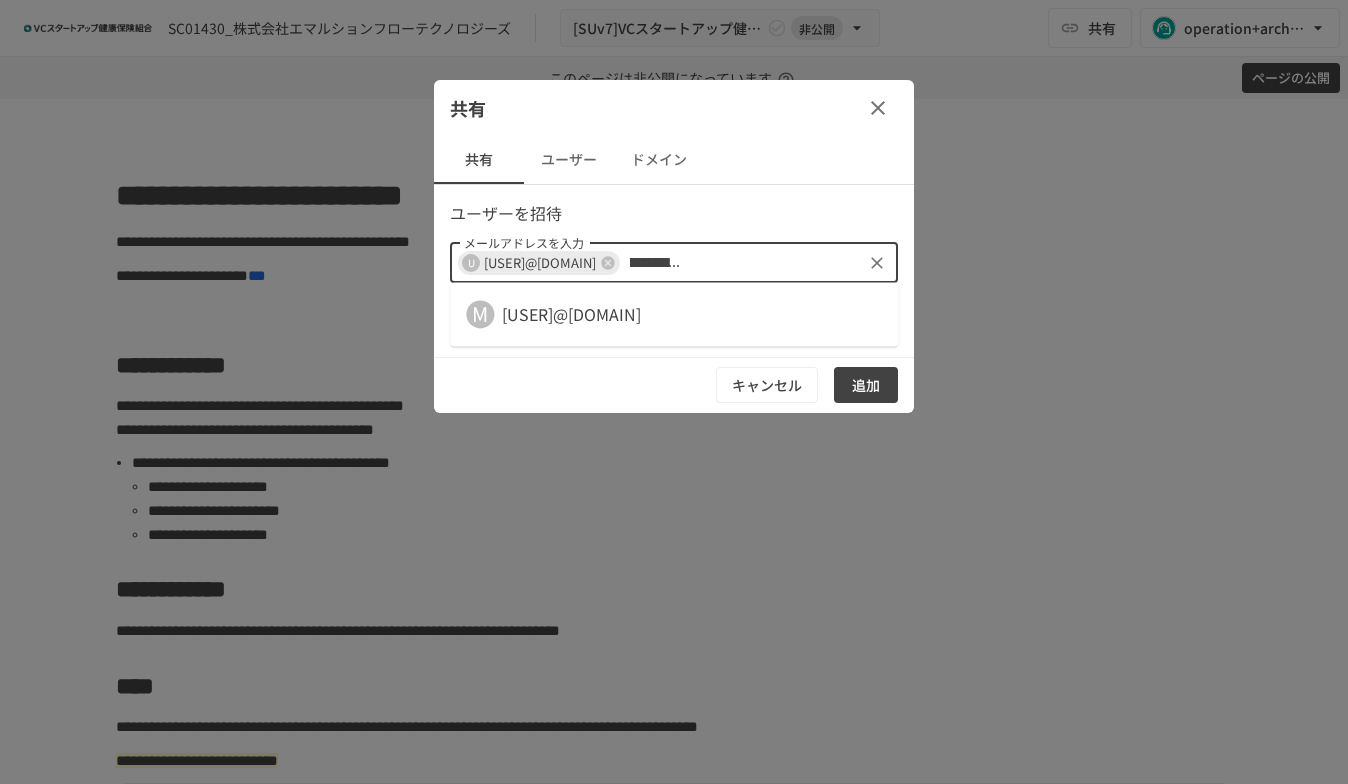 click on "M miyazaki.wakako@emulsion-flow.tech" at bounding box center (674, 314) 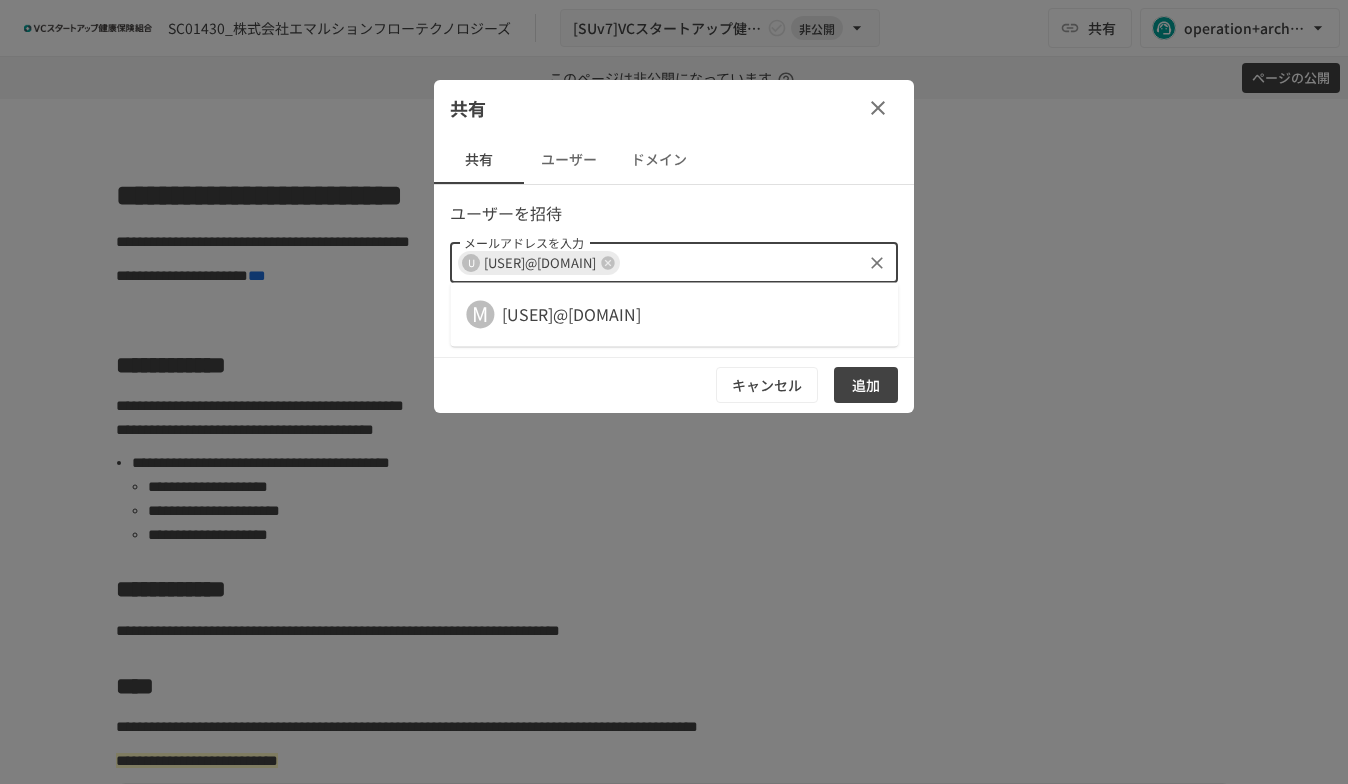 scroll, scrollTop: 0, scrollLeft: 0, axis: both 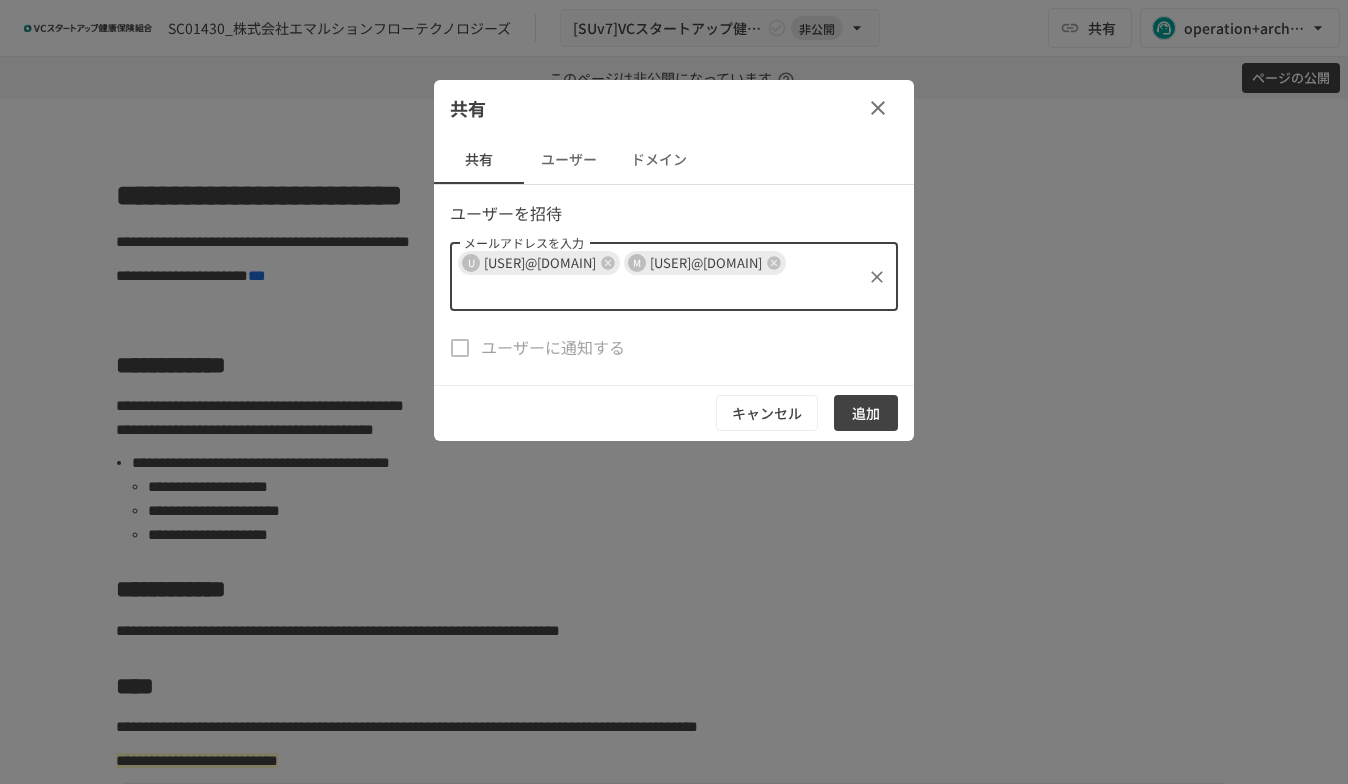 click on "追加" at bounding box center [866, 413] 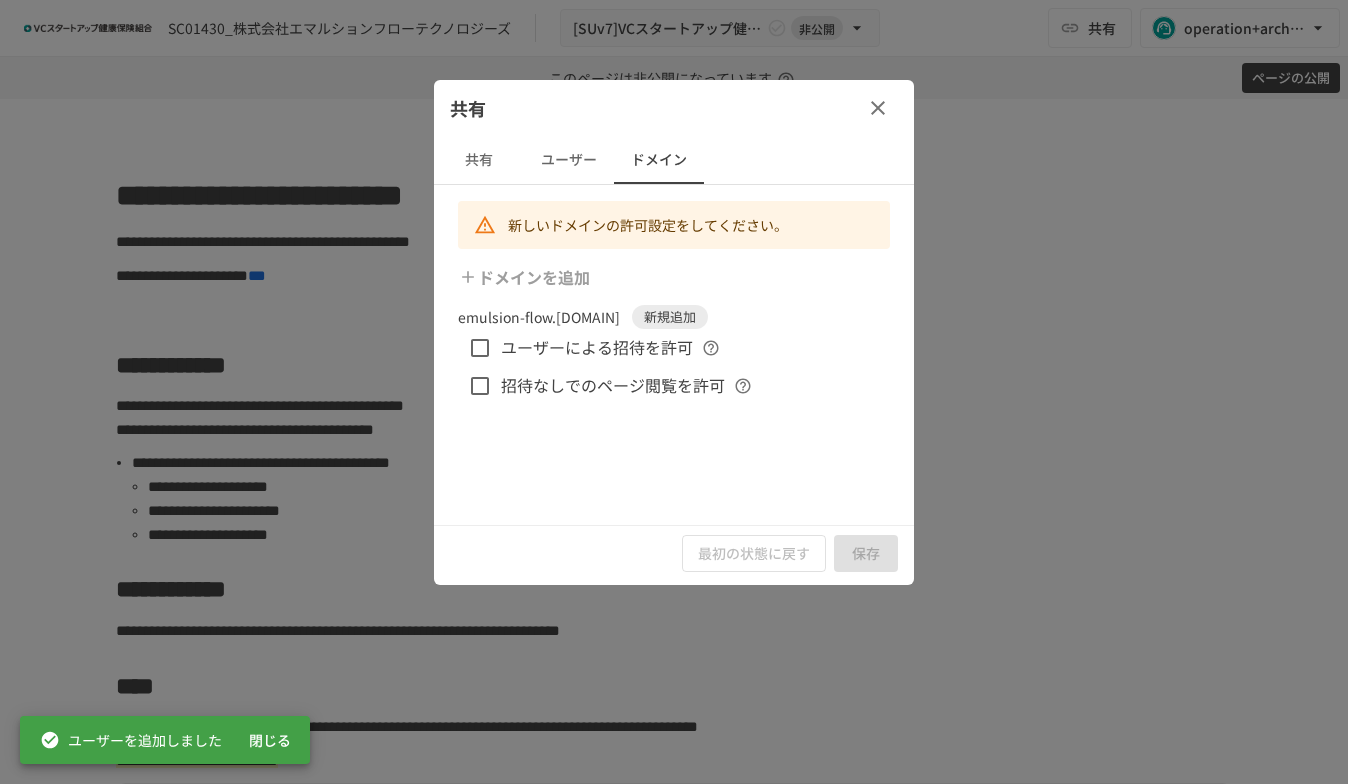 click on "ユーザーによる招待を許可" at bounding box center [597, 348] 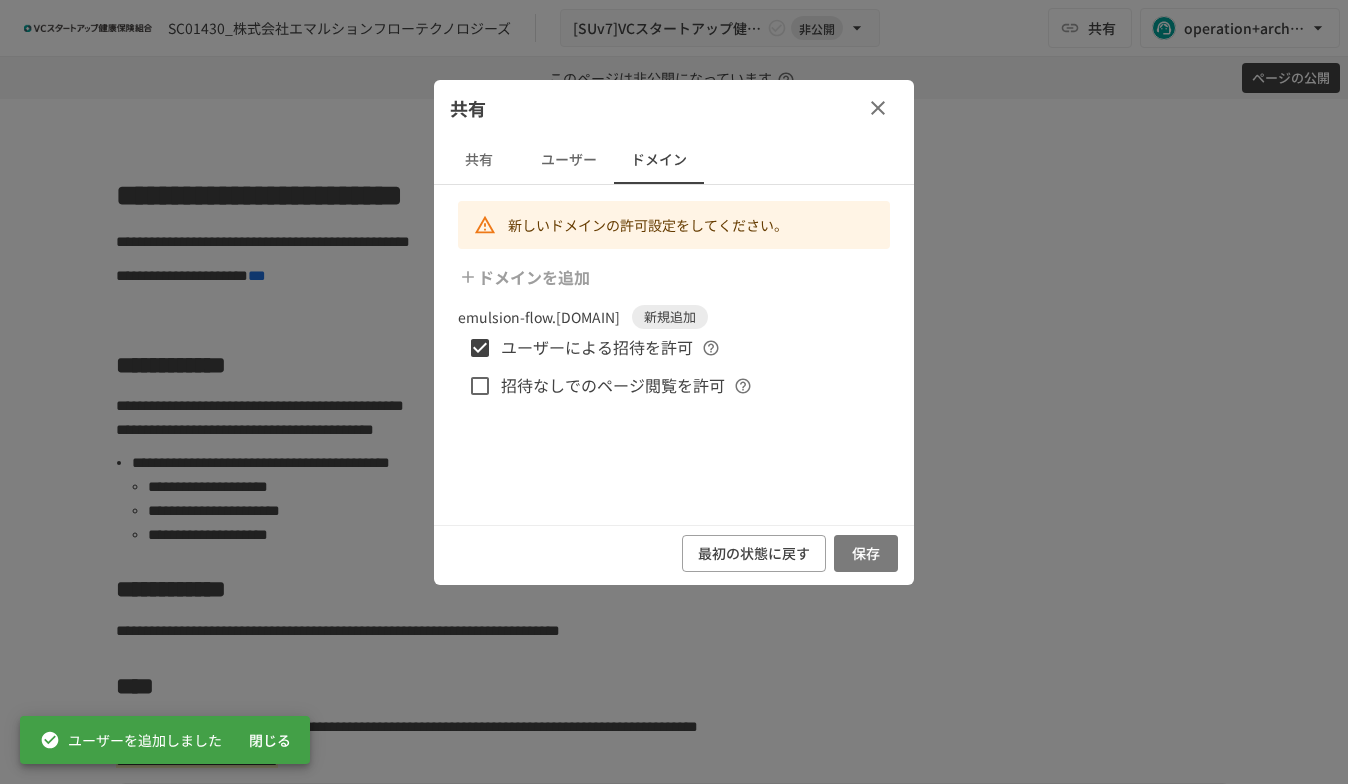 click on "保存" at bounding box center (866, 553) 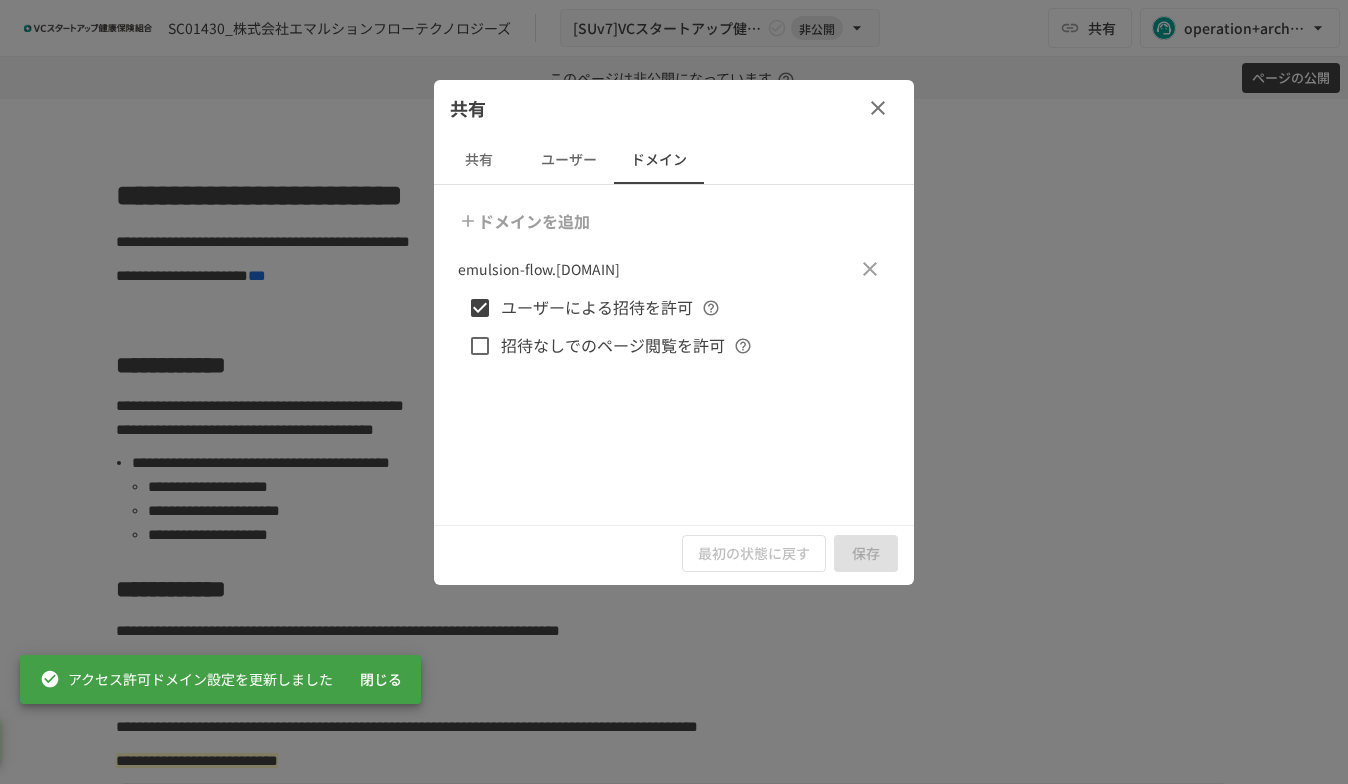 click on "ユーザー" at bounding box center (569, 160) 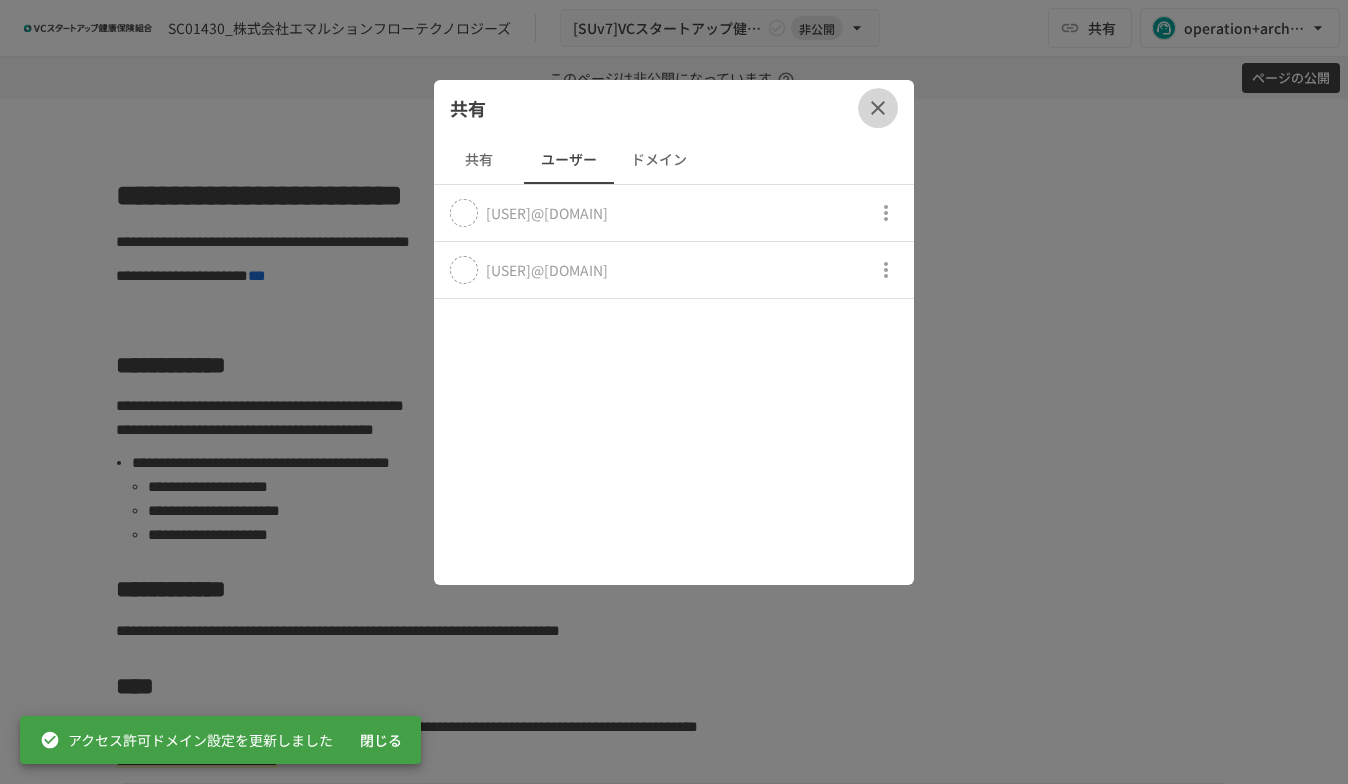 click 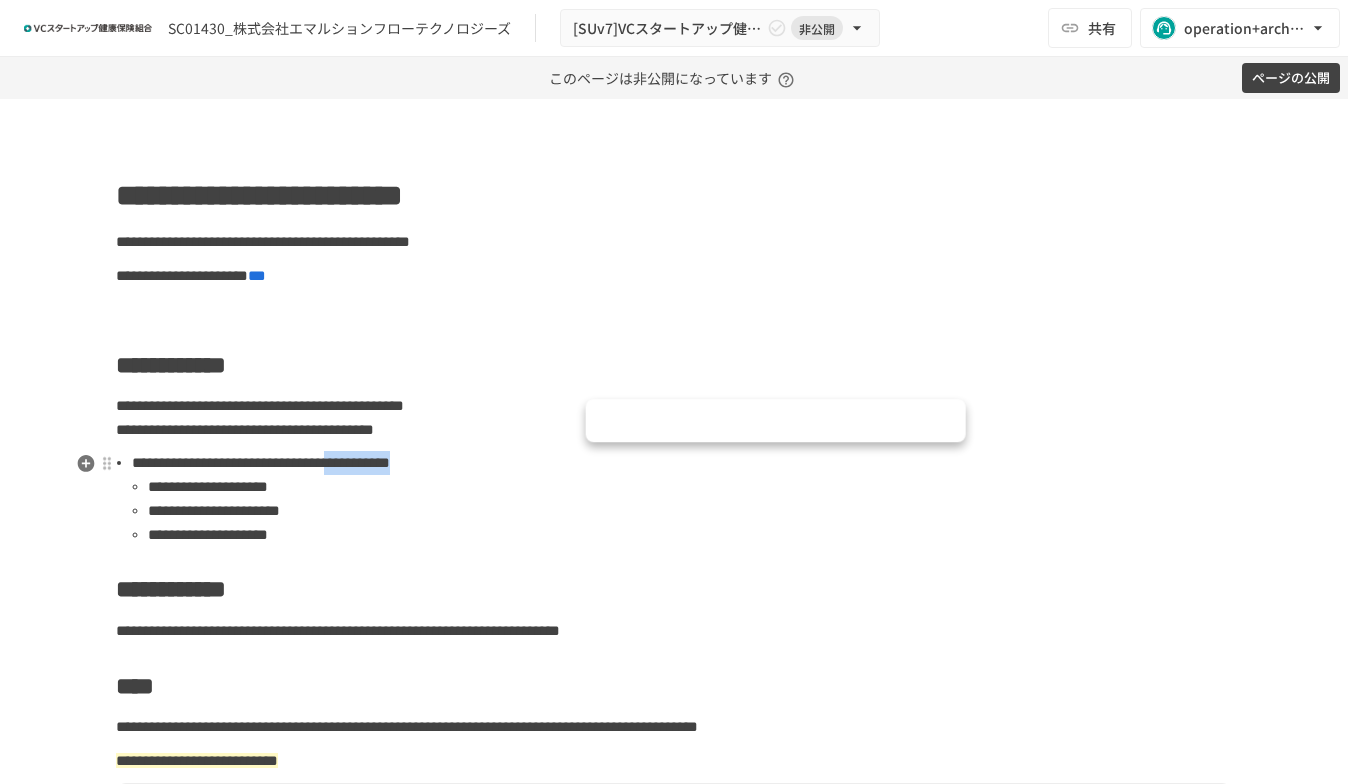 drag, startPoint x: 650, startPoint y: 470, endPoint x: 586, endPoint y: 456, distance: 65.51336 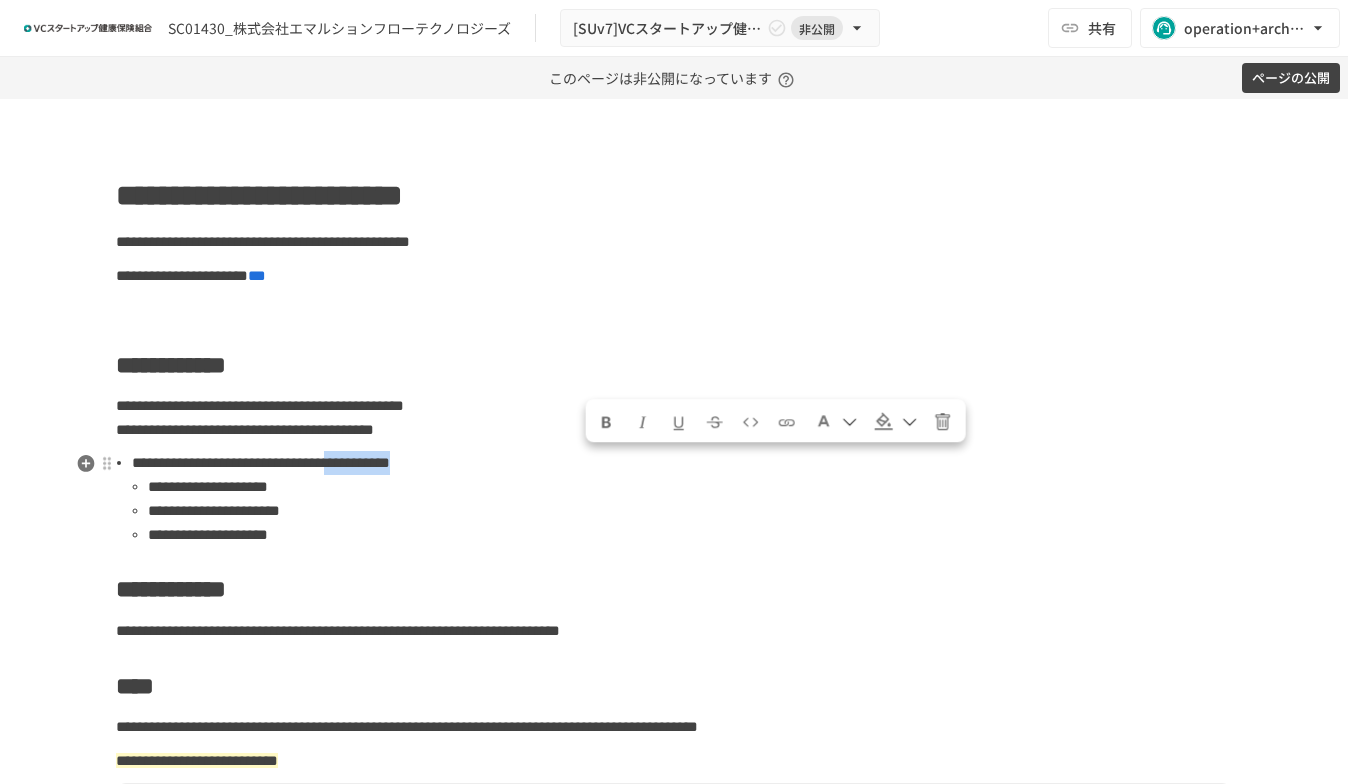 click on "**********" at bounding box center [682, 463] 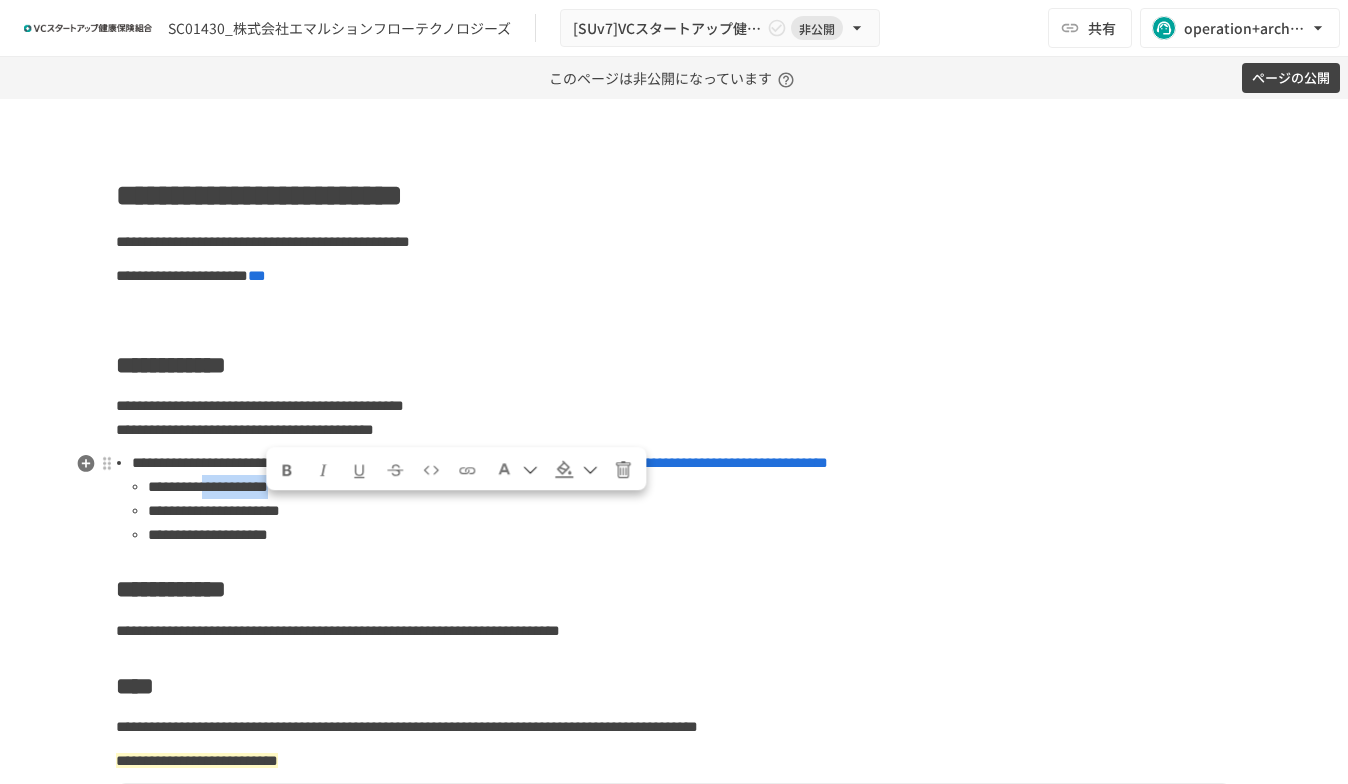 drag, startPoint x: 360, startPoint y: 515, endPoint x: 266, endPoint y: 514, distance: 94.00532 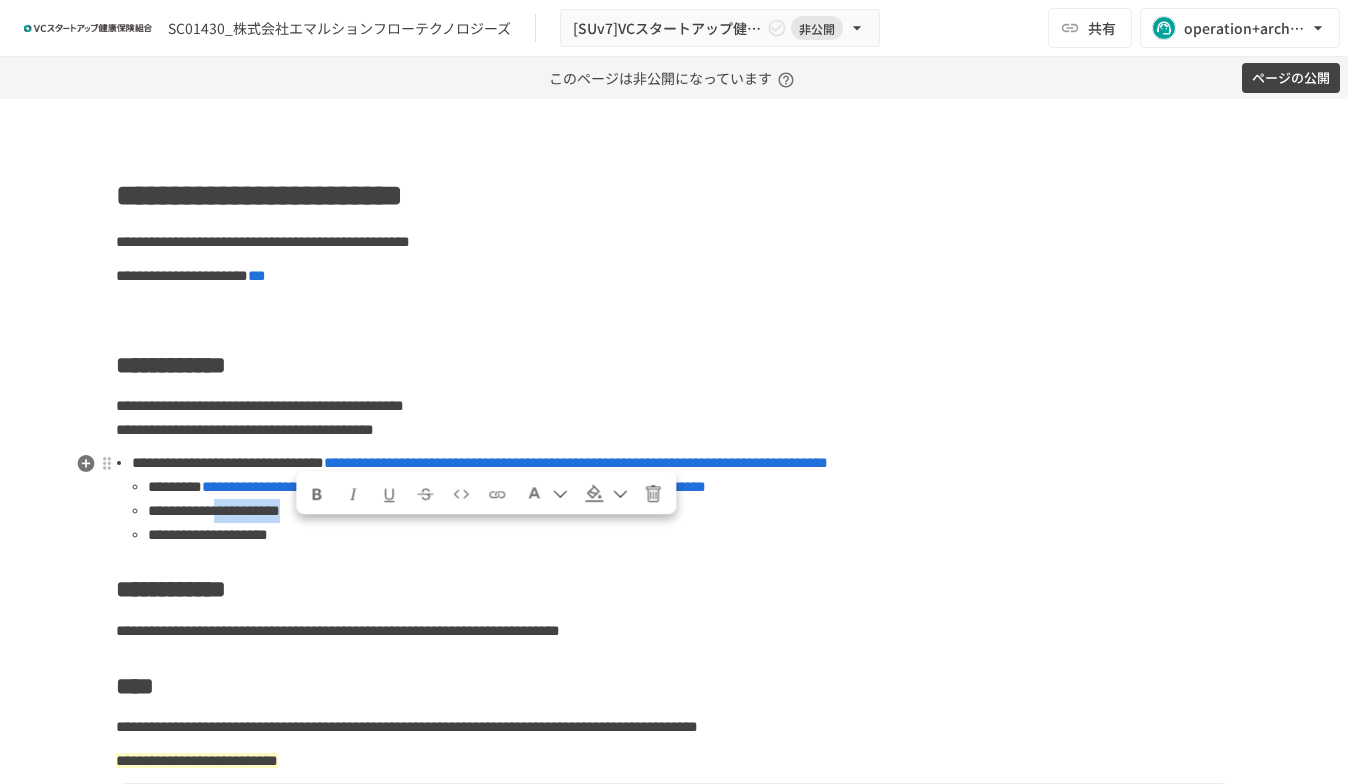 drag, startPoint x: 366, startPoint y: 539, endPoint x: 294, endPoint y: 542, distance: 72.06247 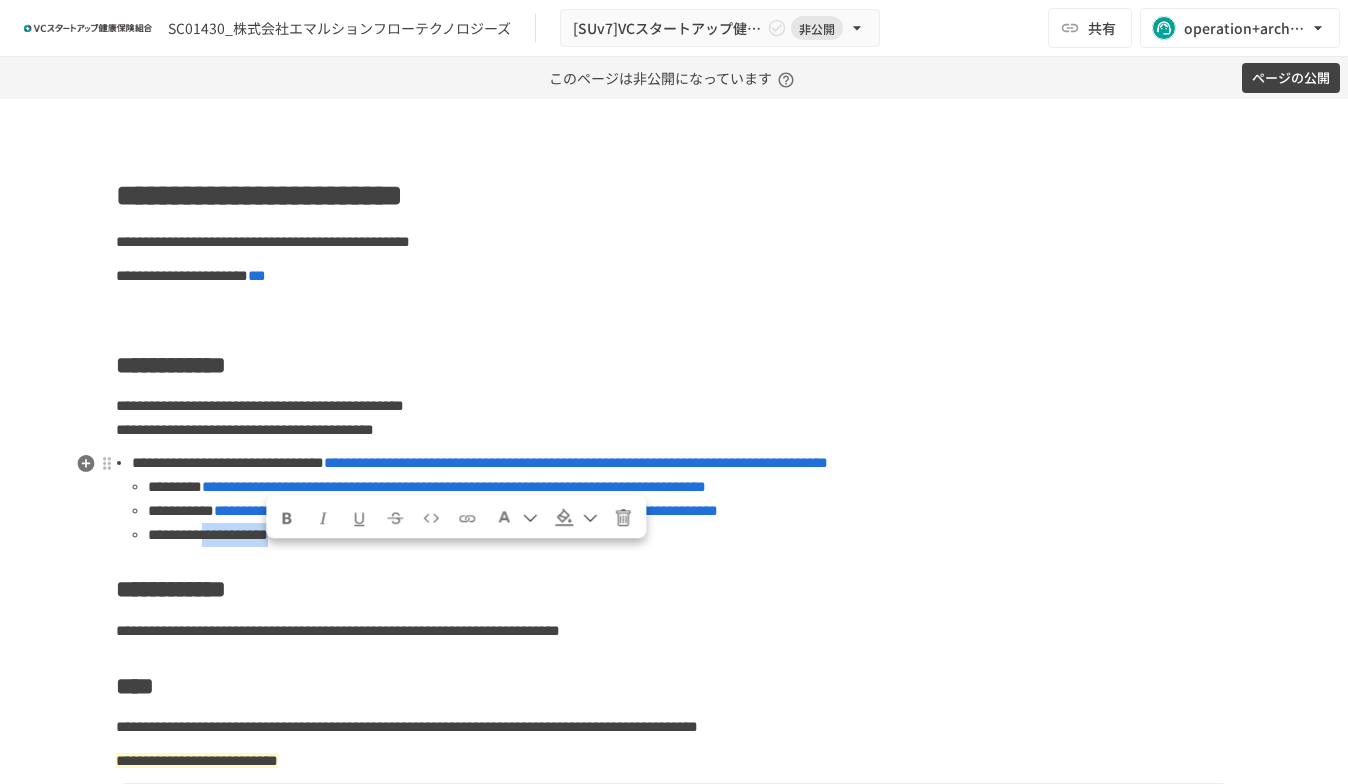 drag, startPoint x: 348, startPoint y: 561, endPoint x: 268, endPoint y: 554, distance: 80.305664 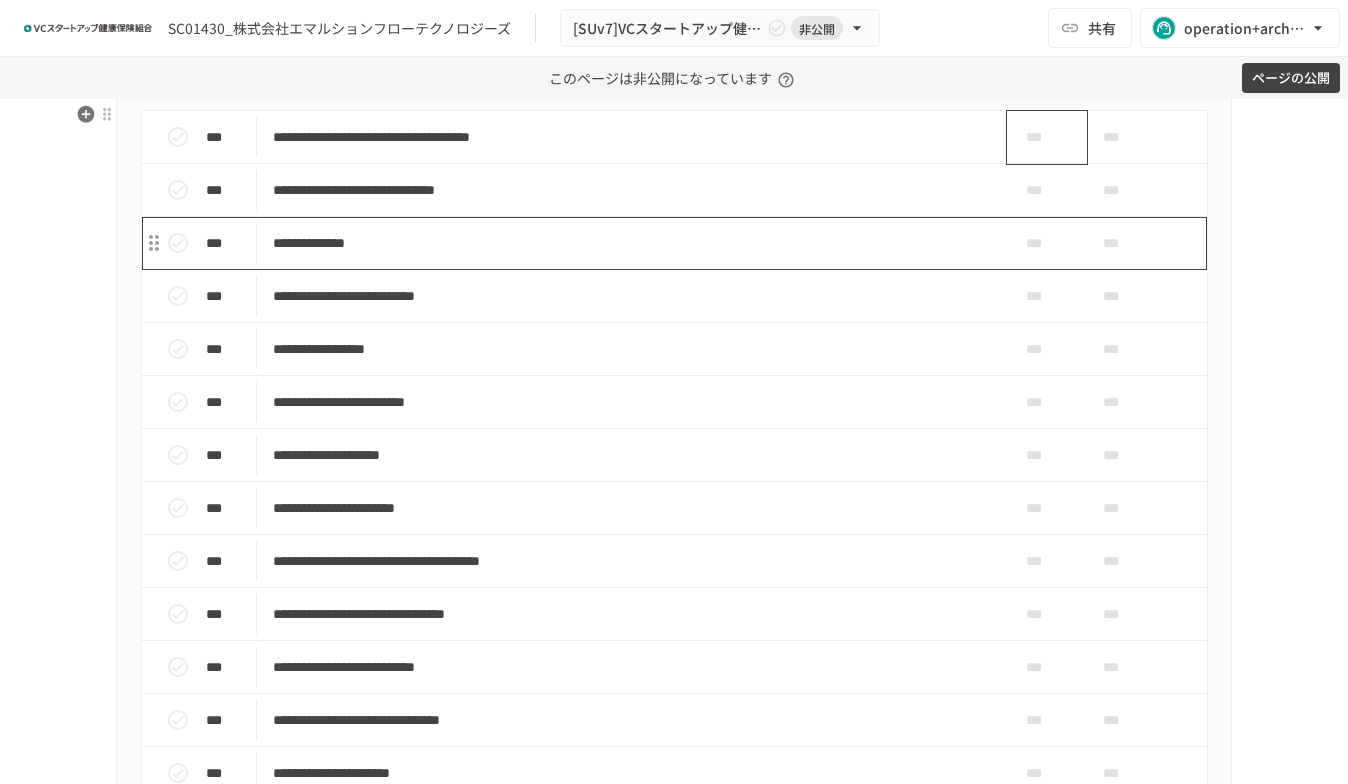 scroll, scrollTop: 666, scrollLeft: 0, axis: vertical 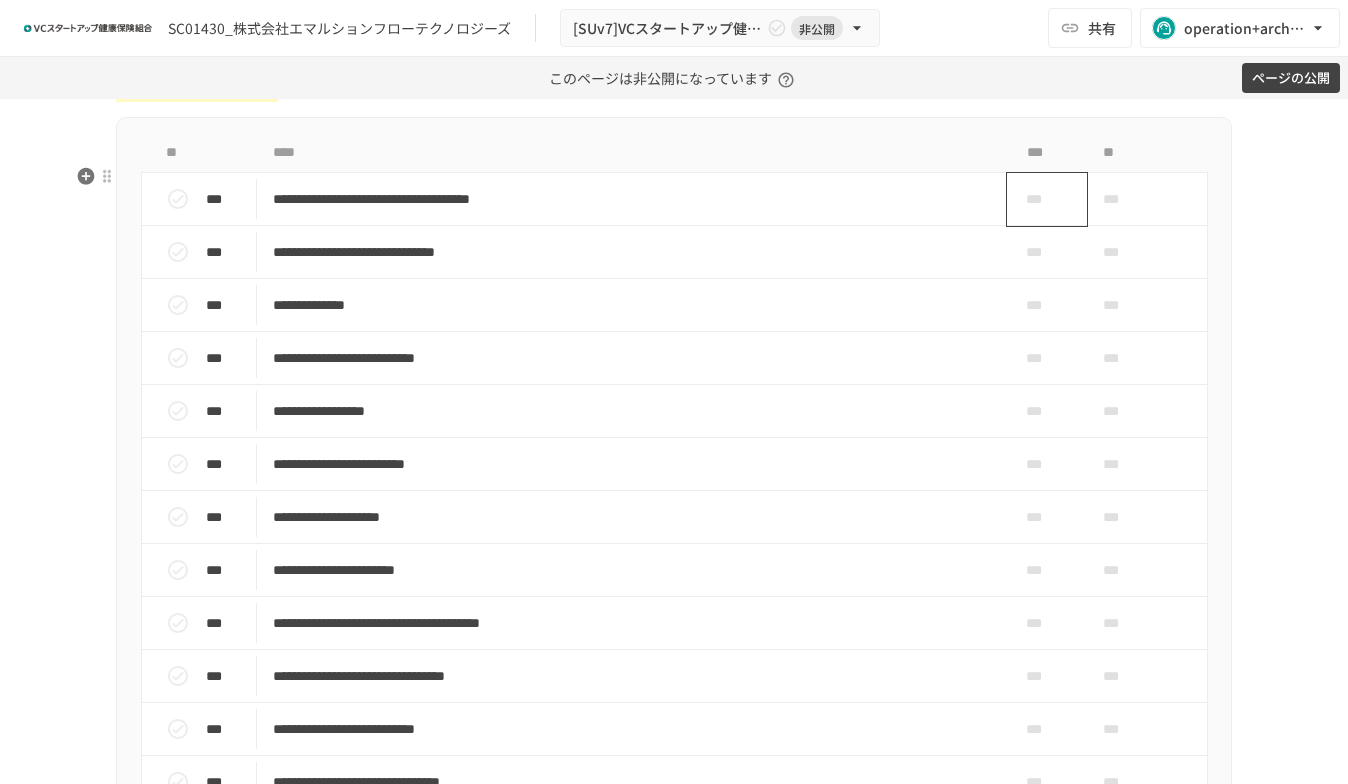 click on "***" at bounding box center (1039, 199) 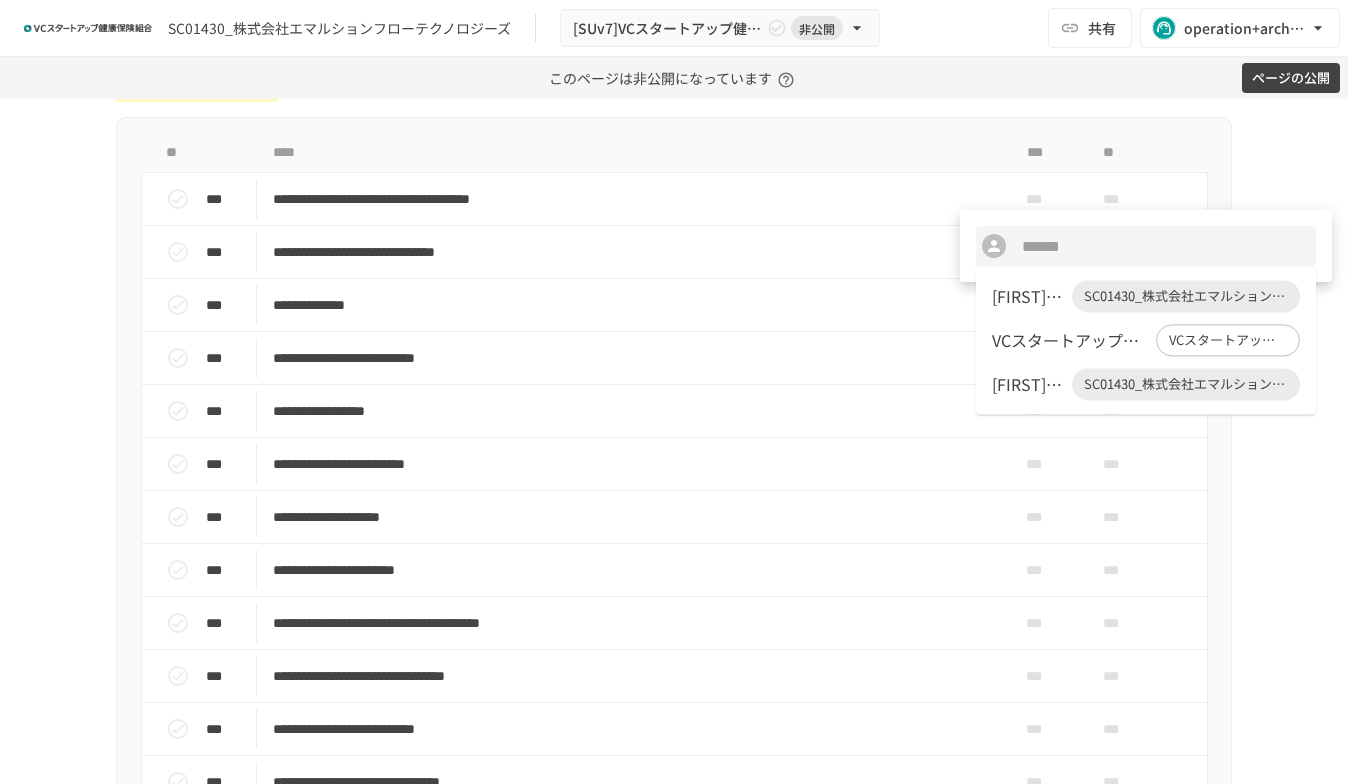 click on "打田　博紀" at bounding box center [1028, 296] 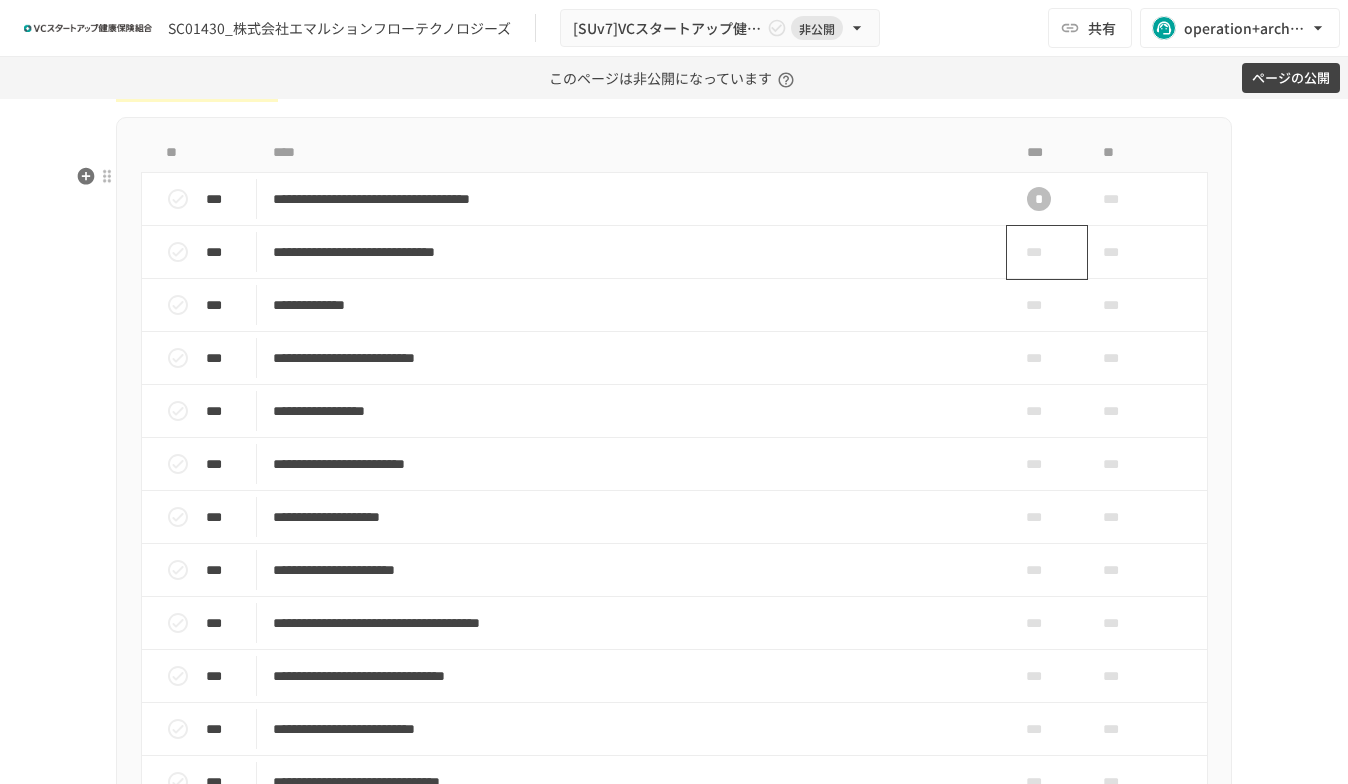 click on "***" at bounding box center [1047, 252] 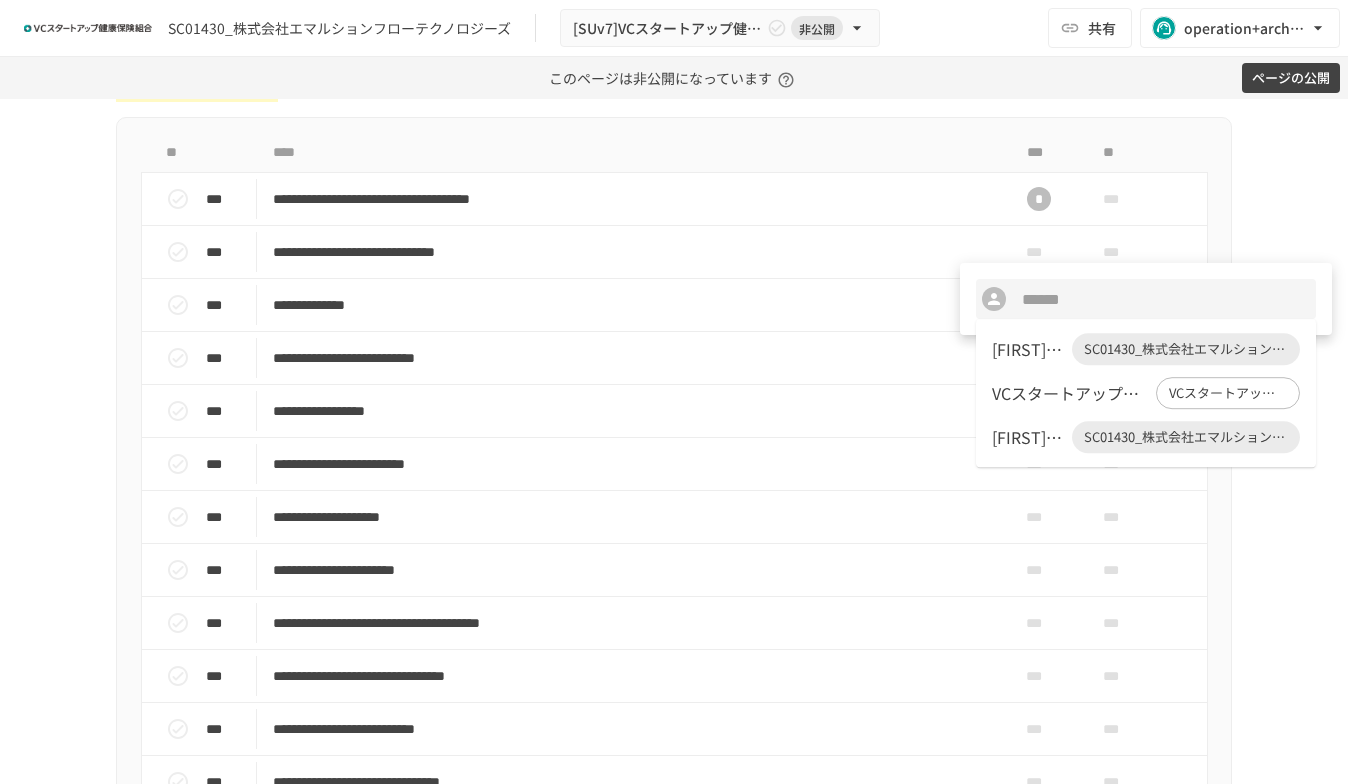 click on "打田　博紀" at bounding box center (1028, 349) 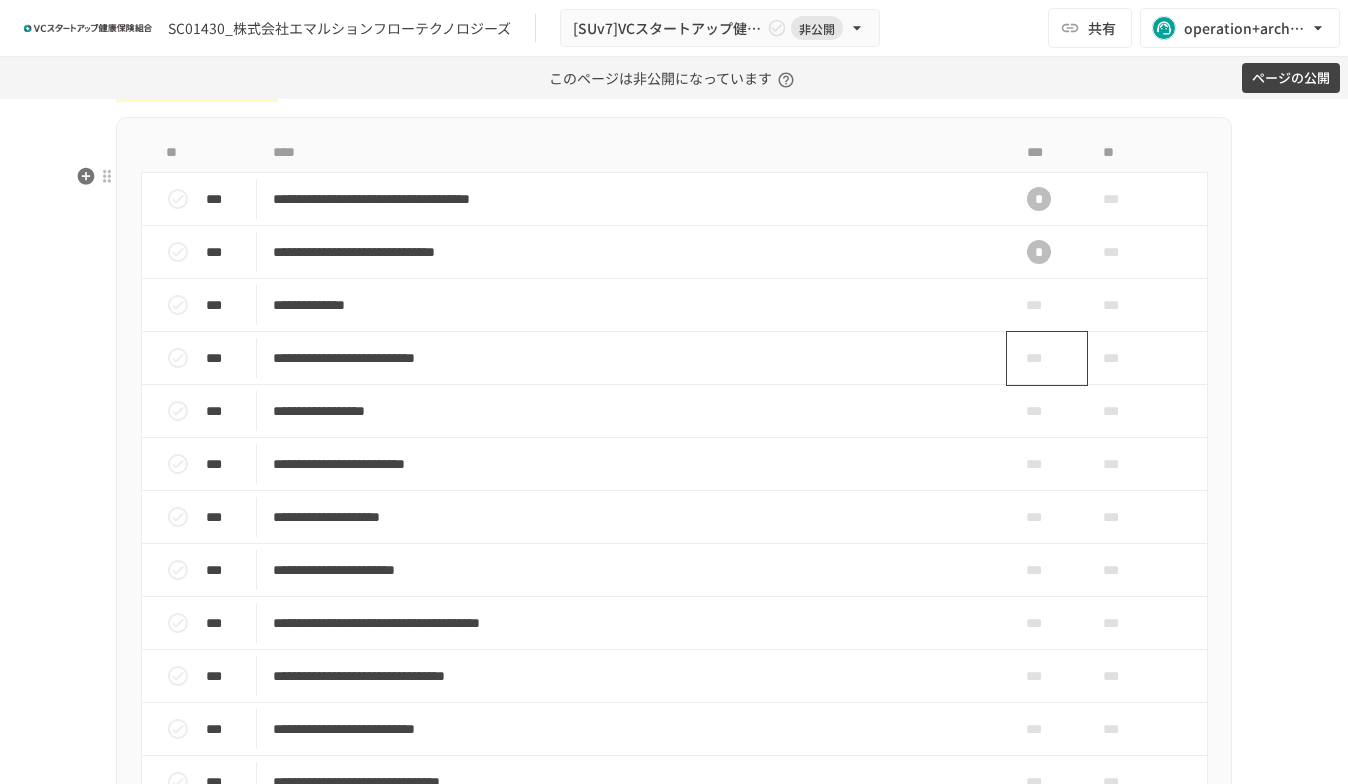 click on "***" at bounding box center (1047, 358) 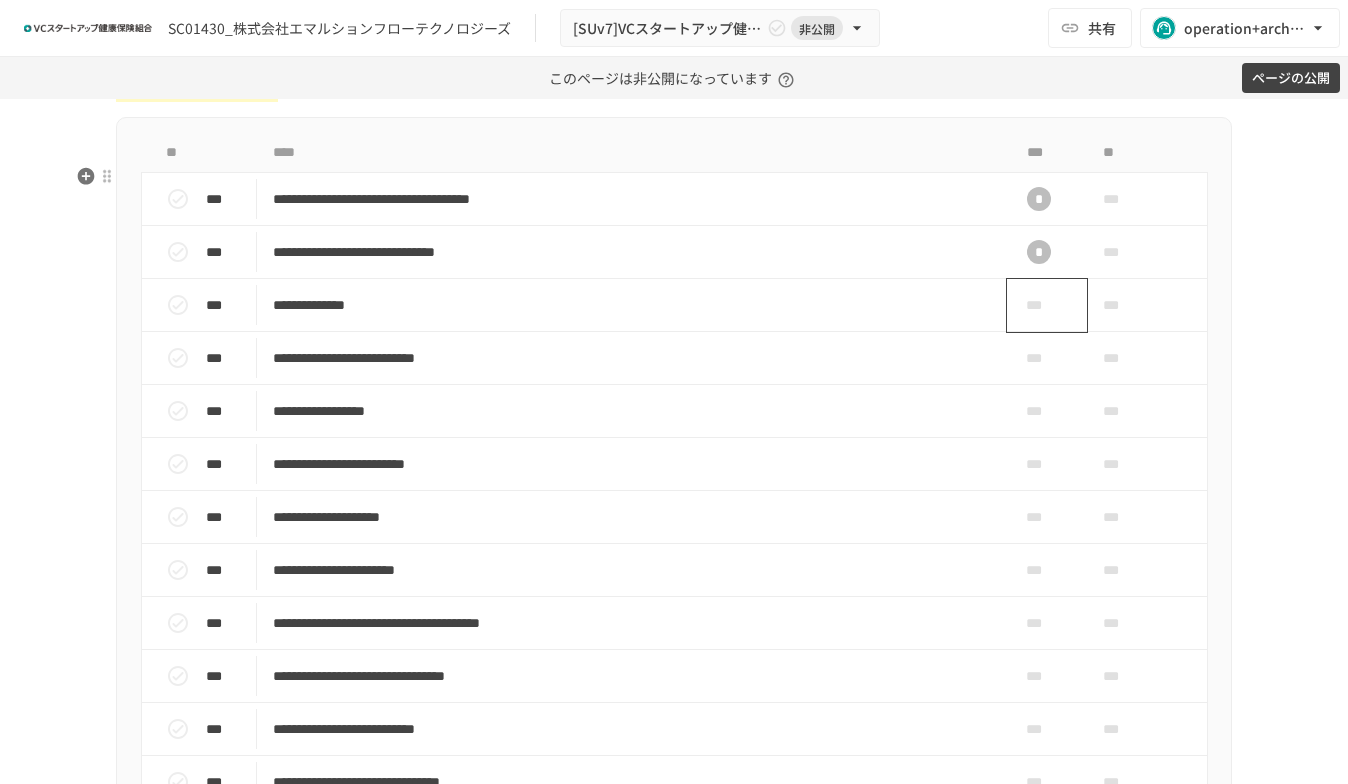 click on "***" at bounding box center (1039, 305) 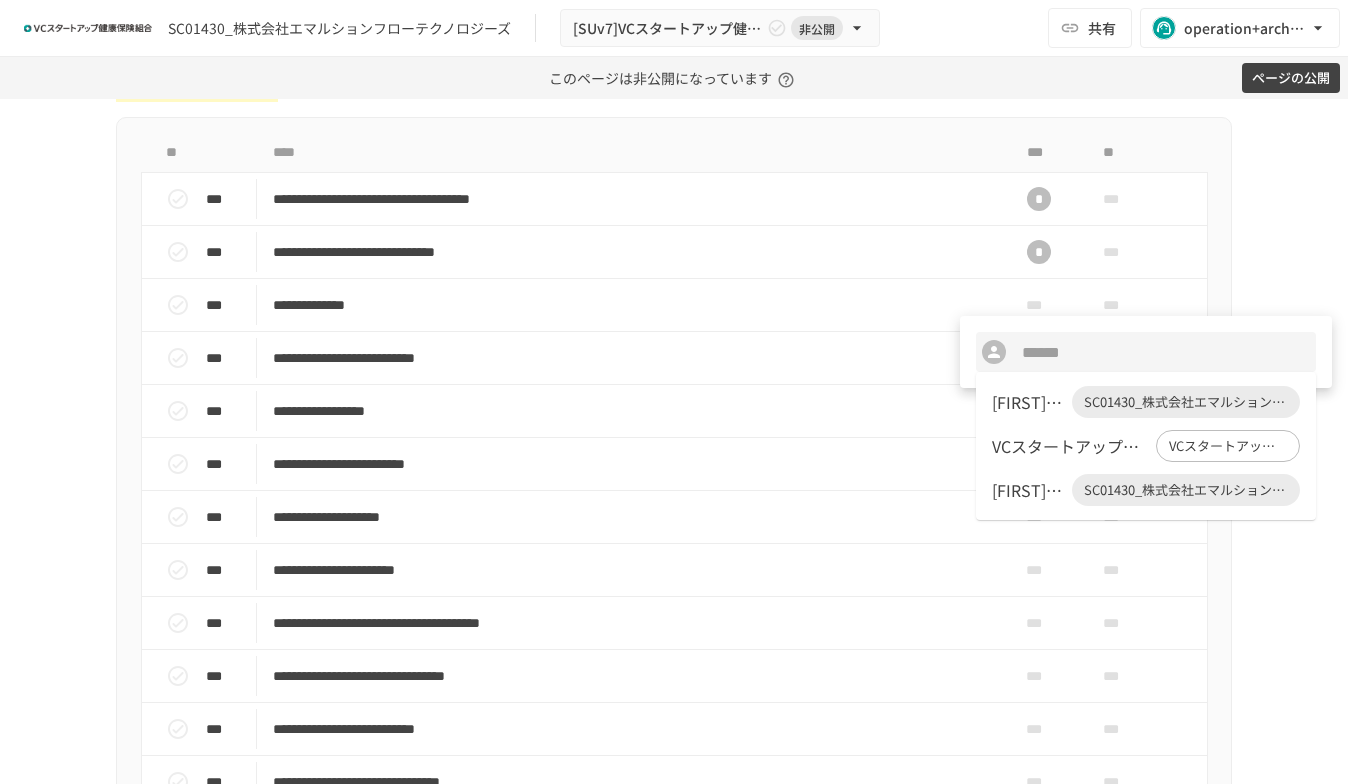 click on "打田　博紀" at bounding box center [1028, 402] 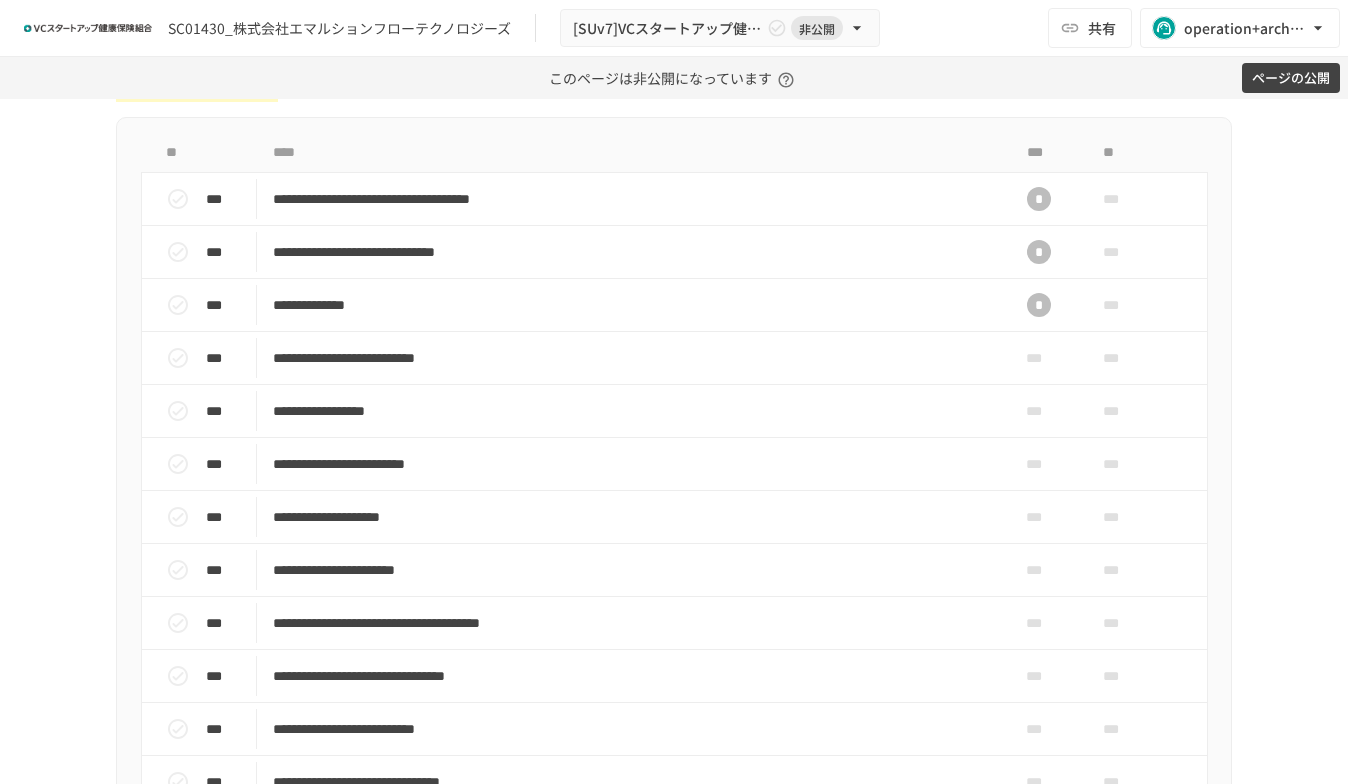 click on "***" at bounding box center [1039, 358] 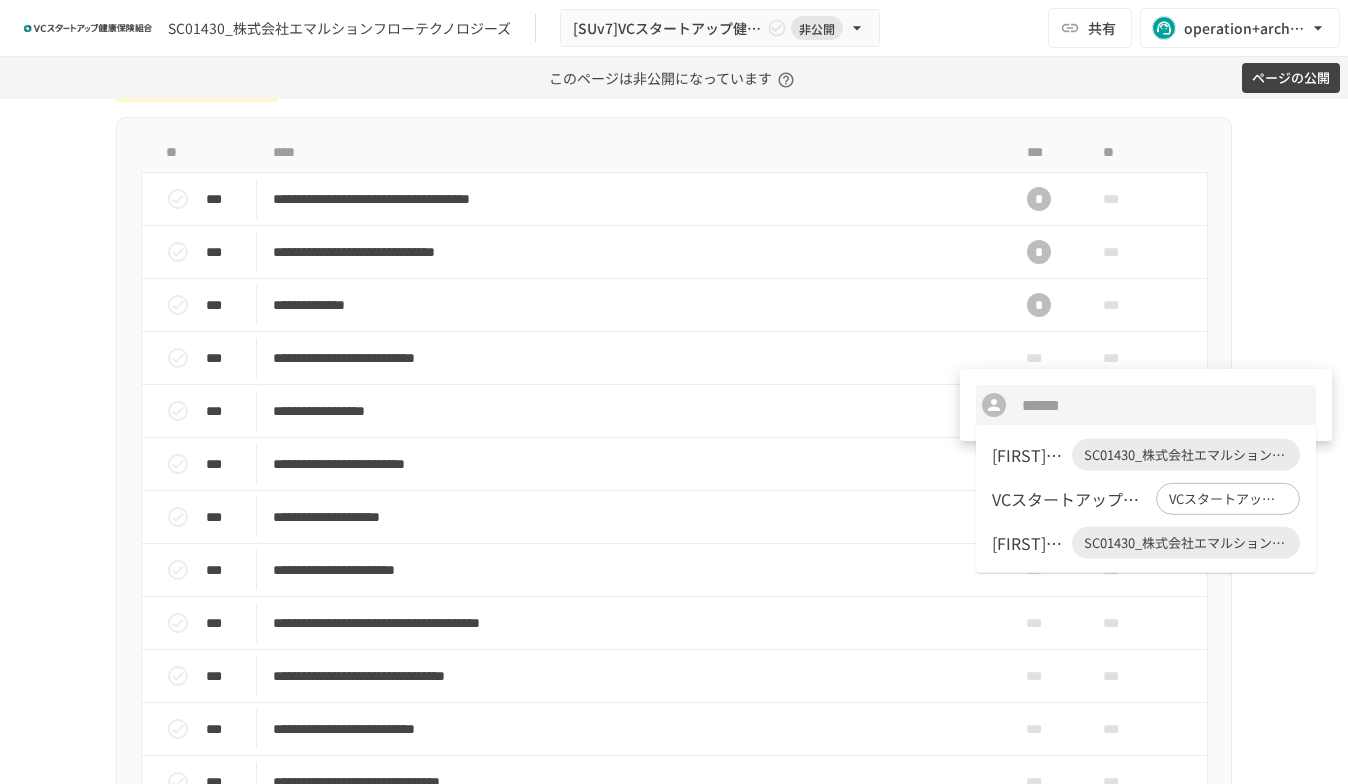 click on "打田　博紀" at bounding box center (1028, 455) 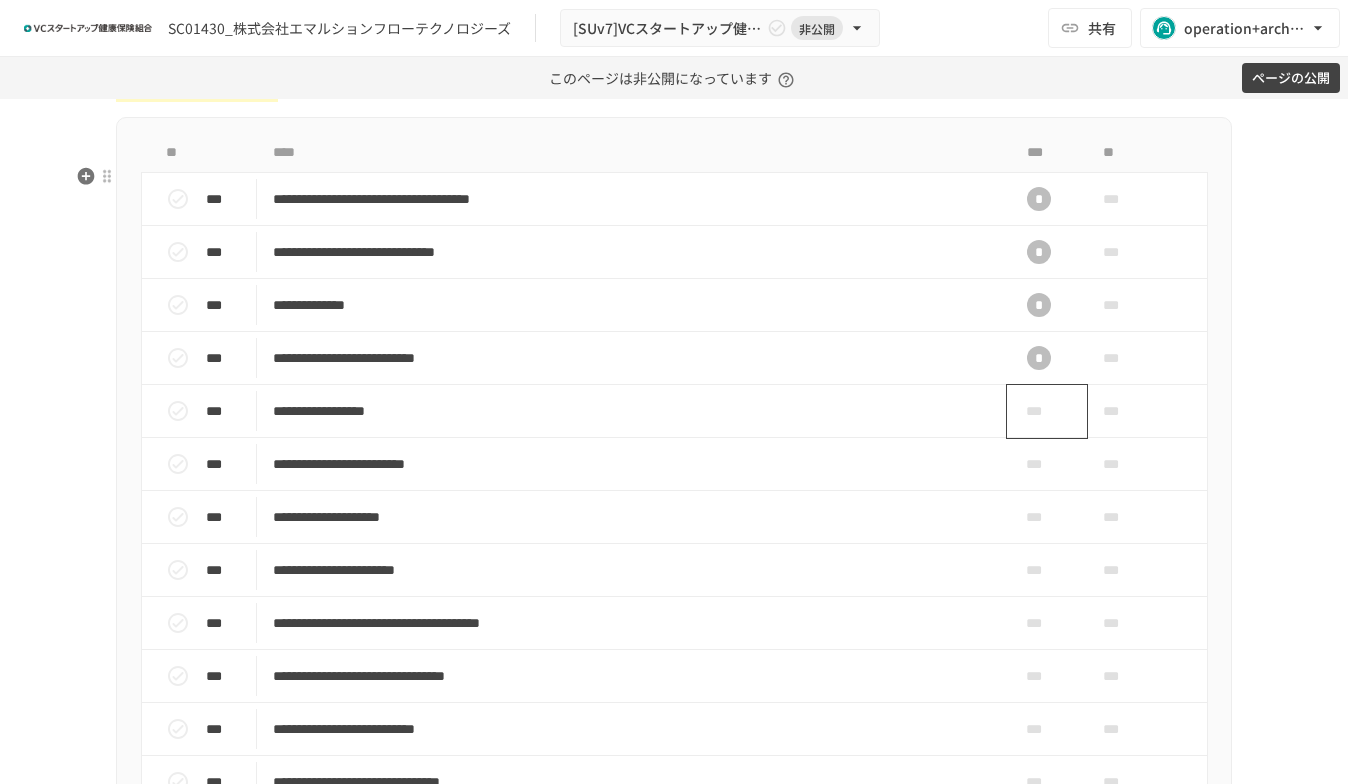 click on "***" at bounding box center [1039, 411] 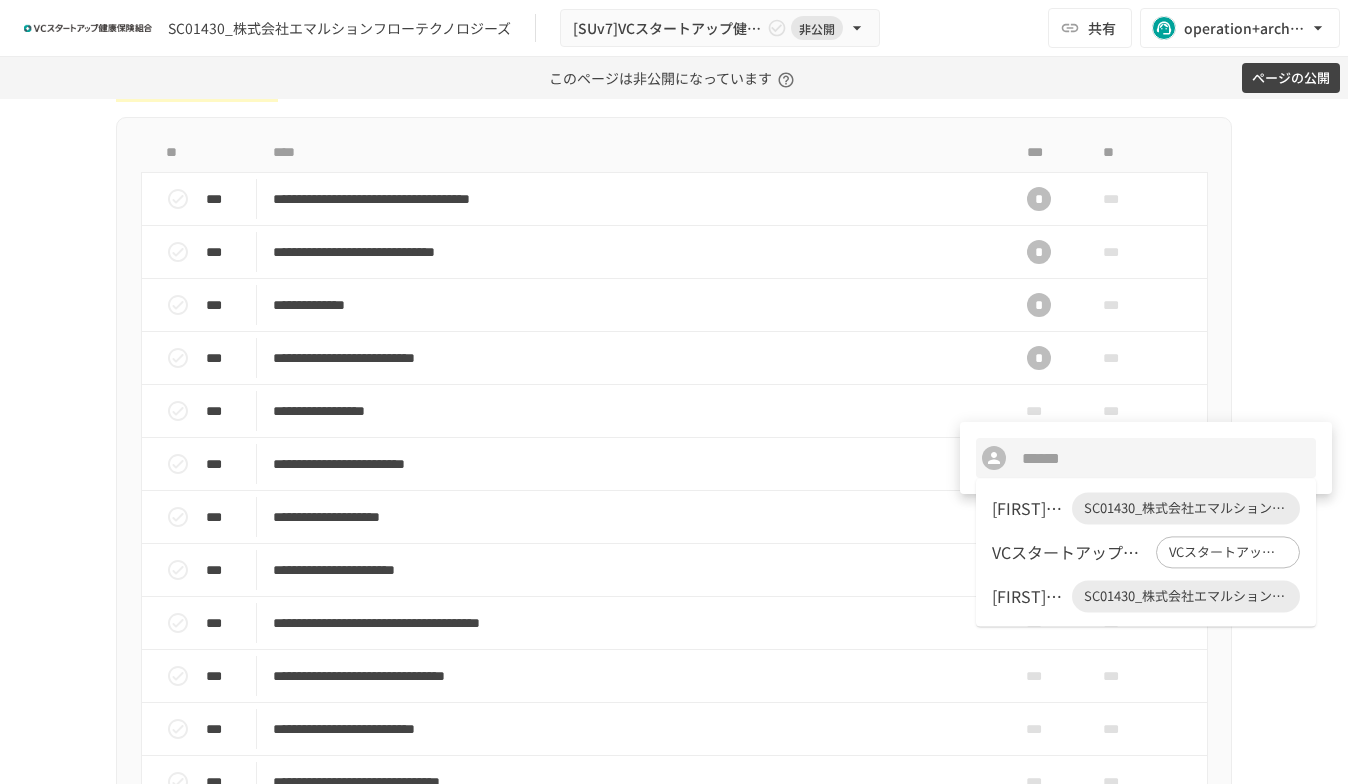 click on "打田　博紀" at bounding box center (1028, 508) 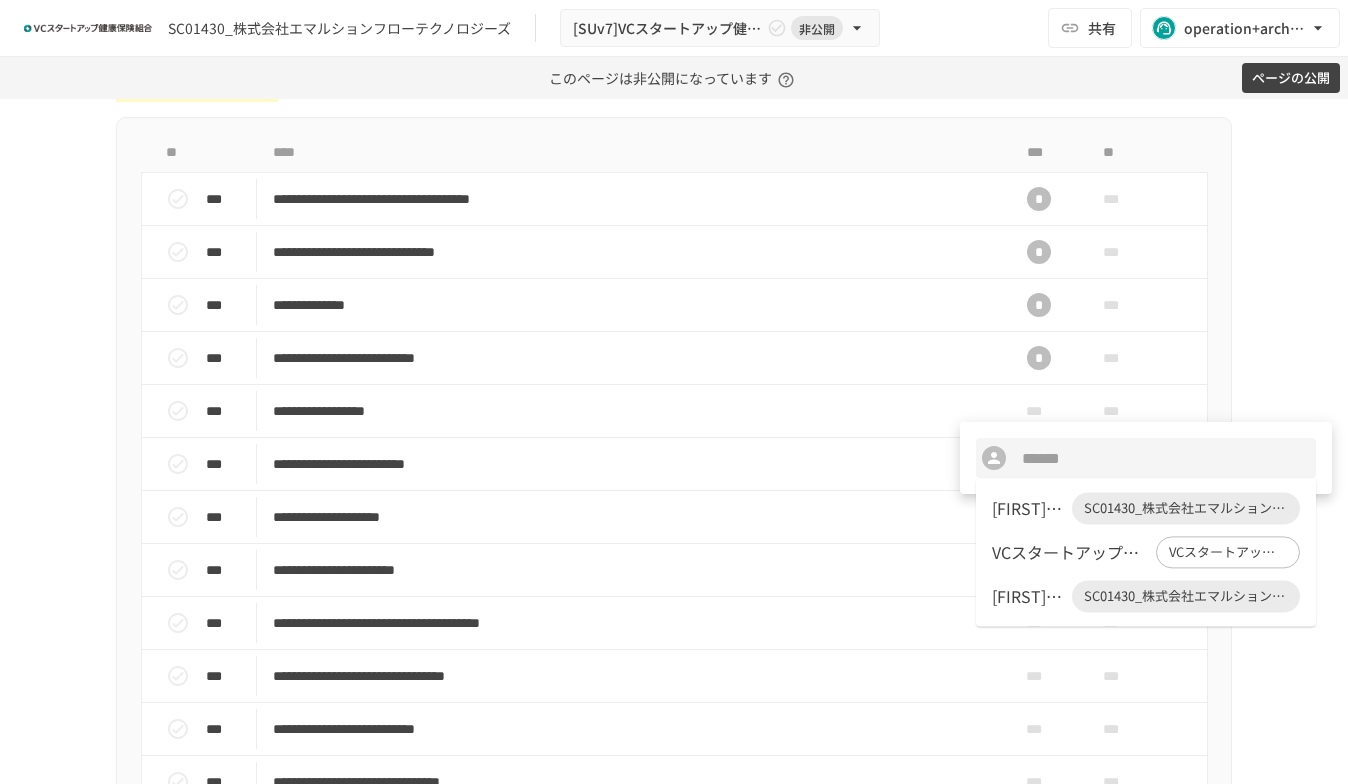 type 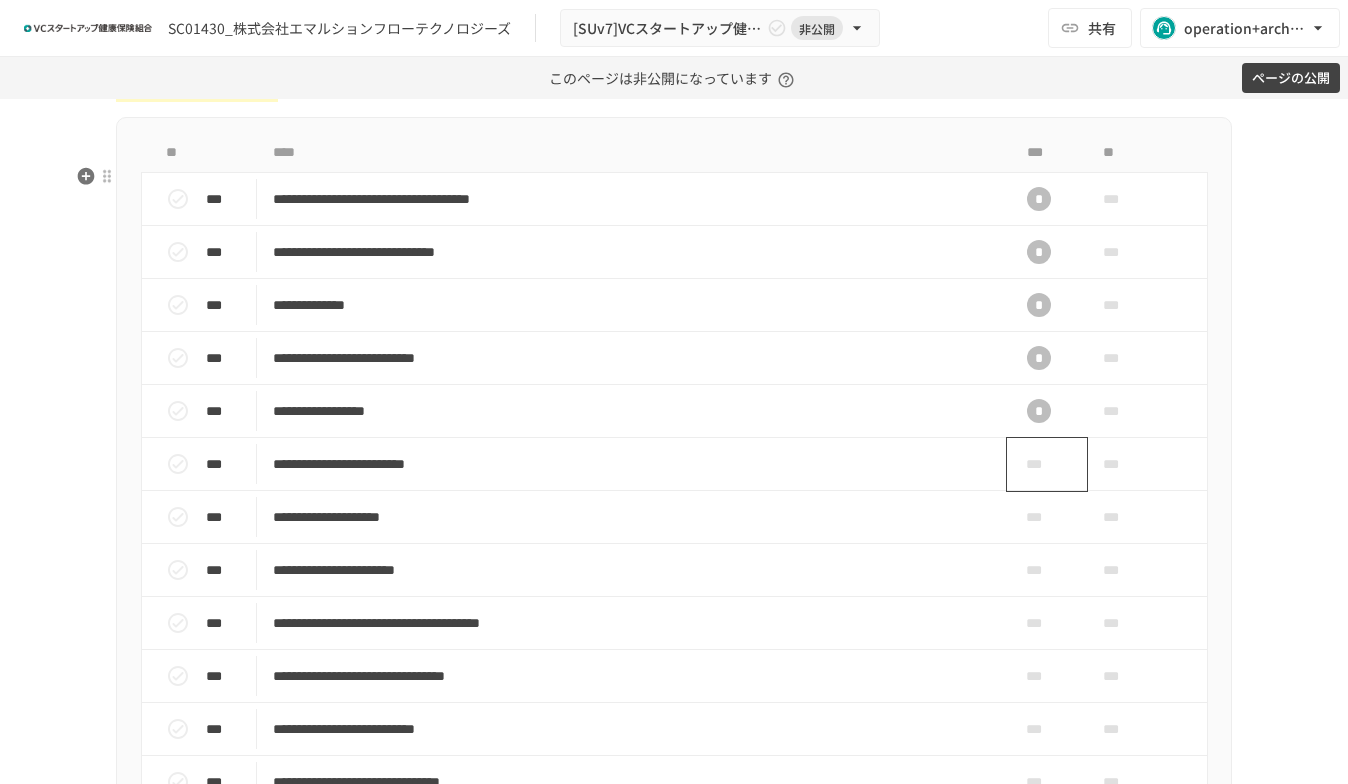 click on "***" at bounding box center (1039, 464) 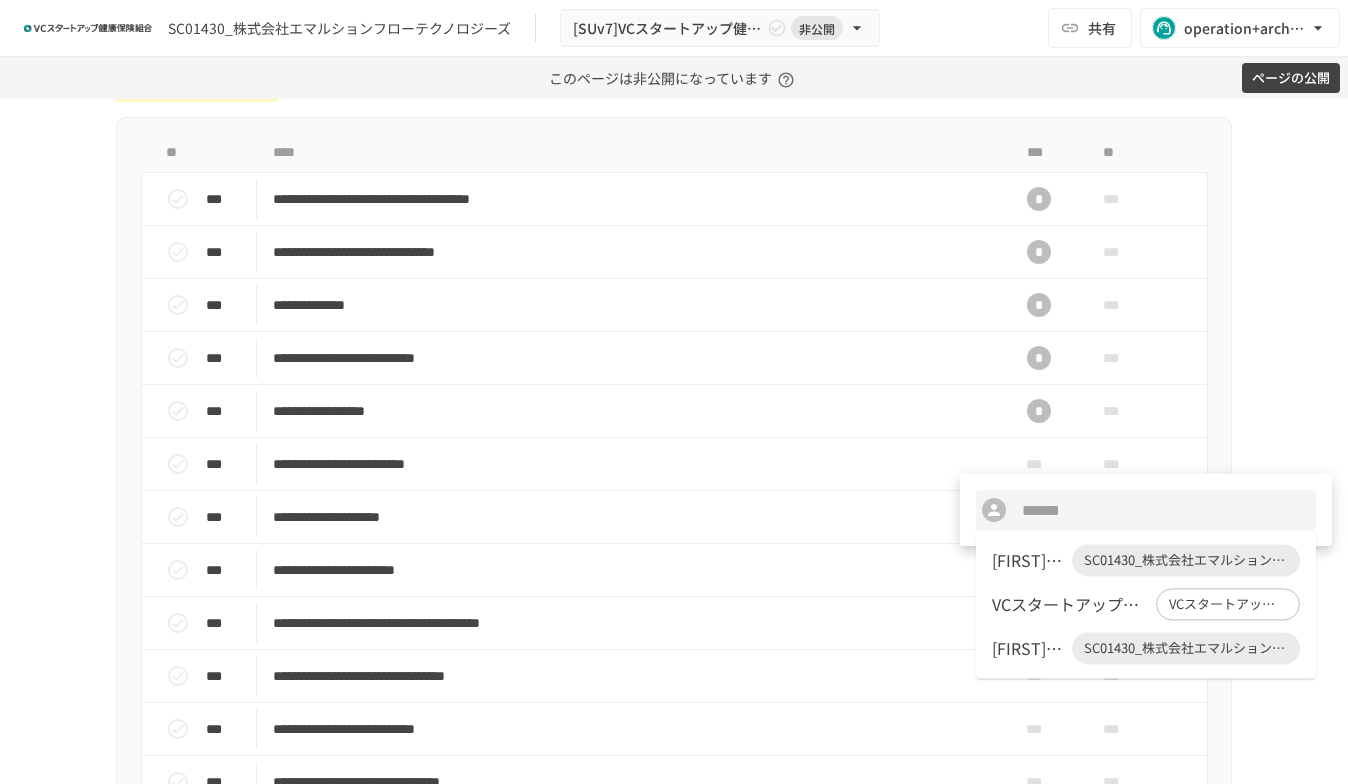click on "打田　博紀" at bounding box center [1028, 560] 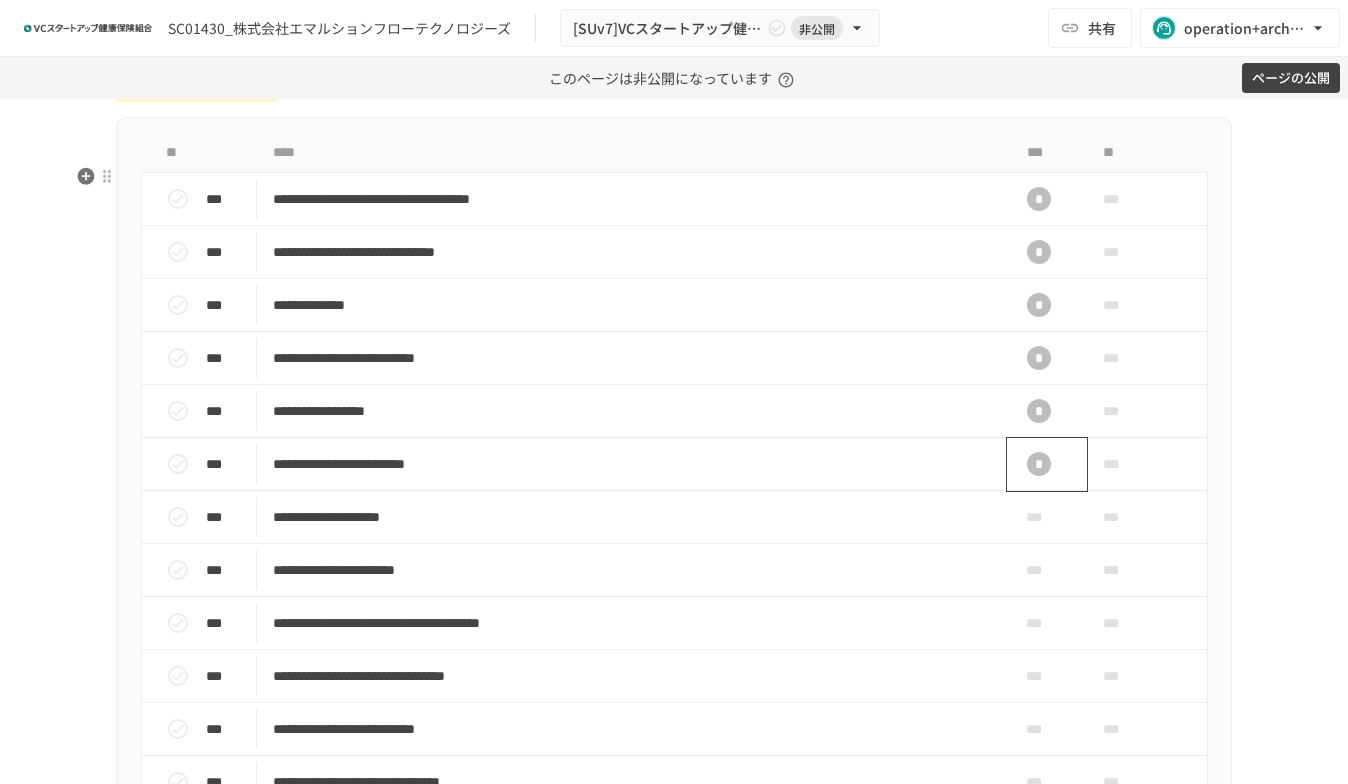 scroll, scrollTop: 833, scrollLeft: 0, axis: vertical 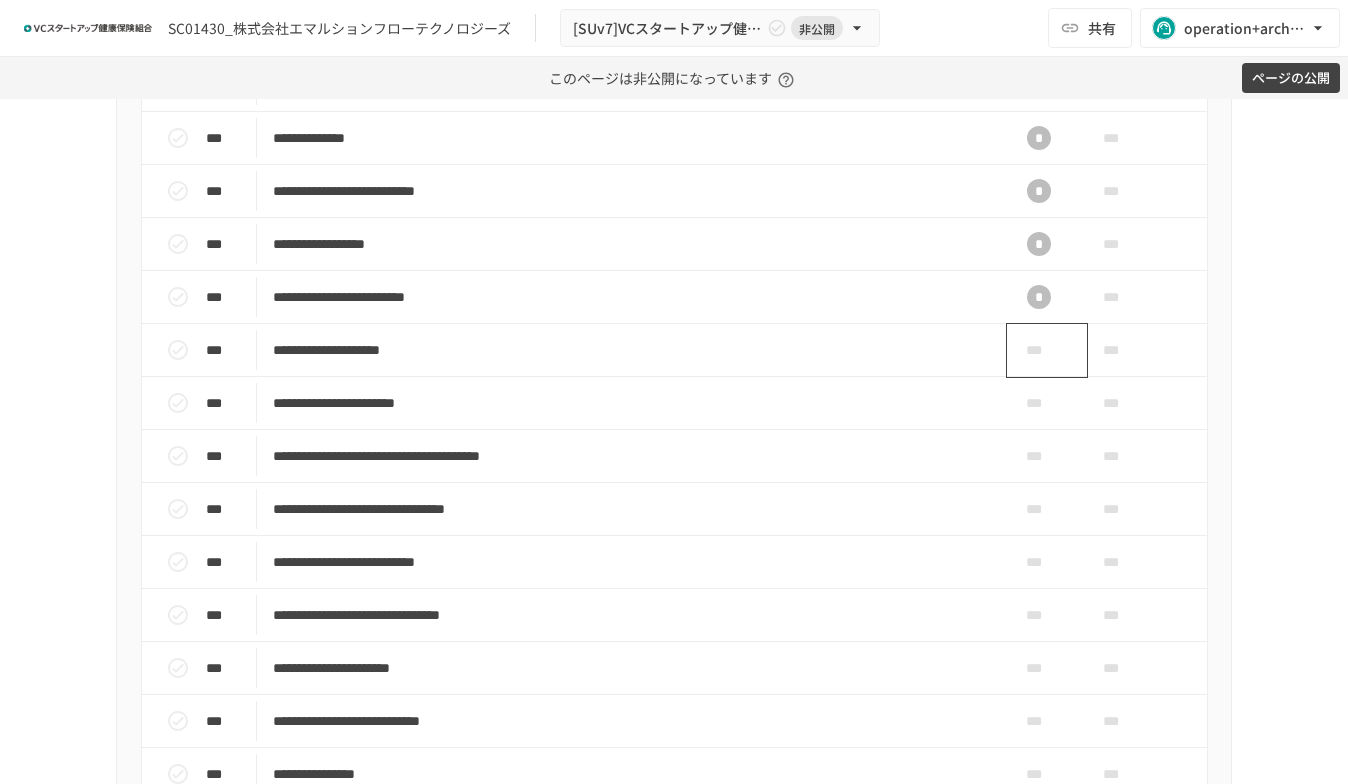 click on "***" at bounding box center [1039, 350] 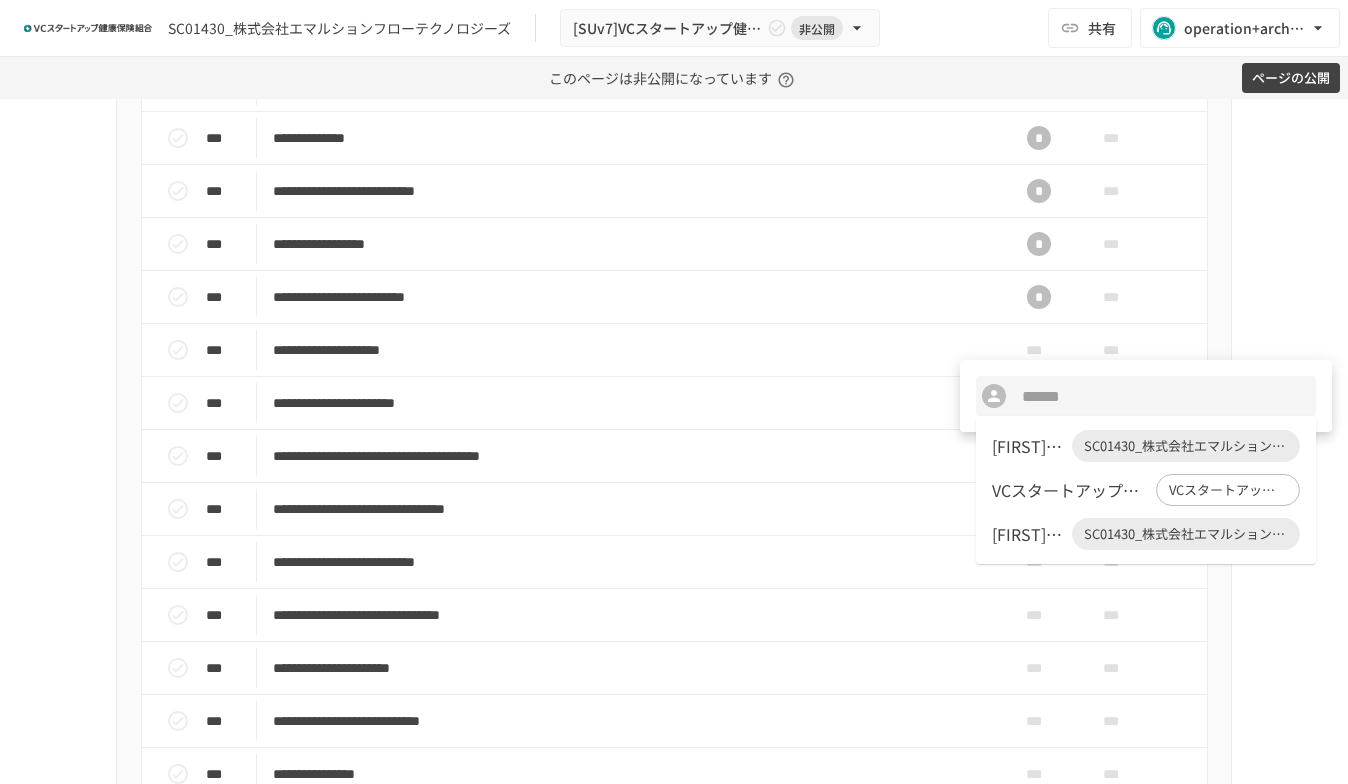 click on "打田　博紀" at bounding box center (1028, 446) 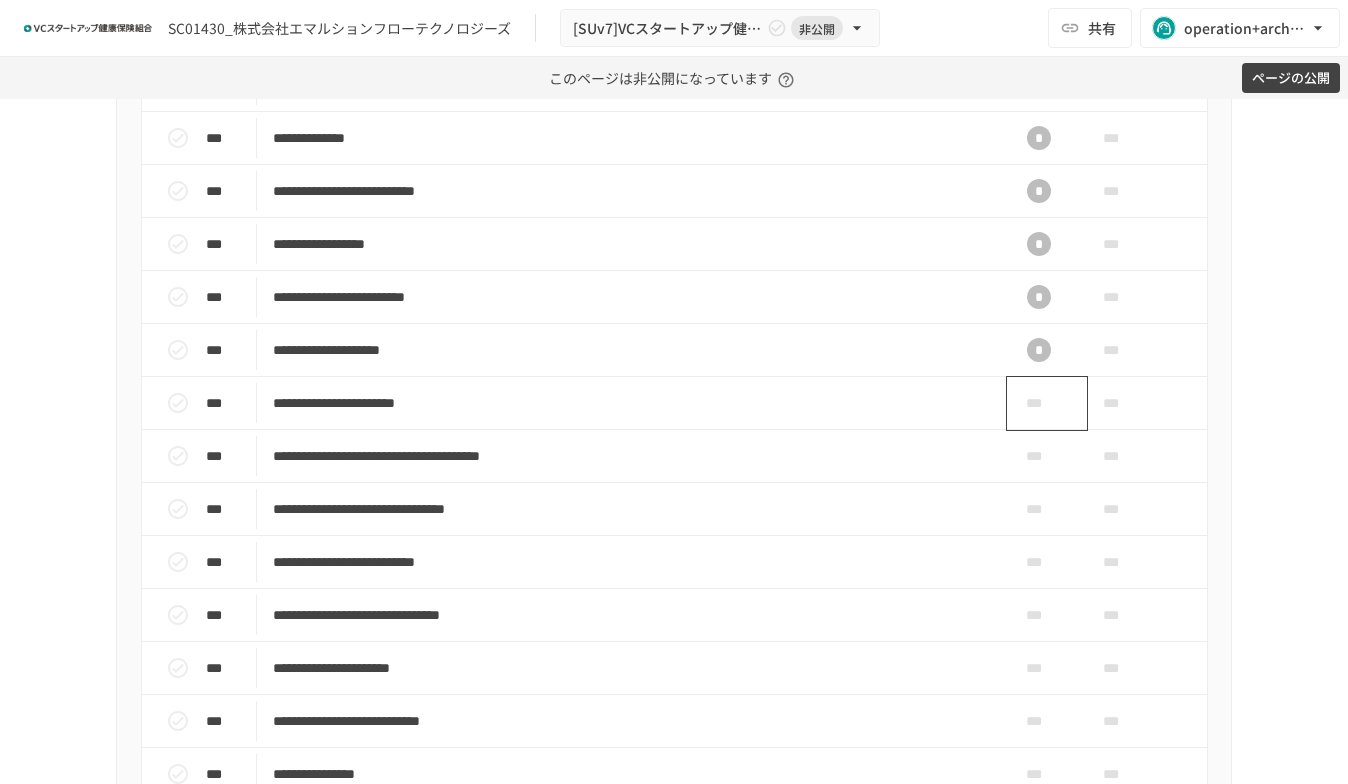click on "***" at bounding box center (1039, 403) 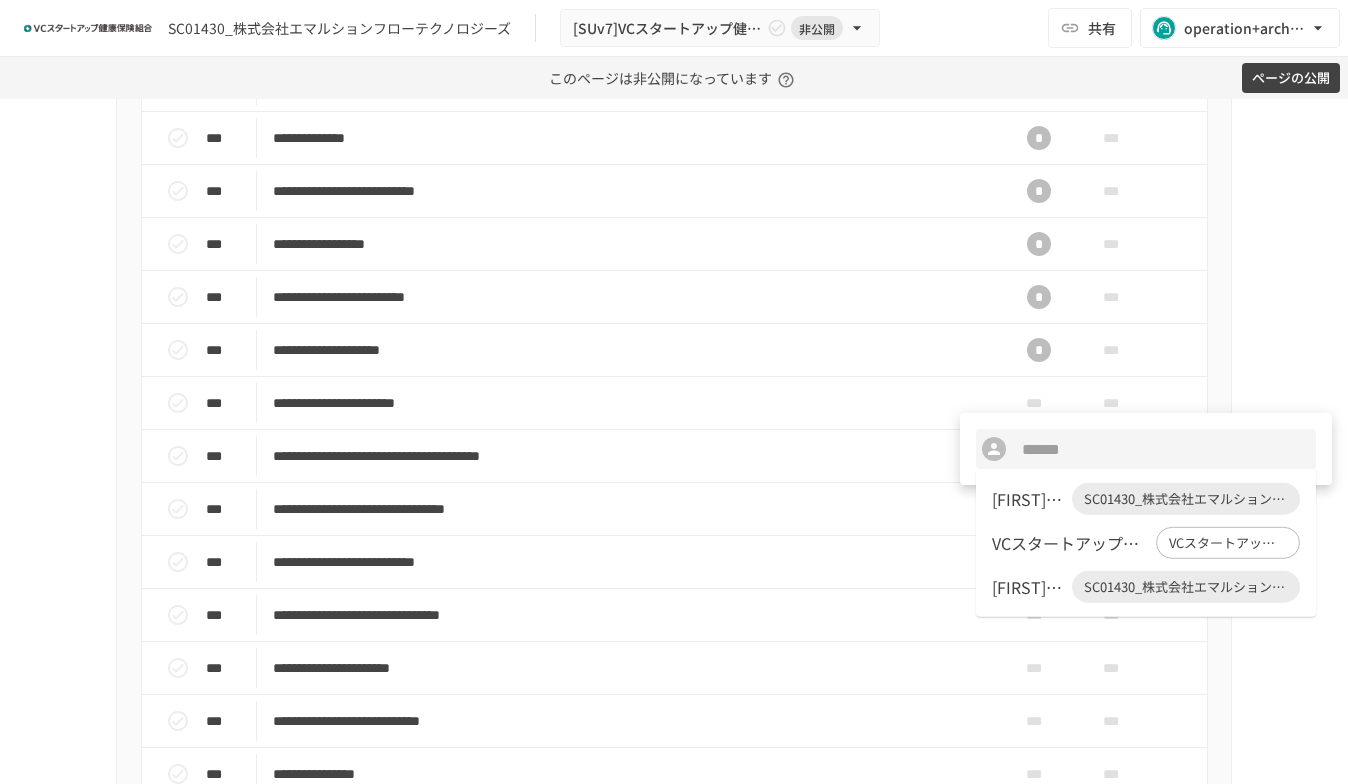 click on "打田　博紀" at bounding box center [1028, 499] 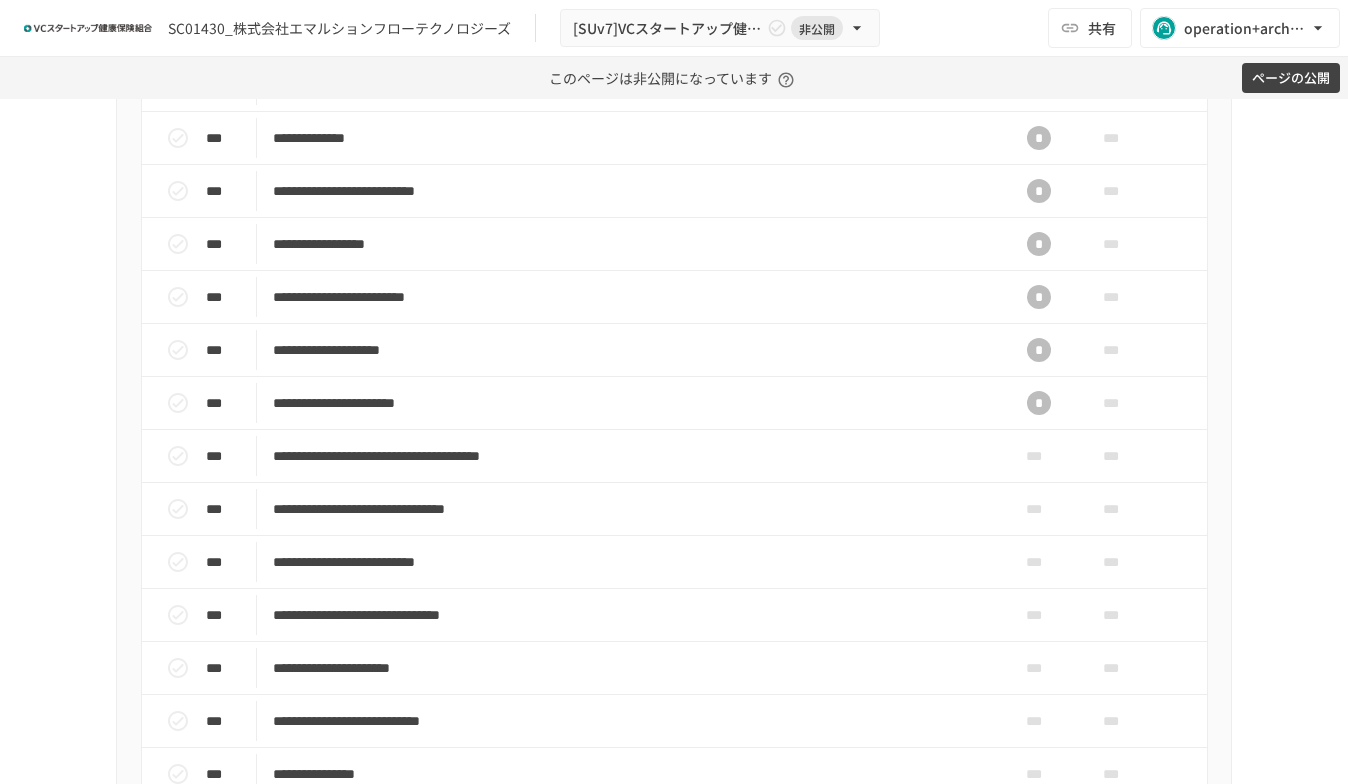 click on "***" at bounding box center (1039, 456) 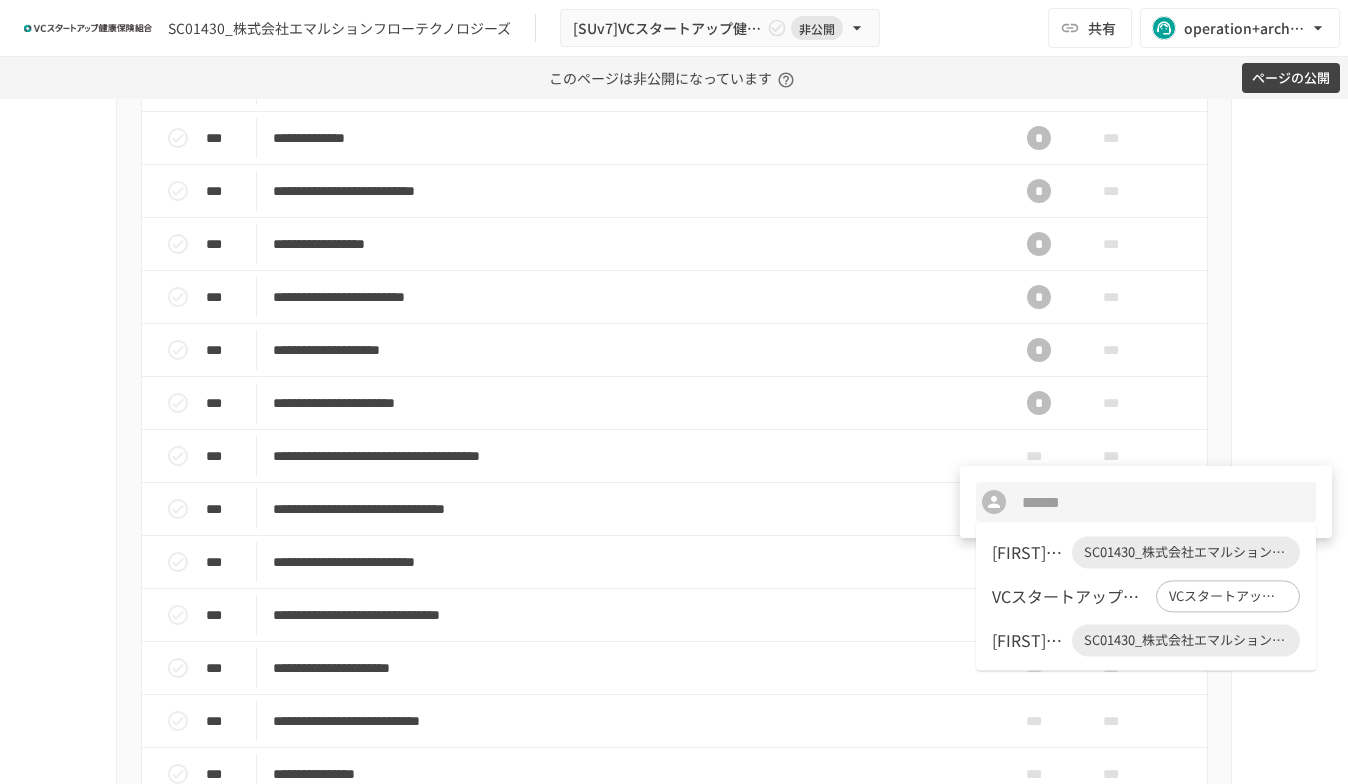 click on "打田　博紀" at bounding box center [1028, 552] 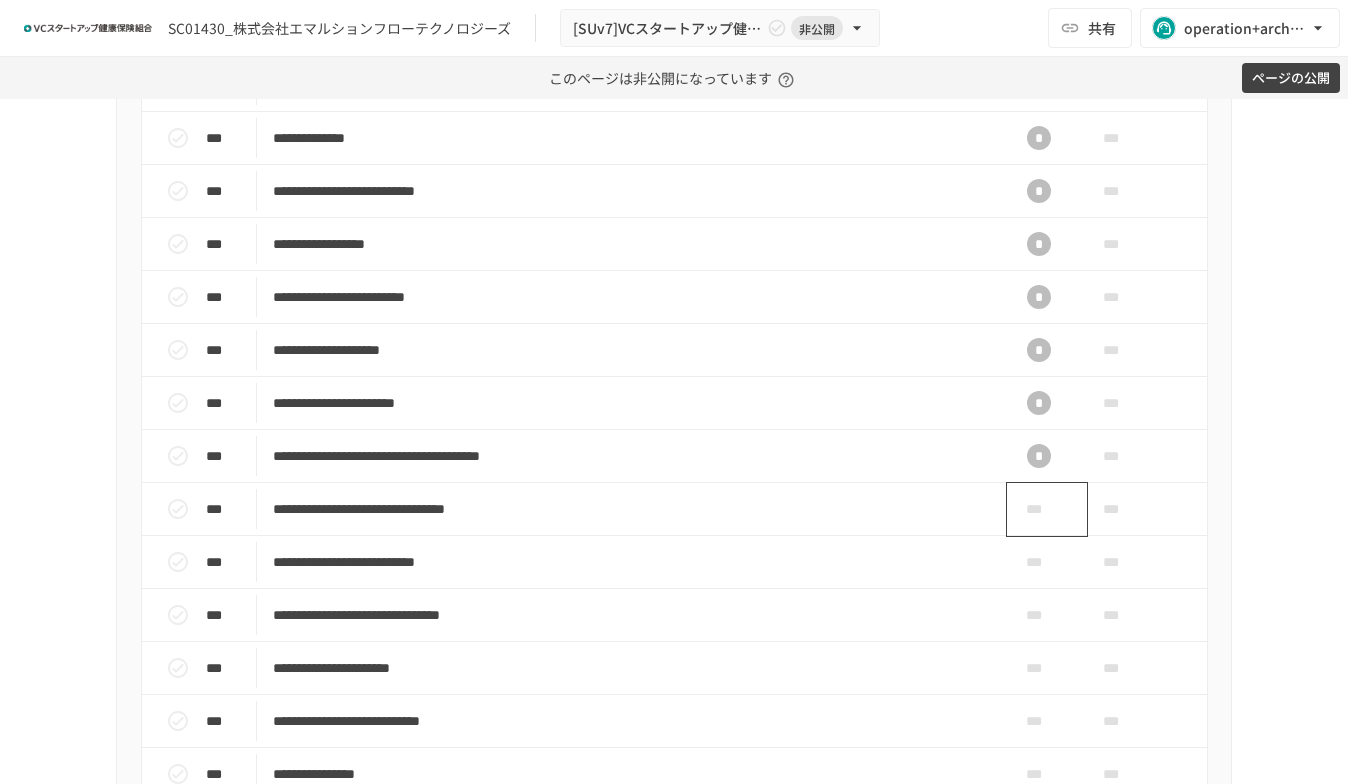 click on "***" at bounding box center (1039, 509) 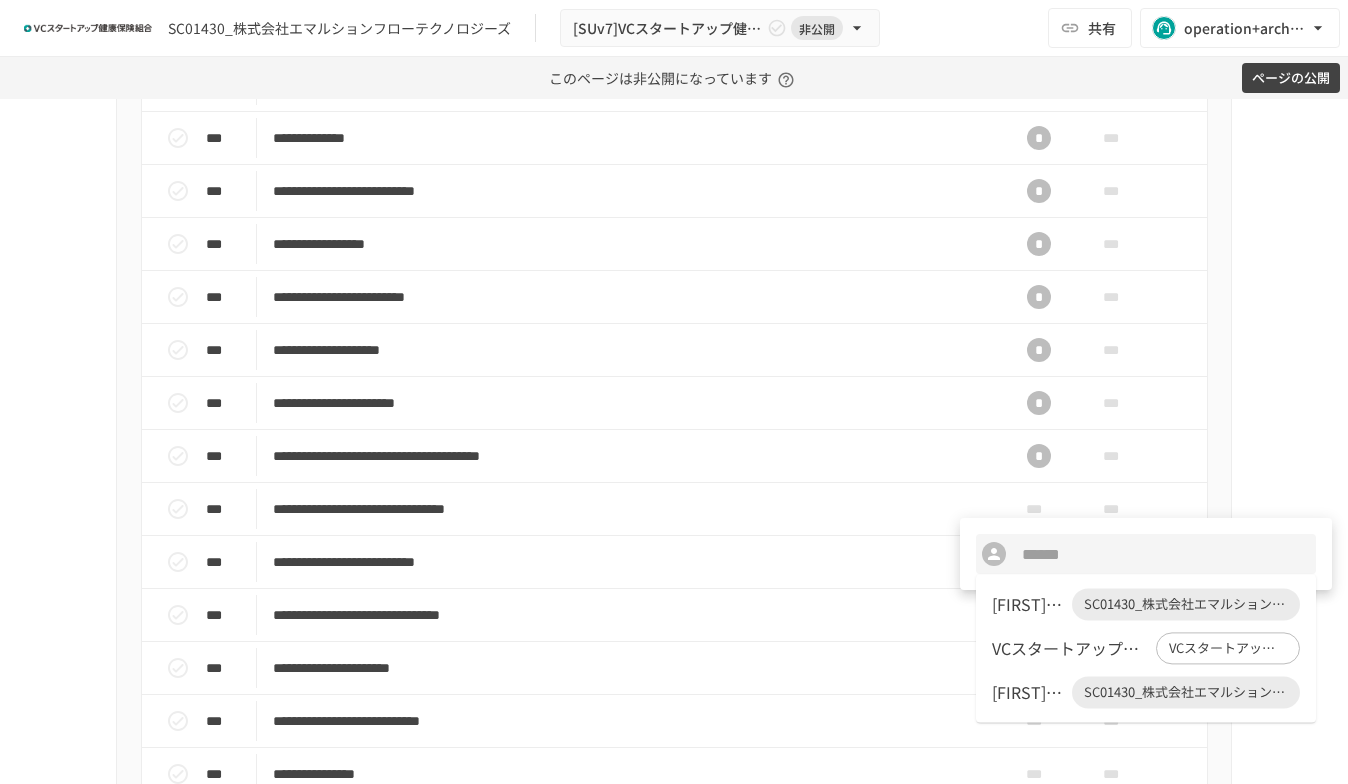 click on "打田　博紀" at bounding box center (1028, 604) 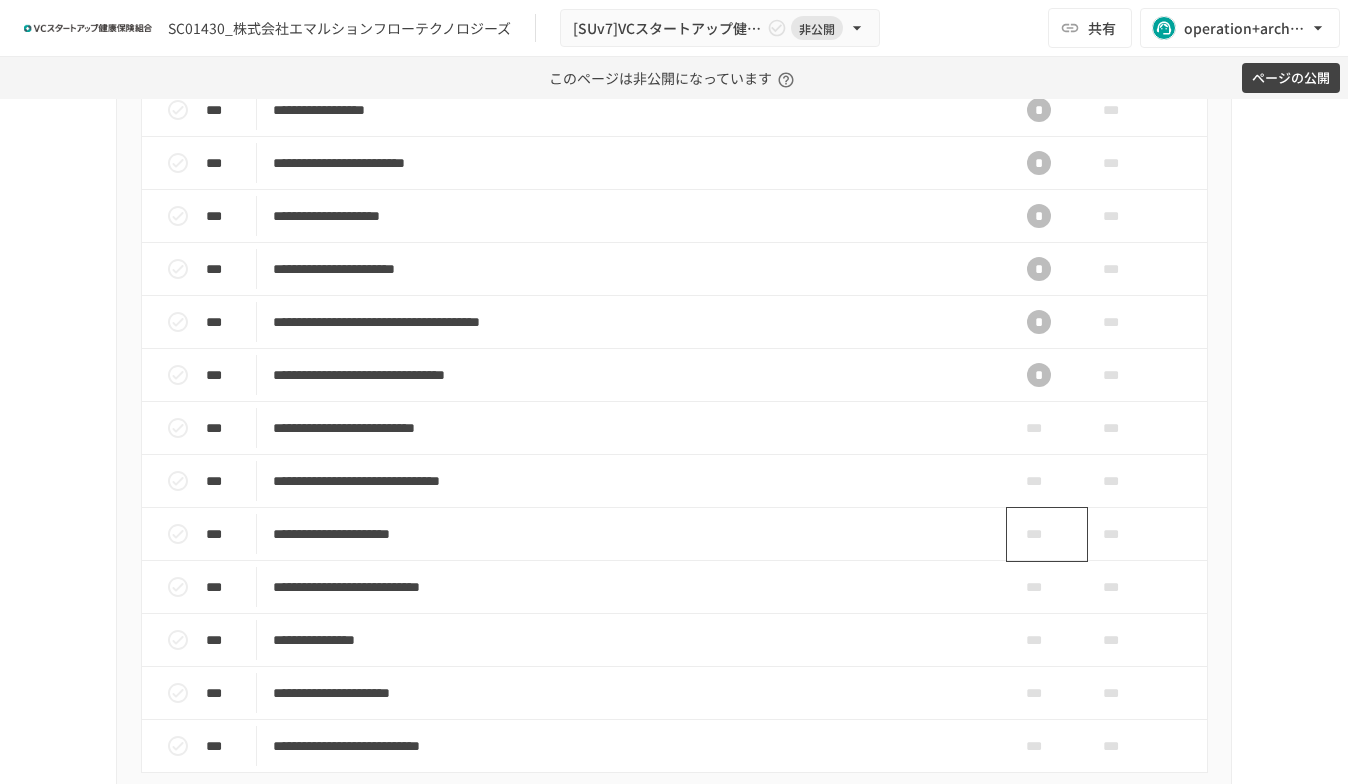 scroll, scrollTop: 1000, scrollLeft: 0, axis: vertical 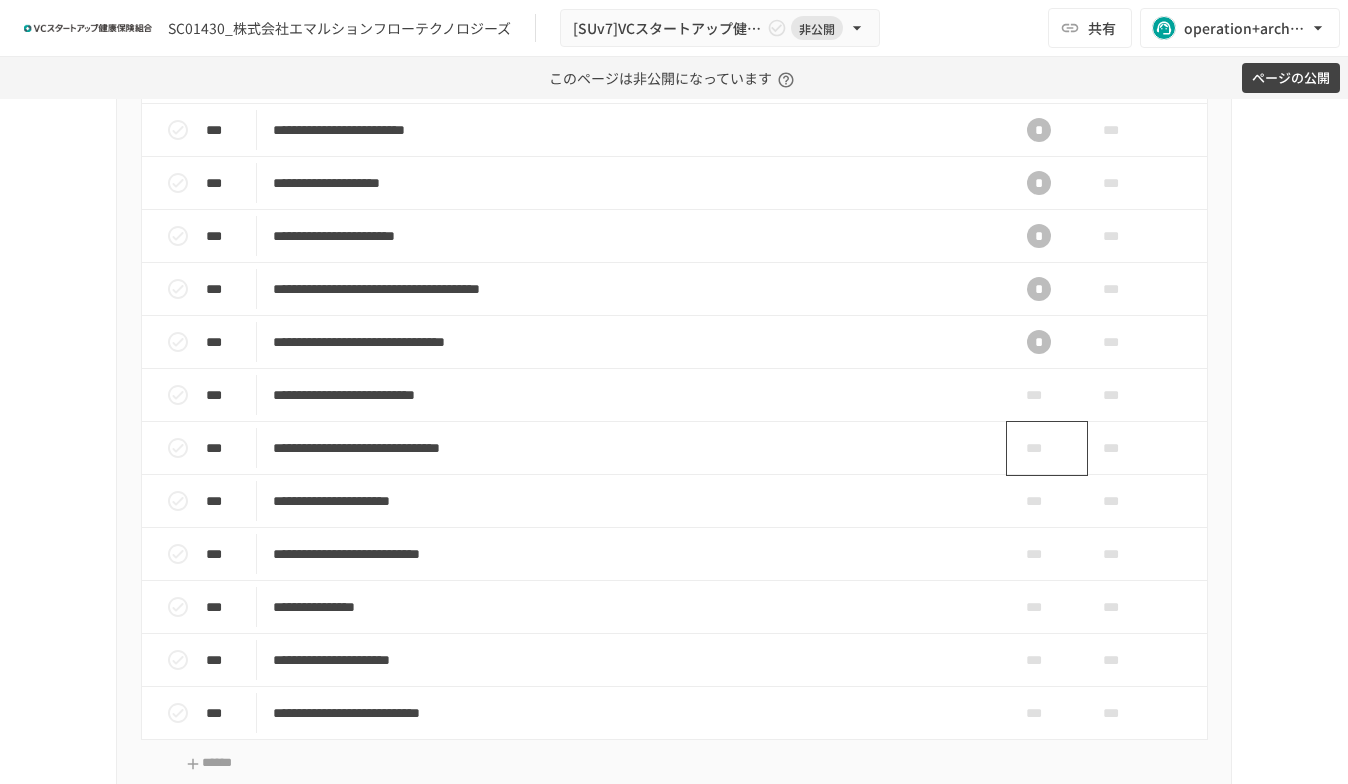 click on "***" at bounding box center (1047, 448) 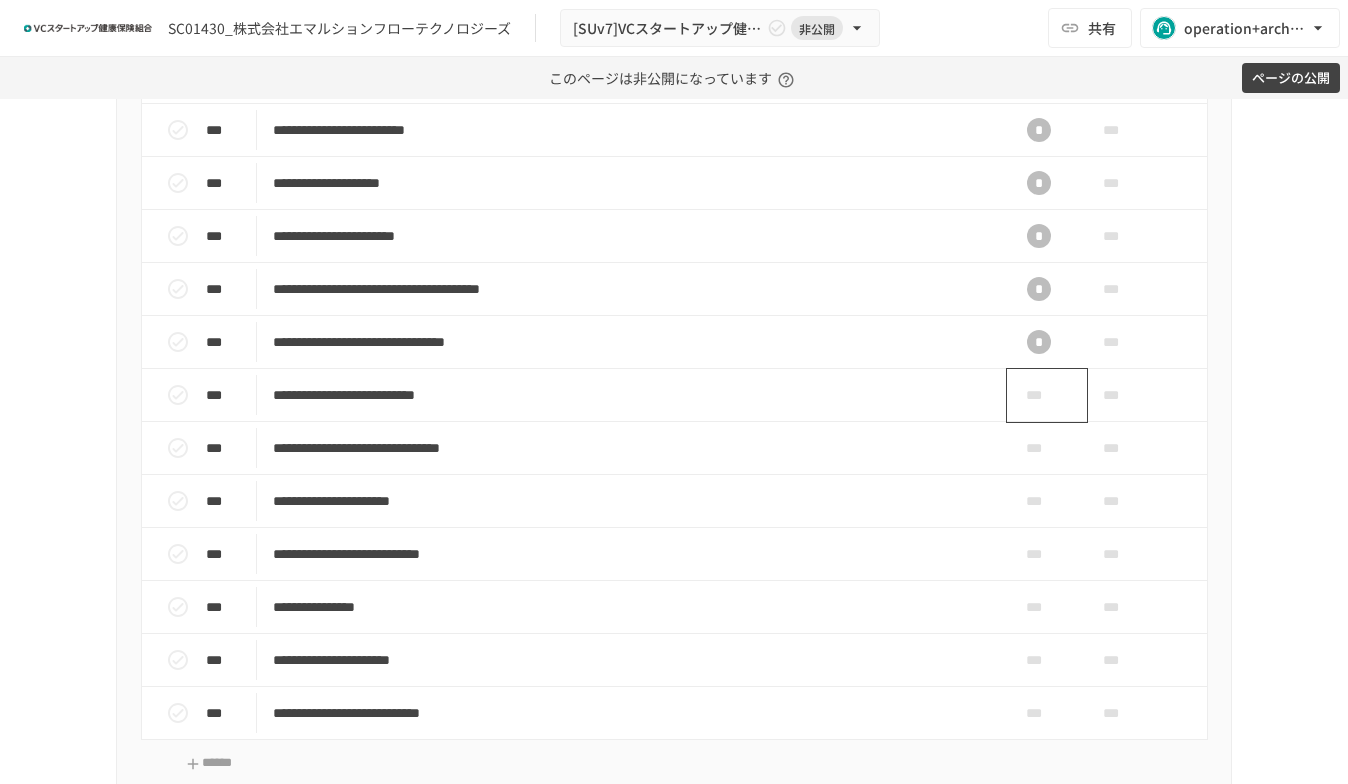 click on "***" at bounding box center [1039, 395] 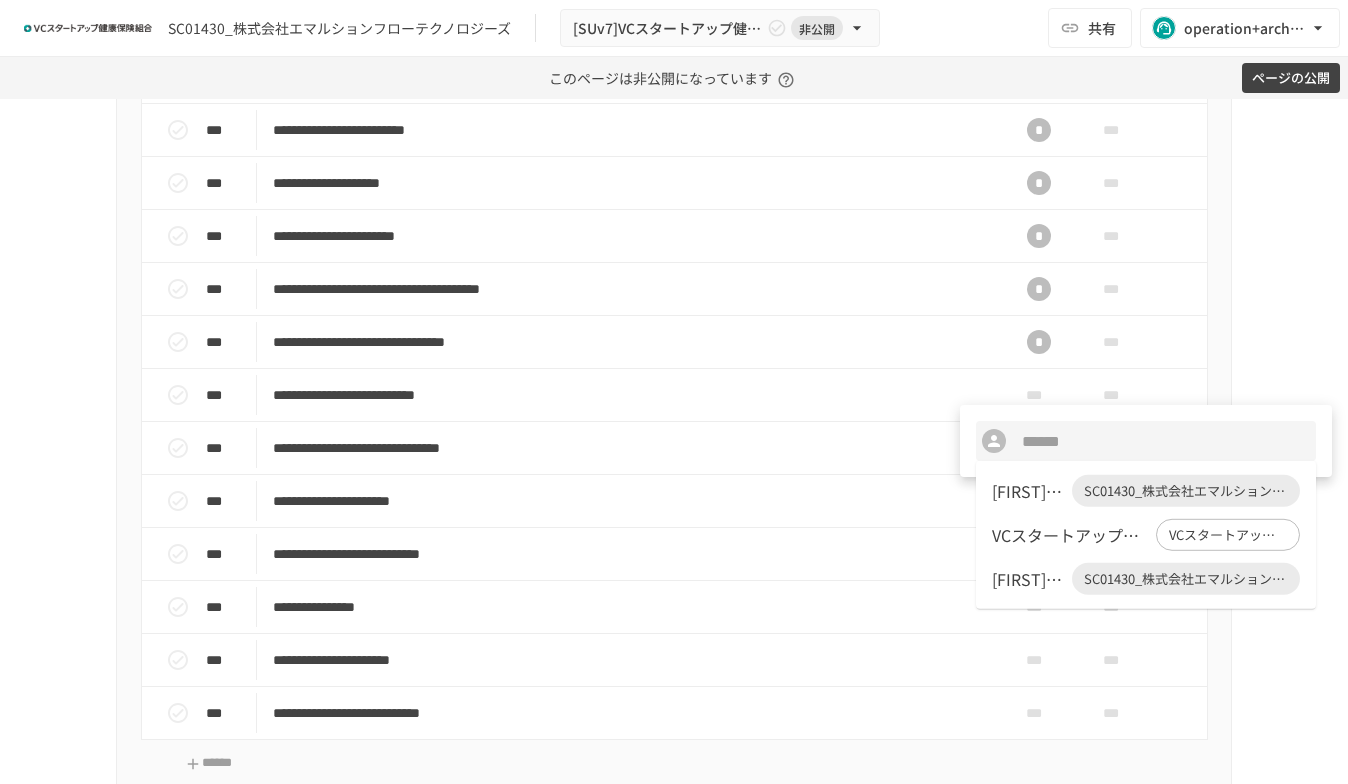 click on "打田　博紀" at bounding box center (1028, 491) 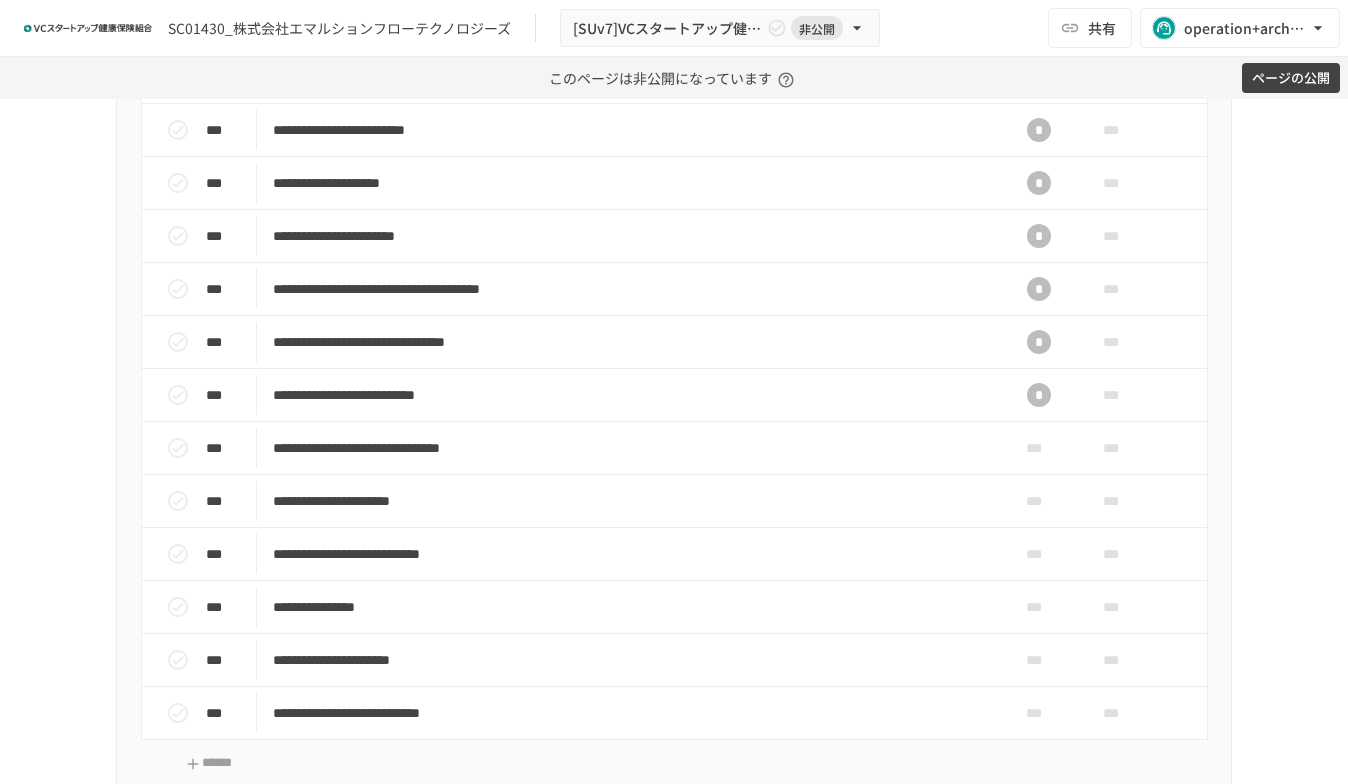 click on "***" at bounding box center [1039, 448] 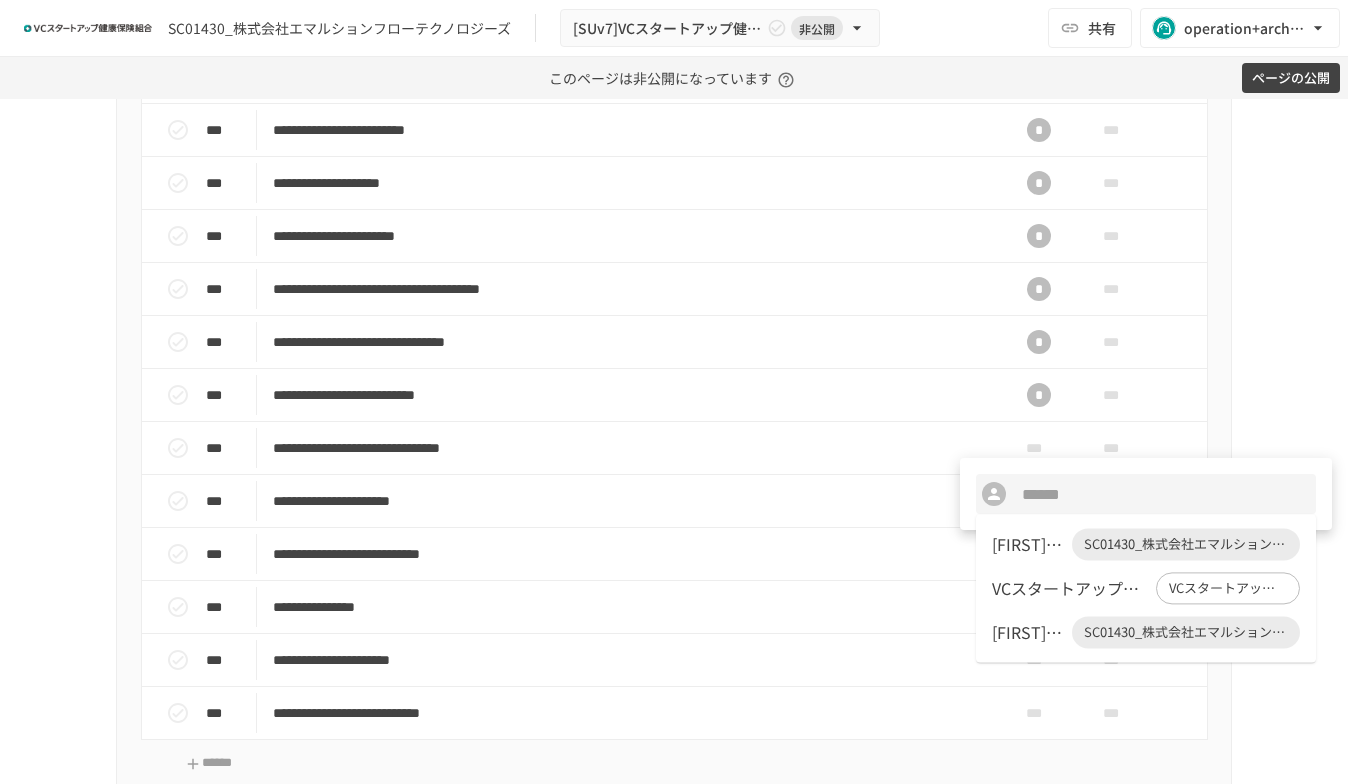 click on "打田　博紀" at bounding box center [1028, 544] 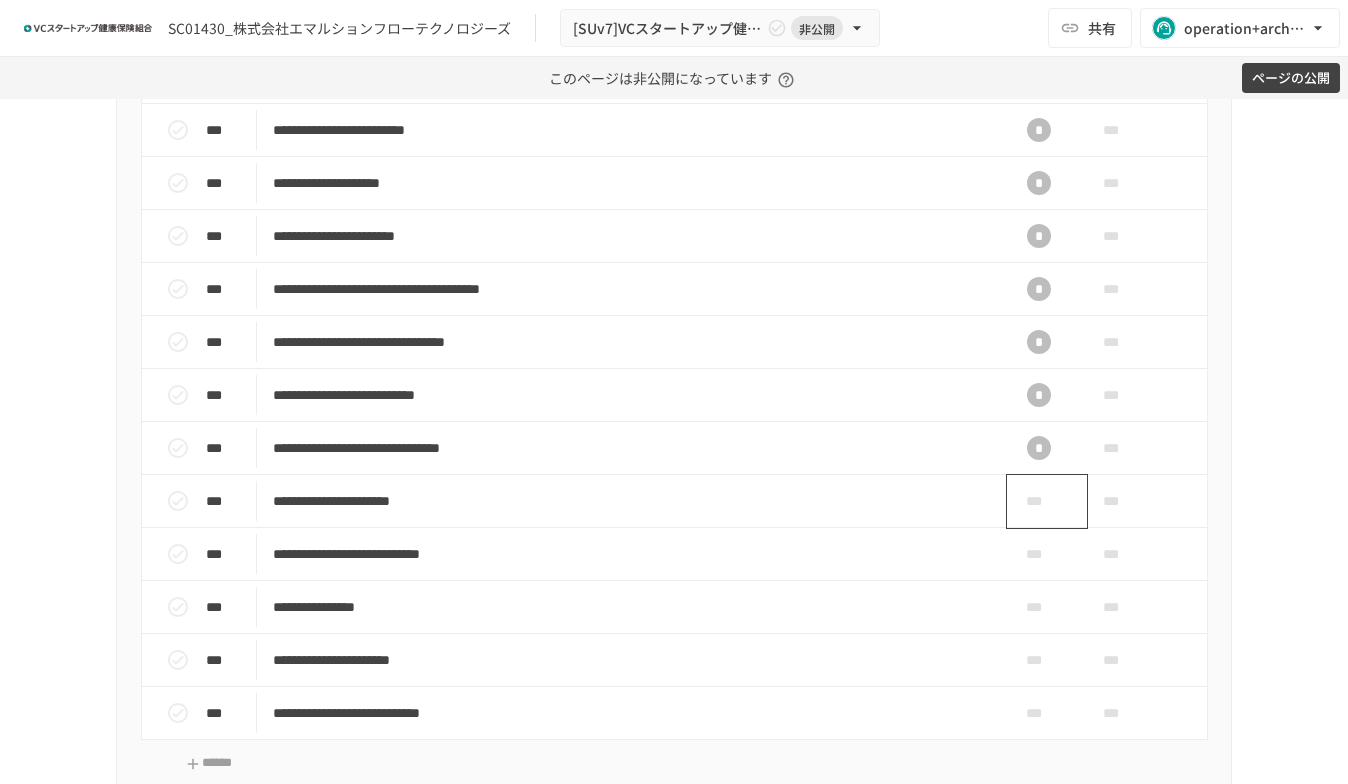click on "***" at bounding box center (1039, 501) 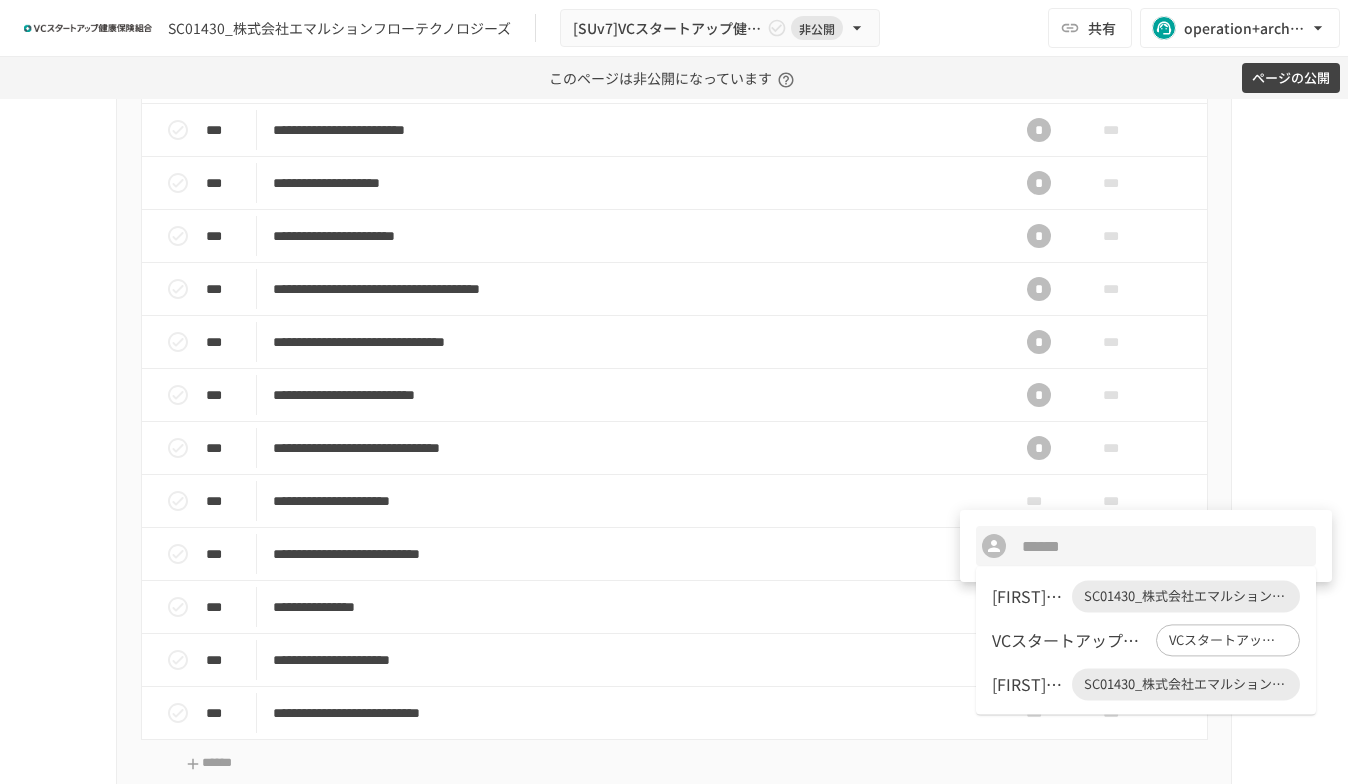 click on "打田　博紀" at bounding box center (1028, 596) 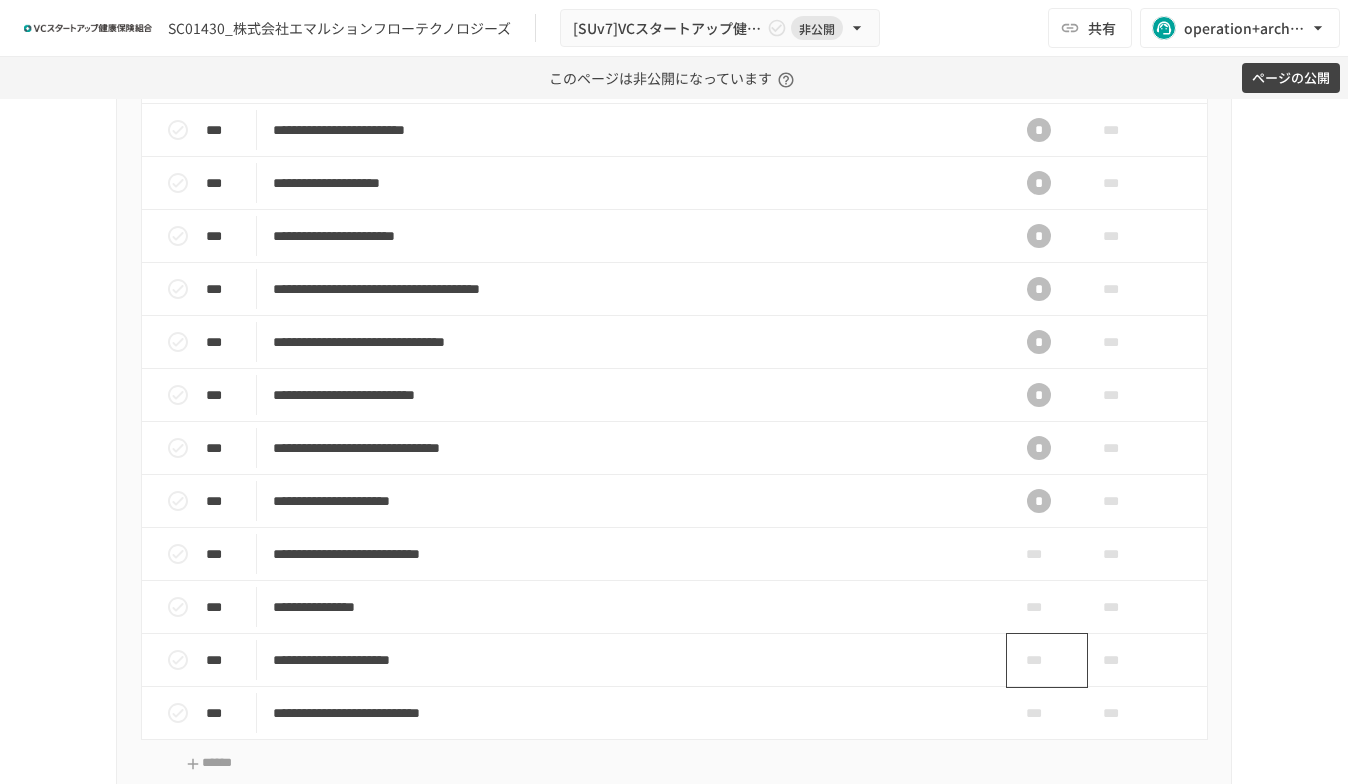 scroll, scrollTop: 1166, scrollLeft: 0, axis: vertical 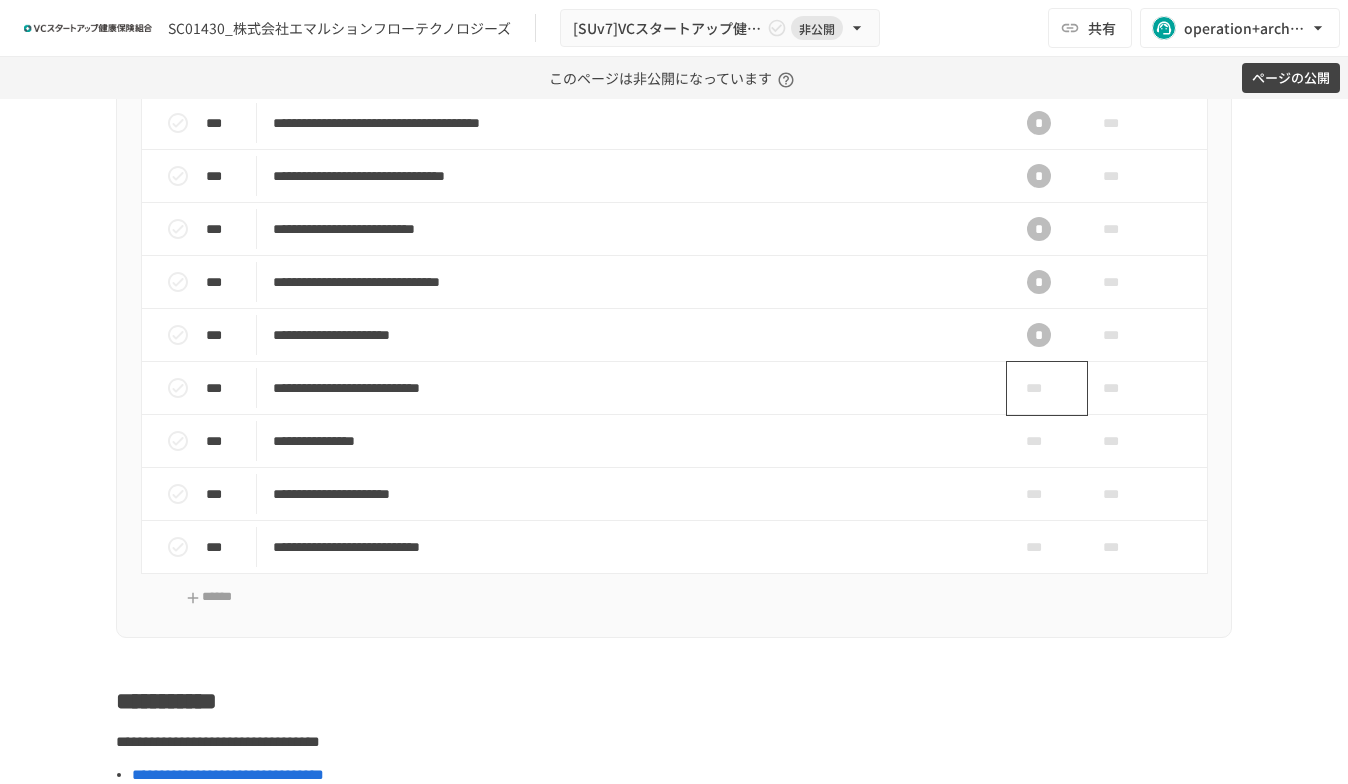 click on "***" at bounding box center [1039, 388] 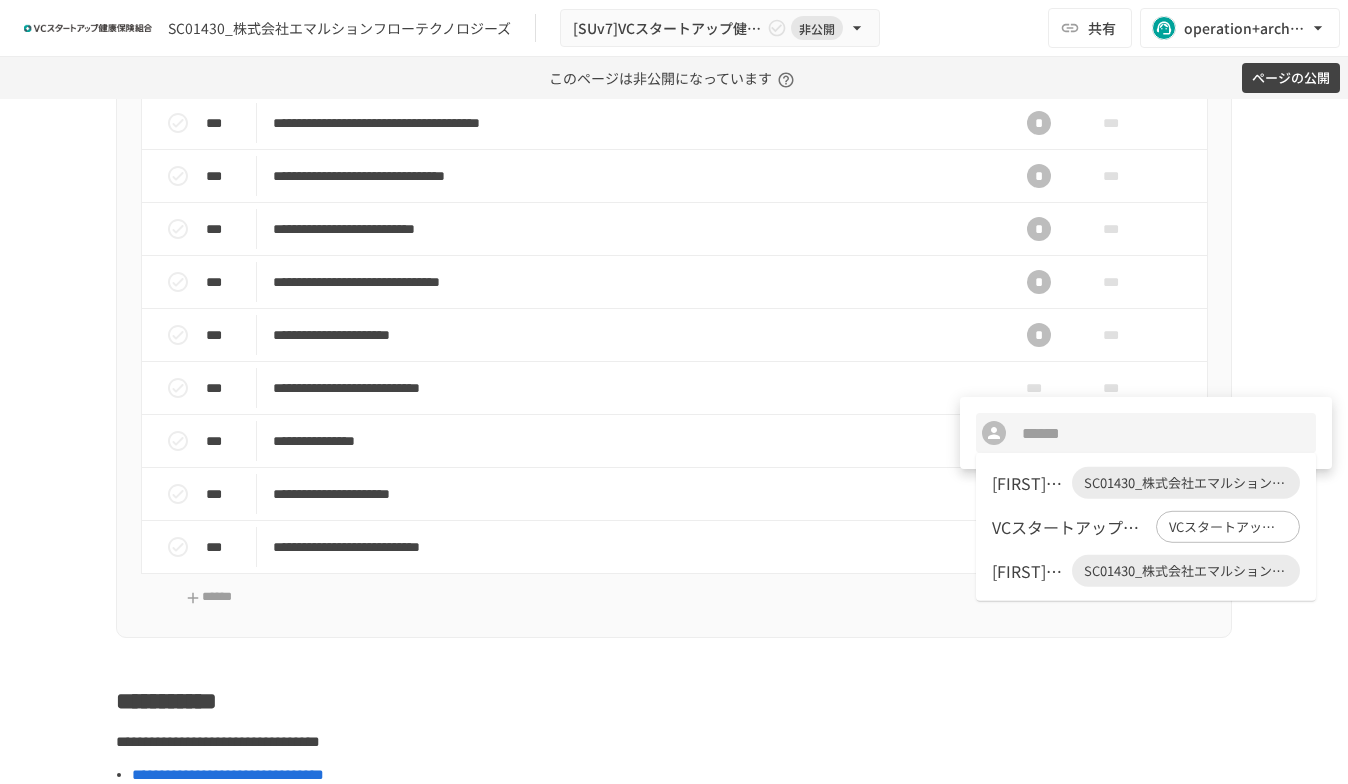 click on "打田　博紀" at bounding box center [1028, 483] 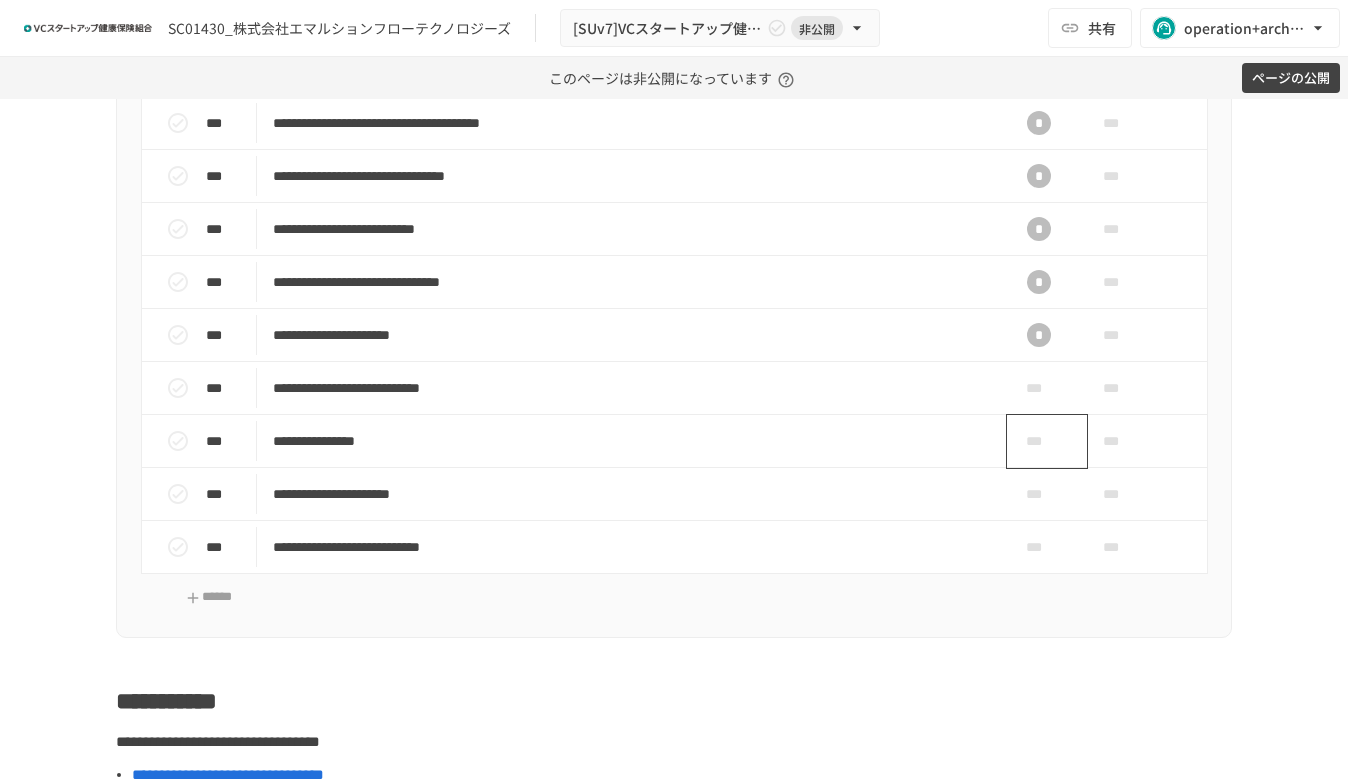 click on "***" at bounding box center [1039, 441] 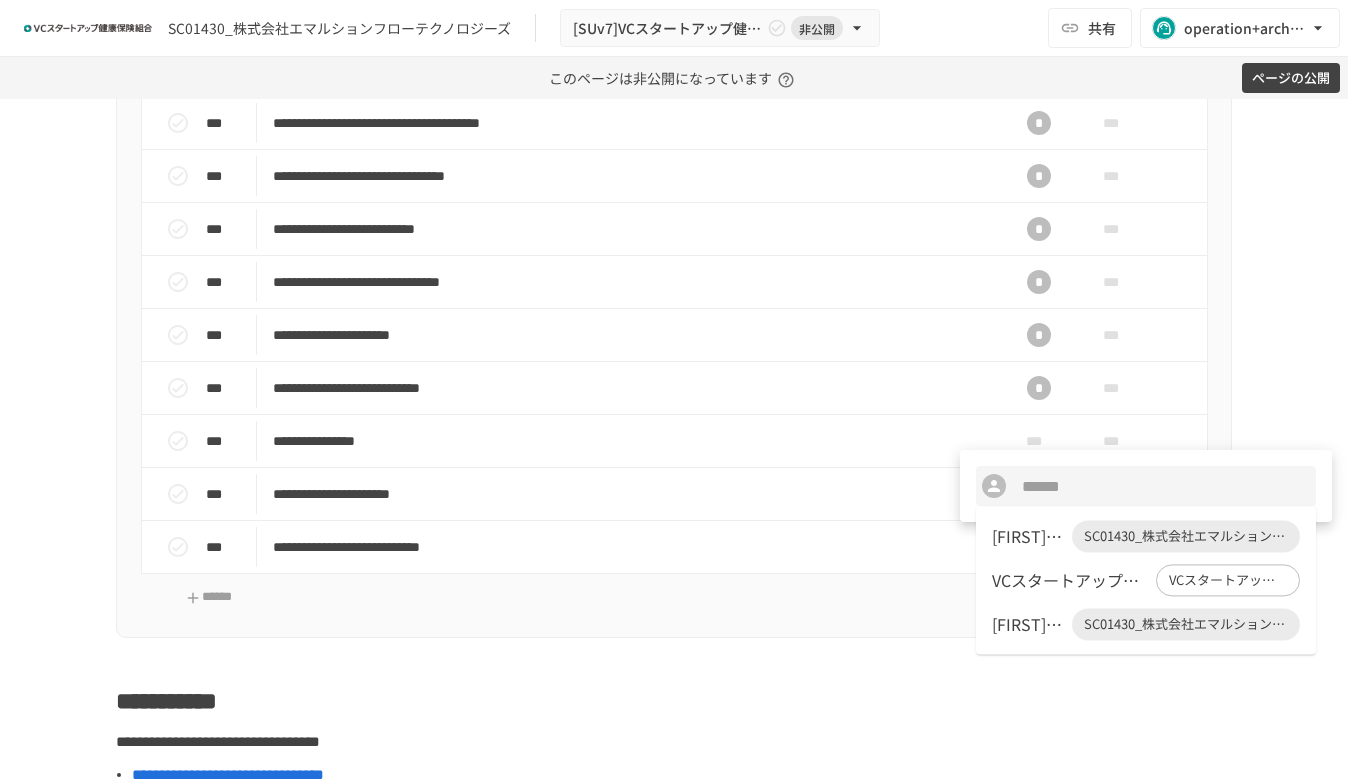 click on "打田　博紀" at bounding box center (1028, 536) 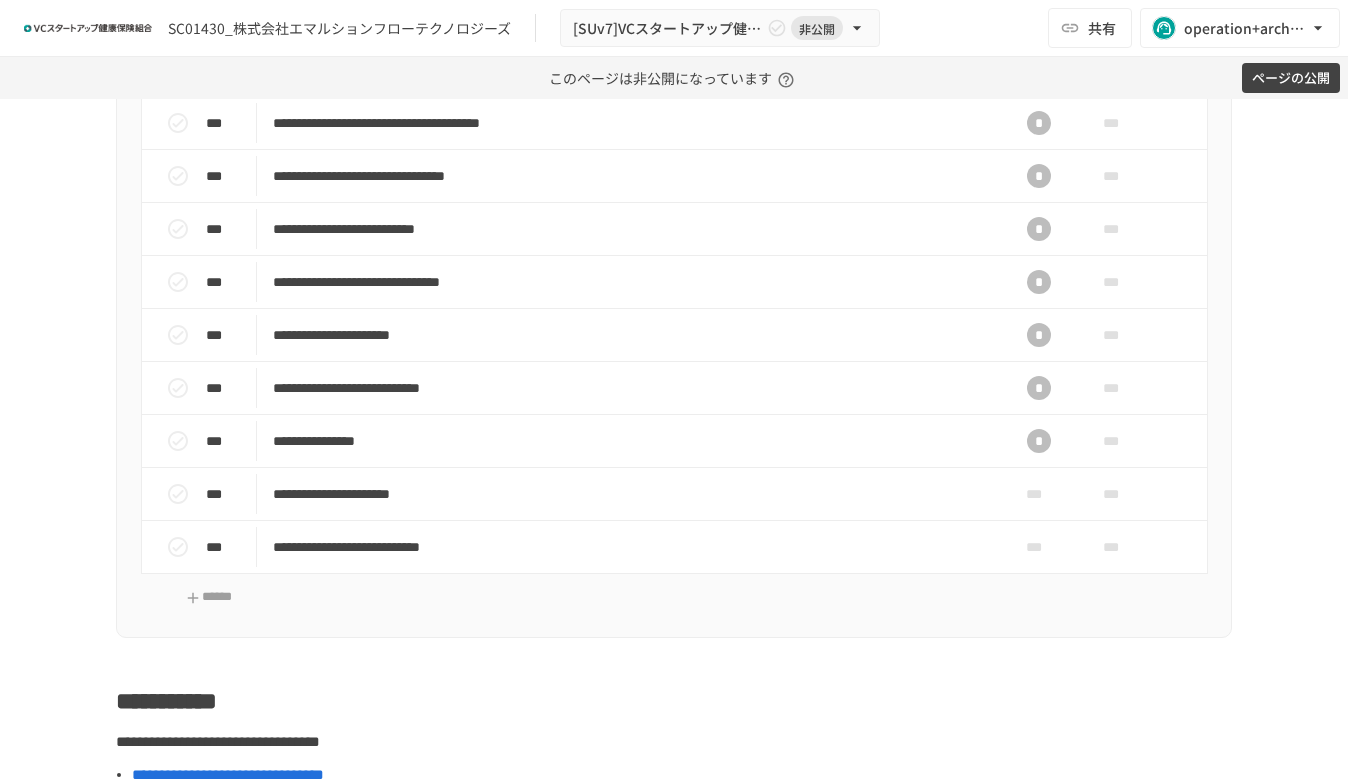 click on "***" at bounding box center (1039, 494) 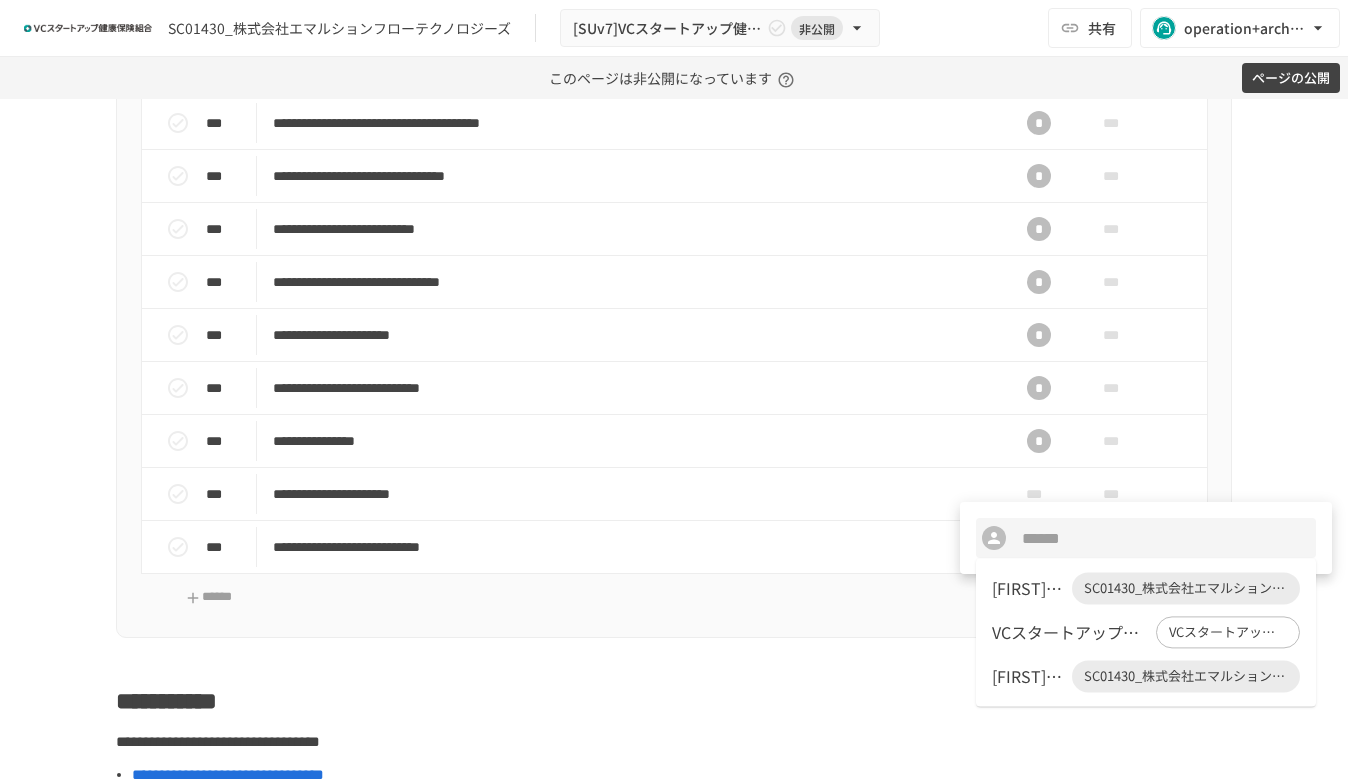 click on "打田　博紀" at bounding box center (1028, 588) 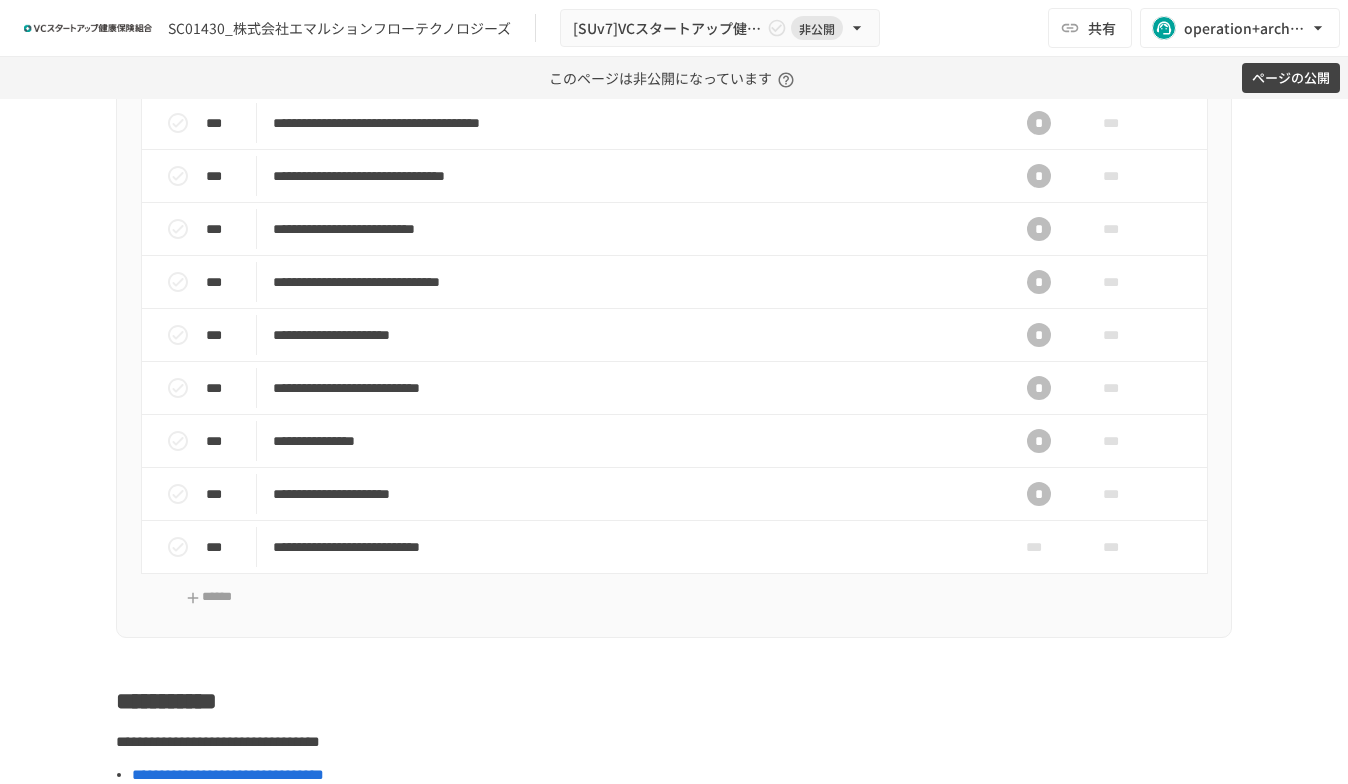 click on "***" at bounding box center (1039, 547) 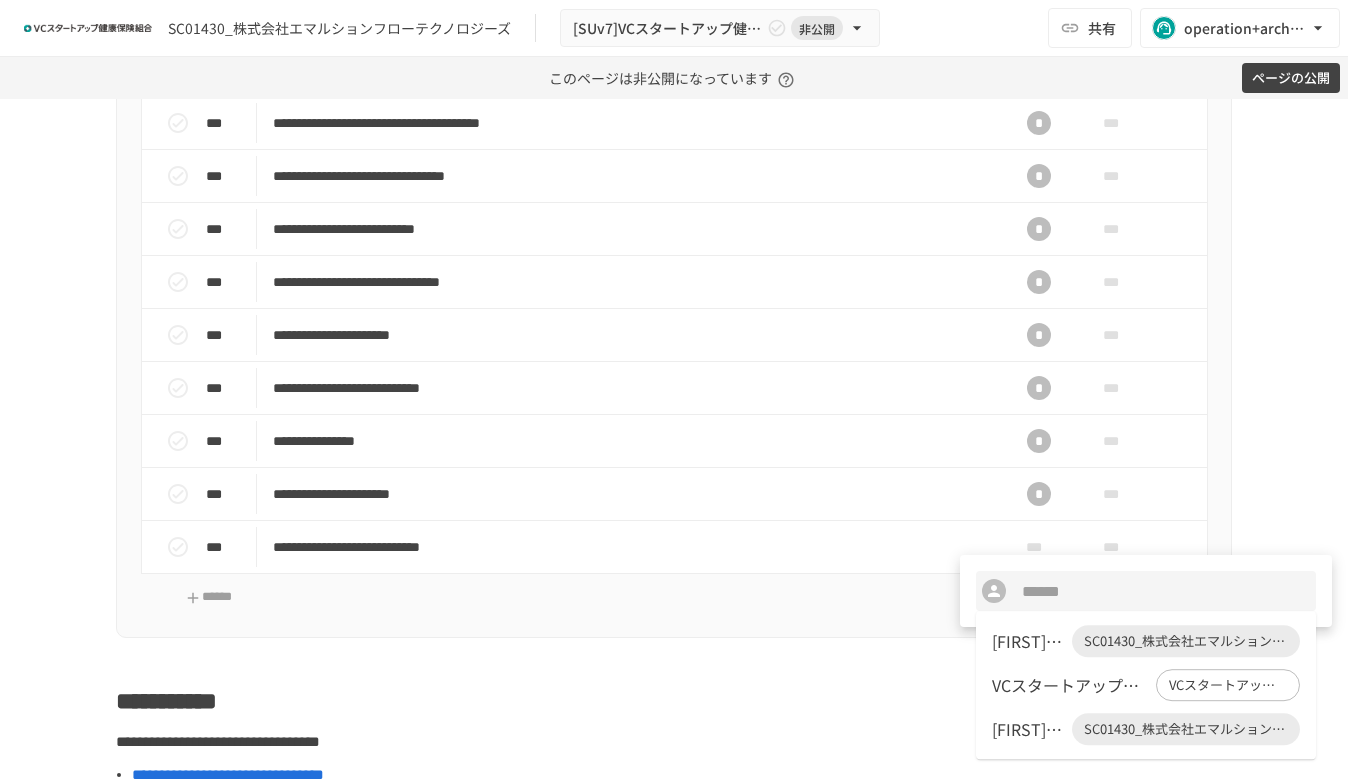 click on "打田　博紀" at bounding box center (1028, 641) 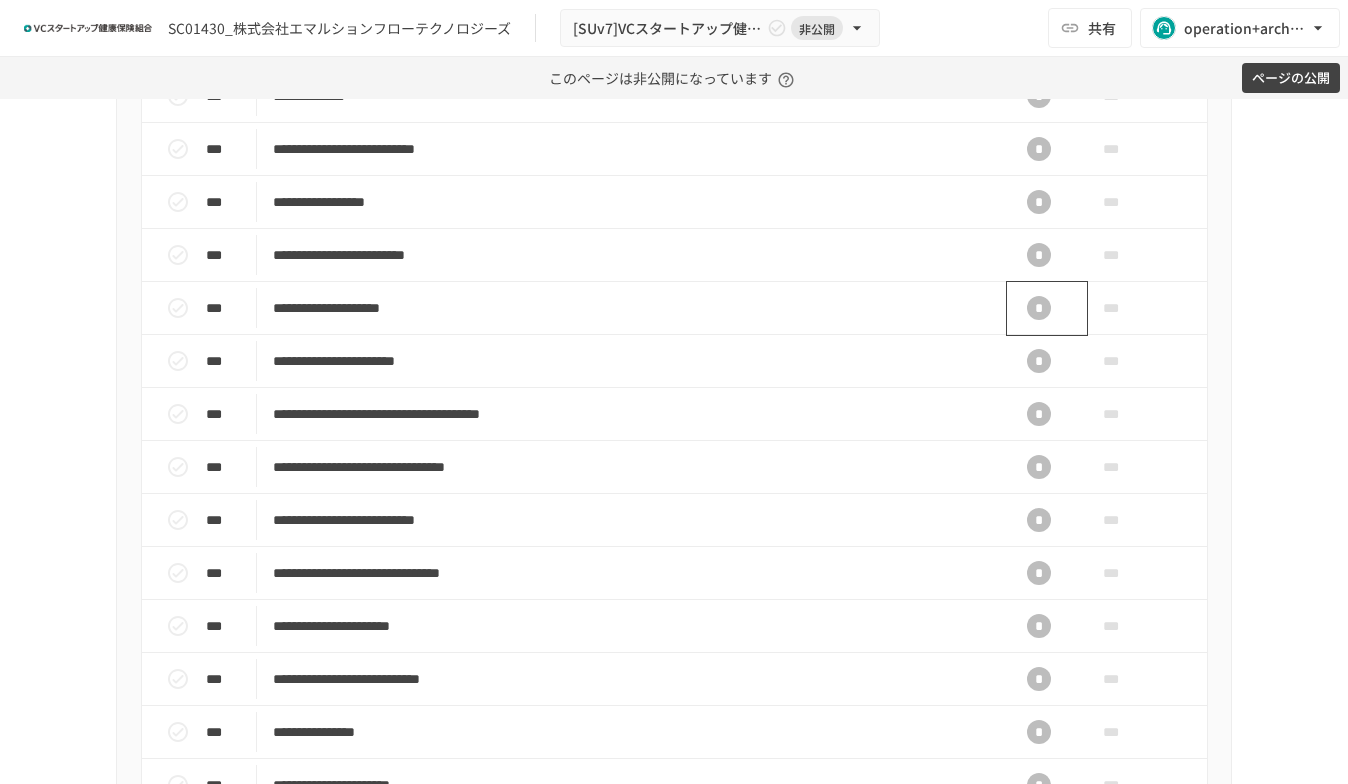 scroll, scrollTop: 666, scrollLeft: 0, axis: vertical 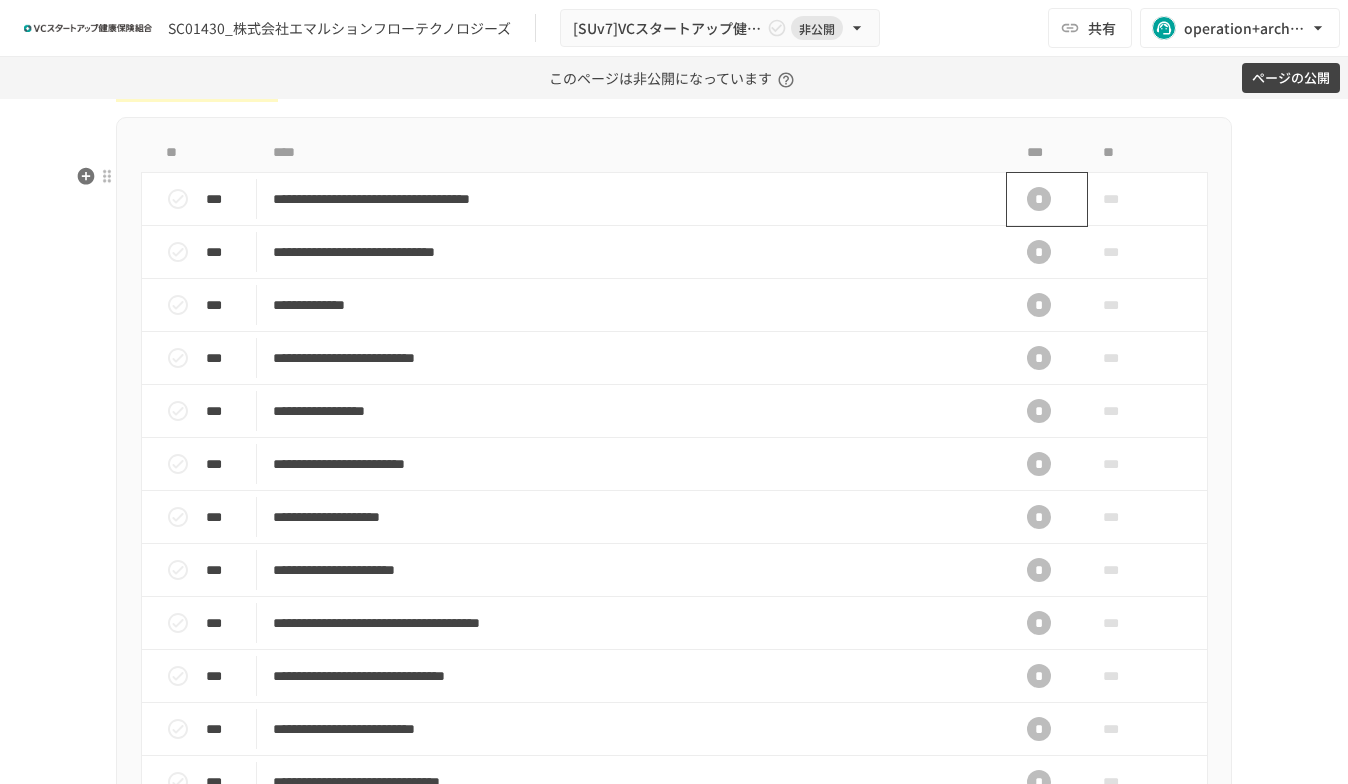 click on "*" at bounding box center [1047, 199] 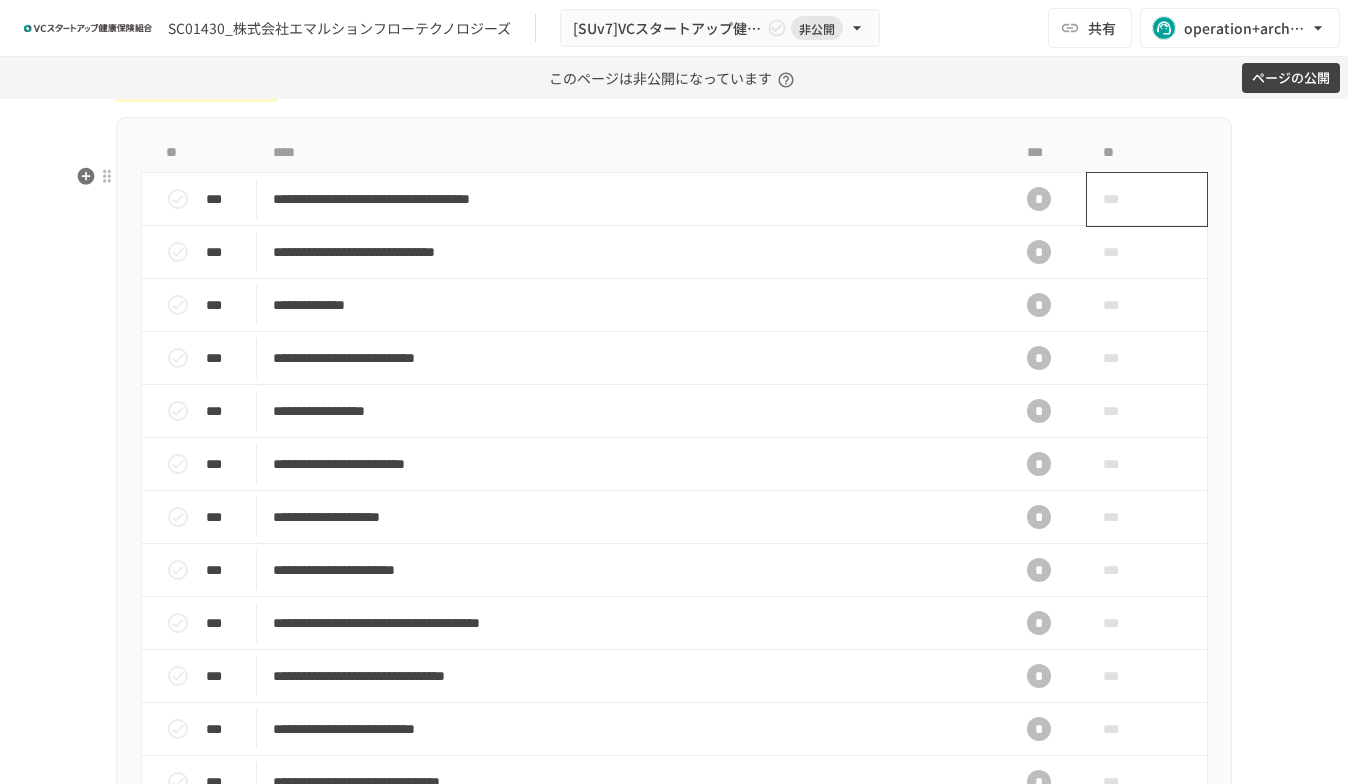 click on "***" at bounding box center (1147, 199) 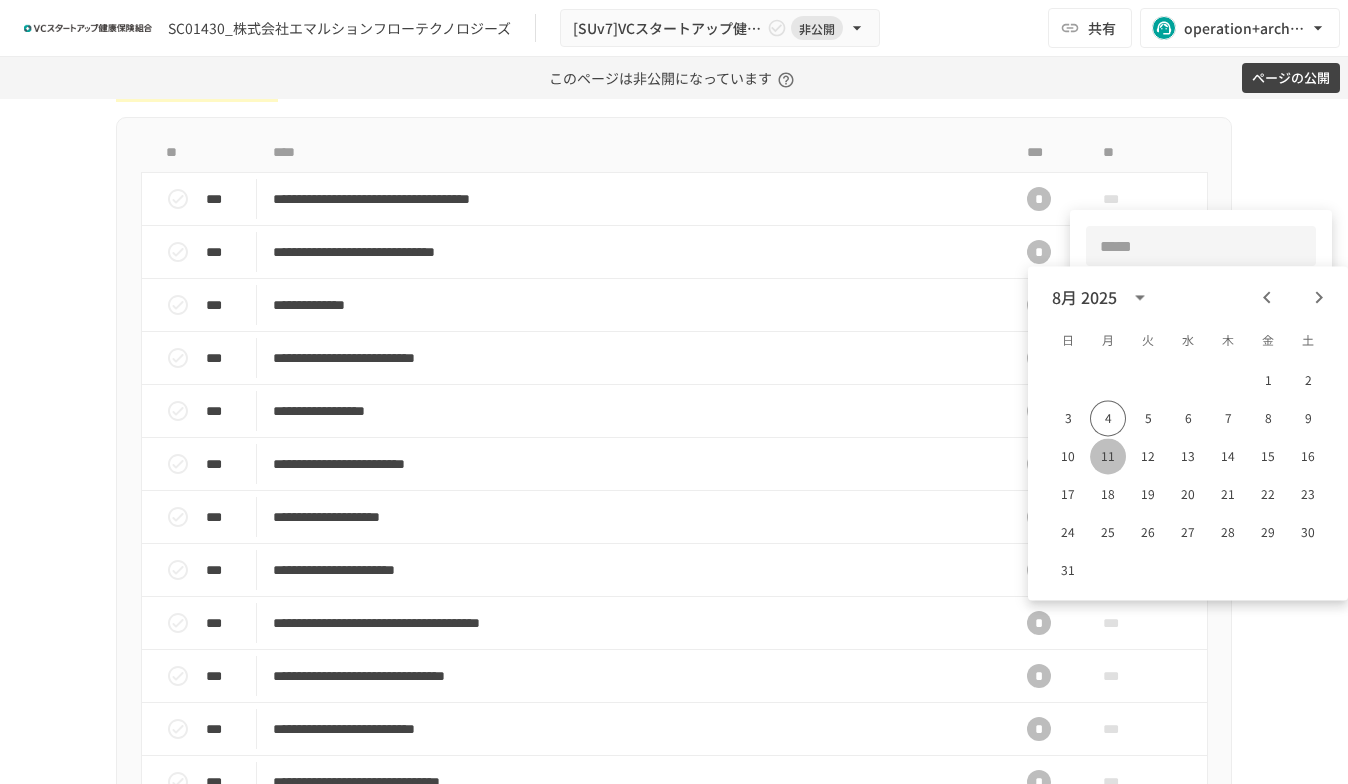click on "11" at bounding box center (1108, 456) 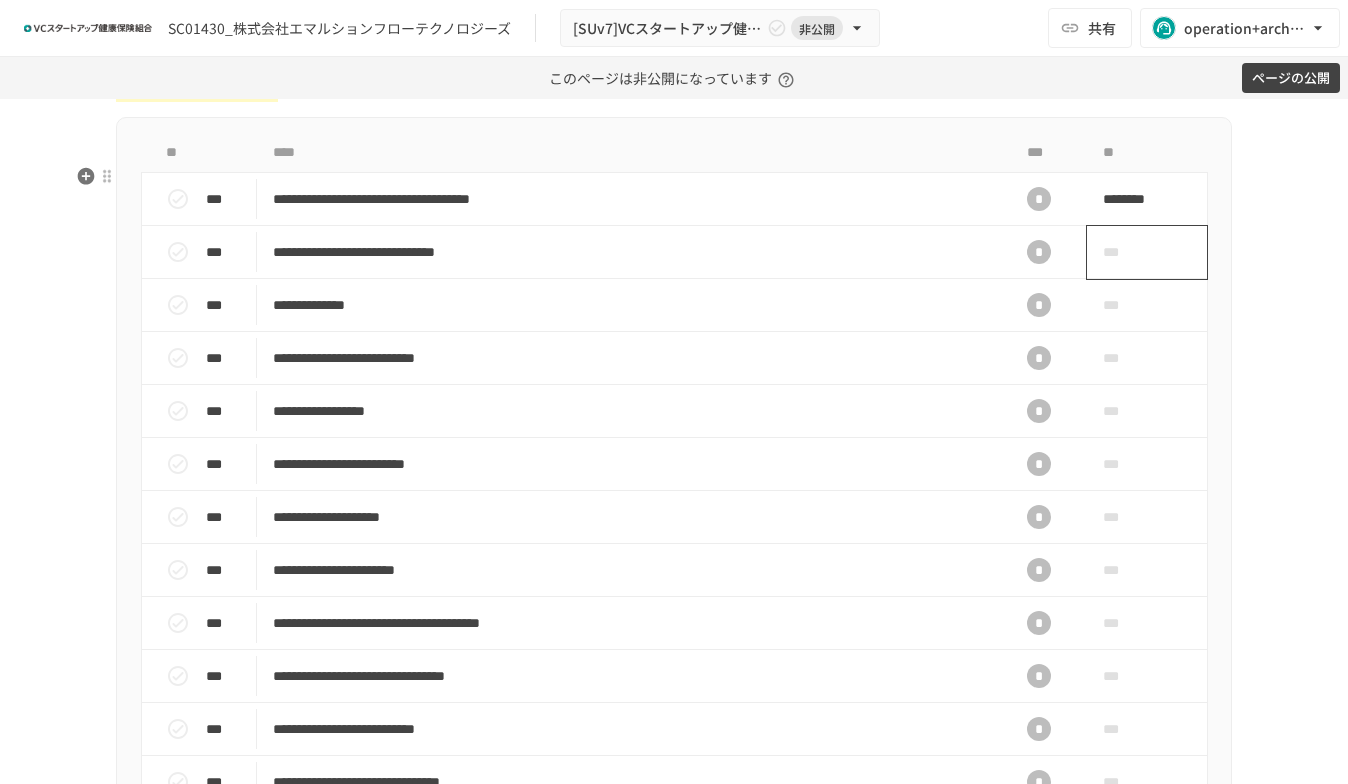 click on "***" at bounding box center [1124, 252] 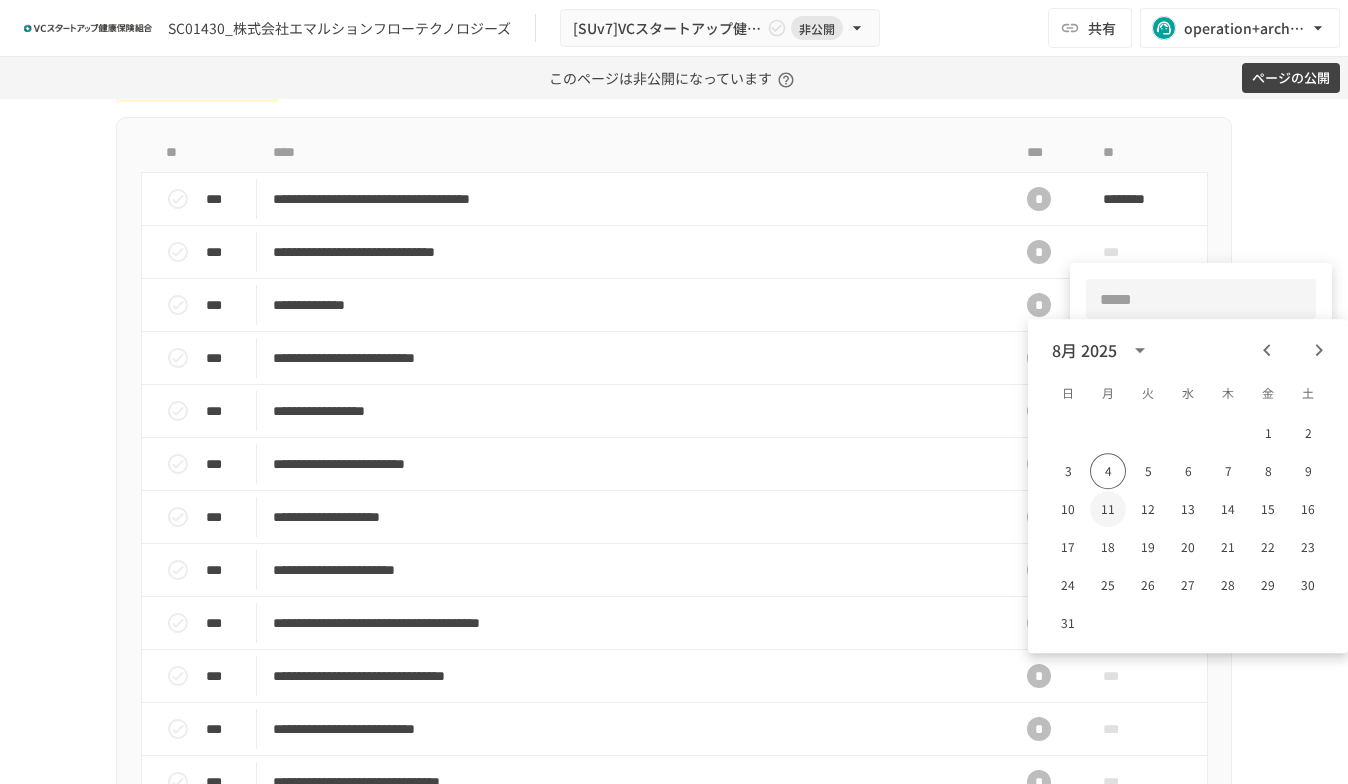 click on "11" at bounding box center [1108, 509] 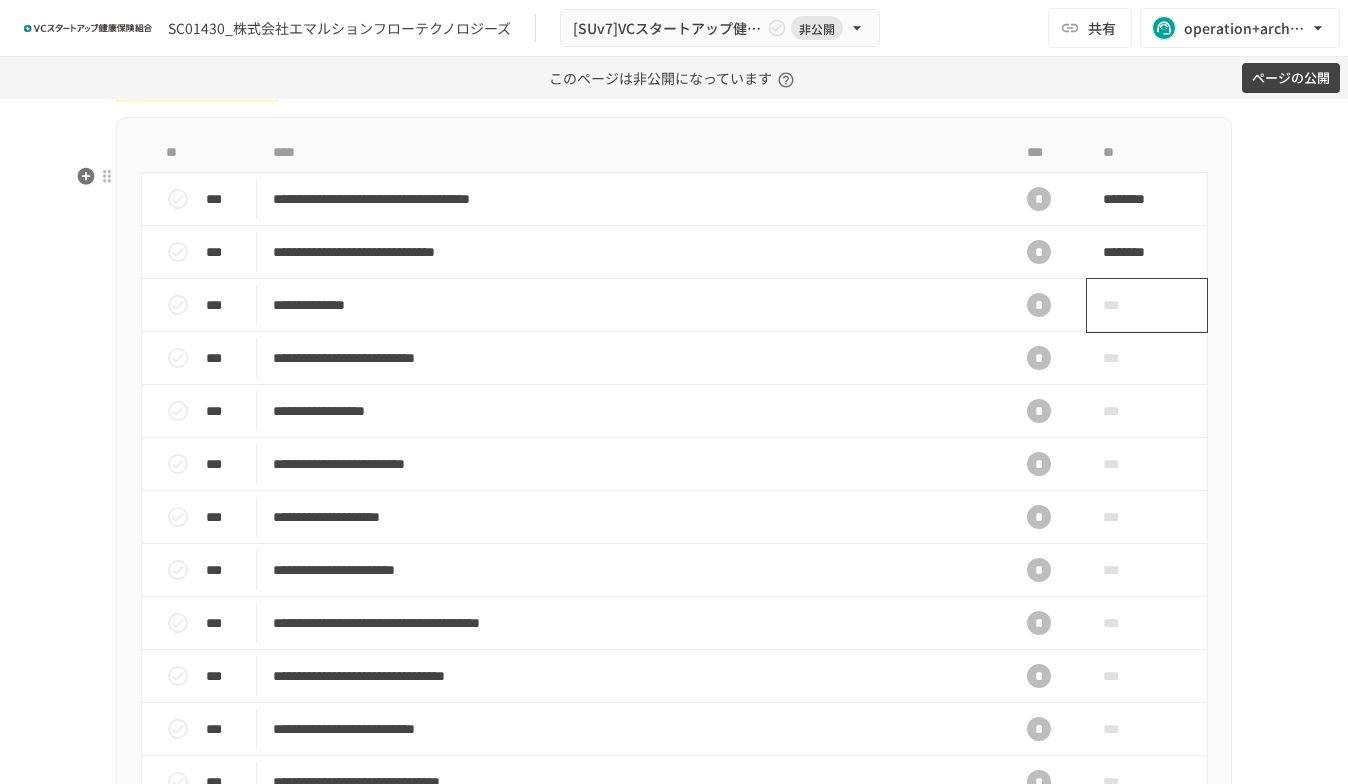 click on "***" at bounding box center (1147, 305) 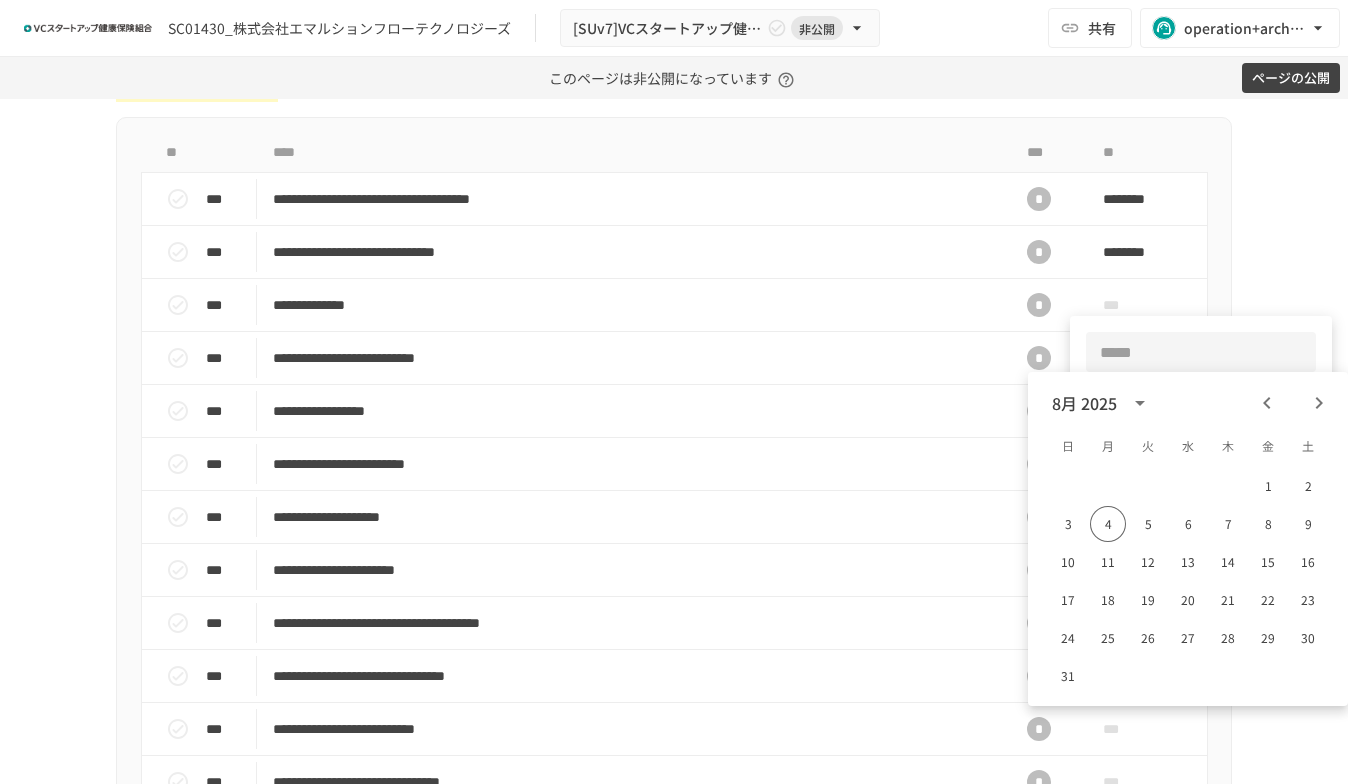click 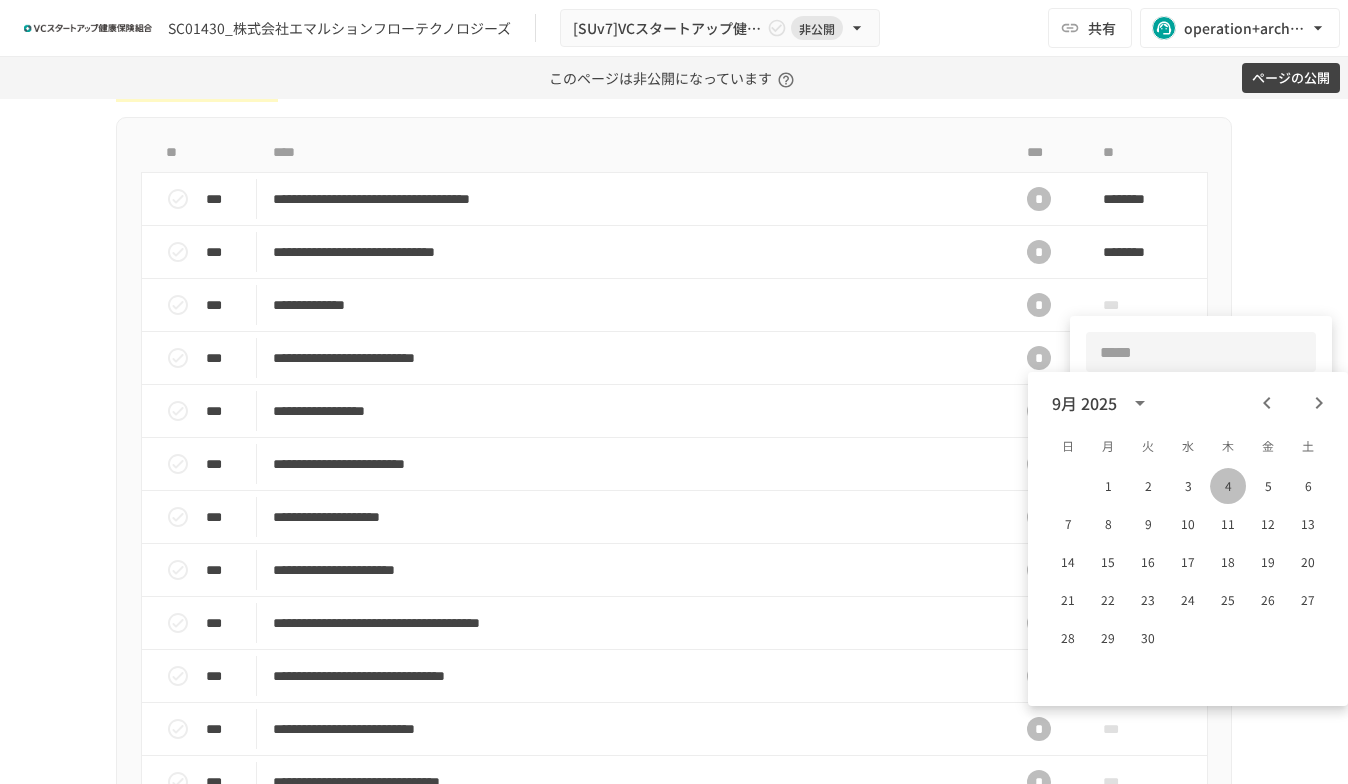 click on "4" at bounding box center (1228, 486) 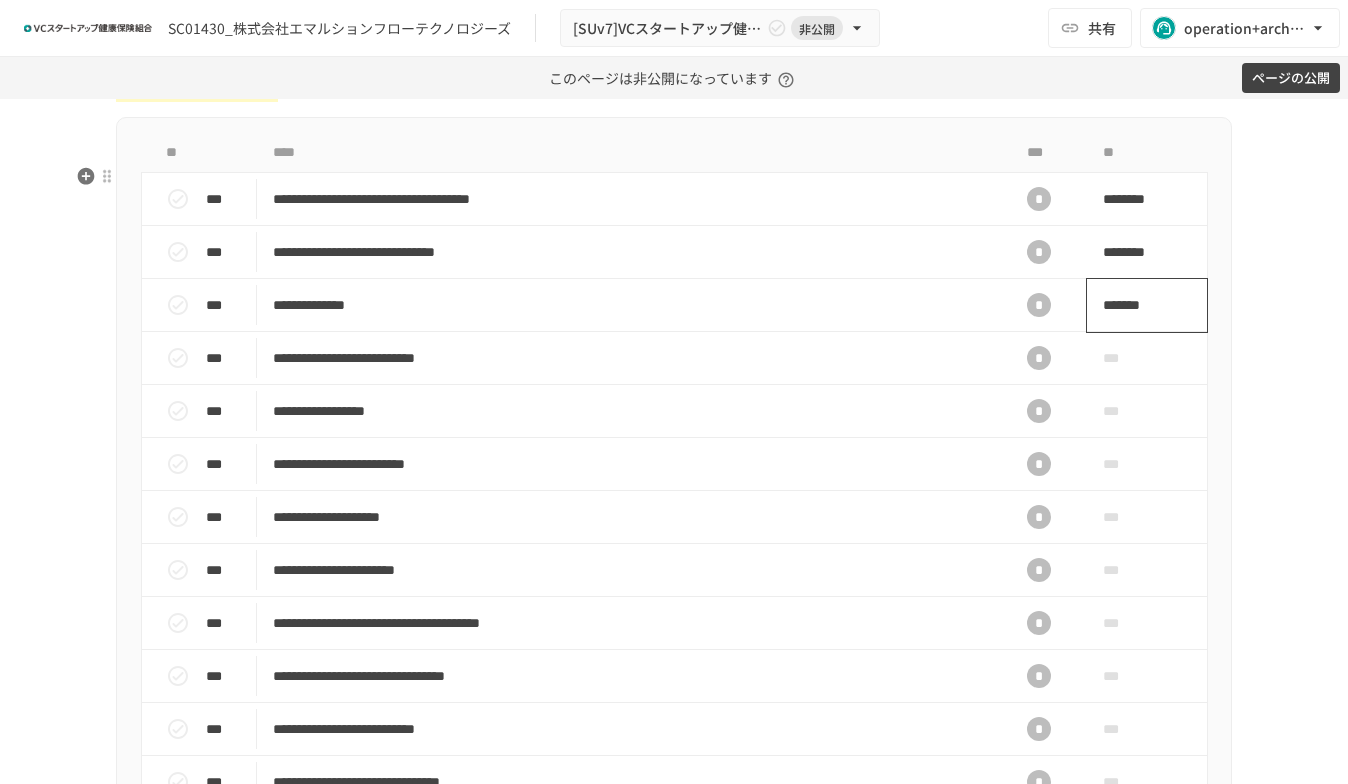 click on "*******" at bounding box center [1136, 305] 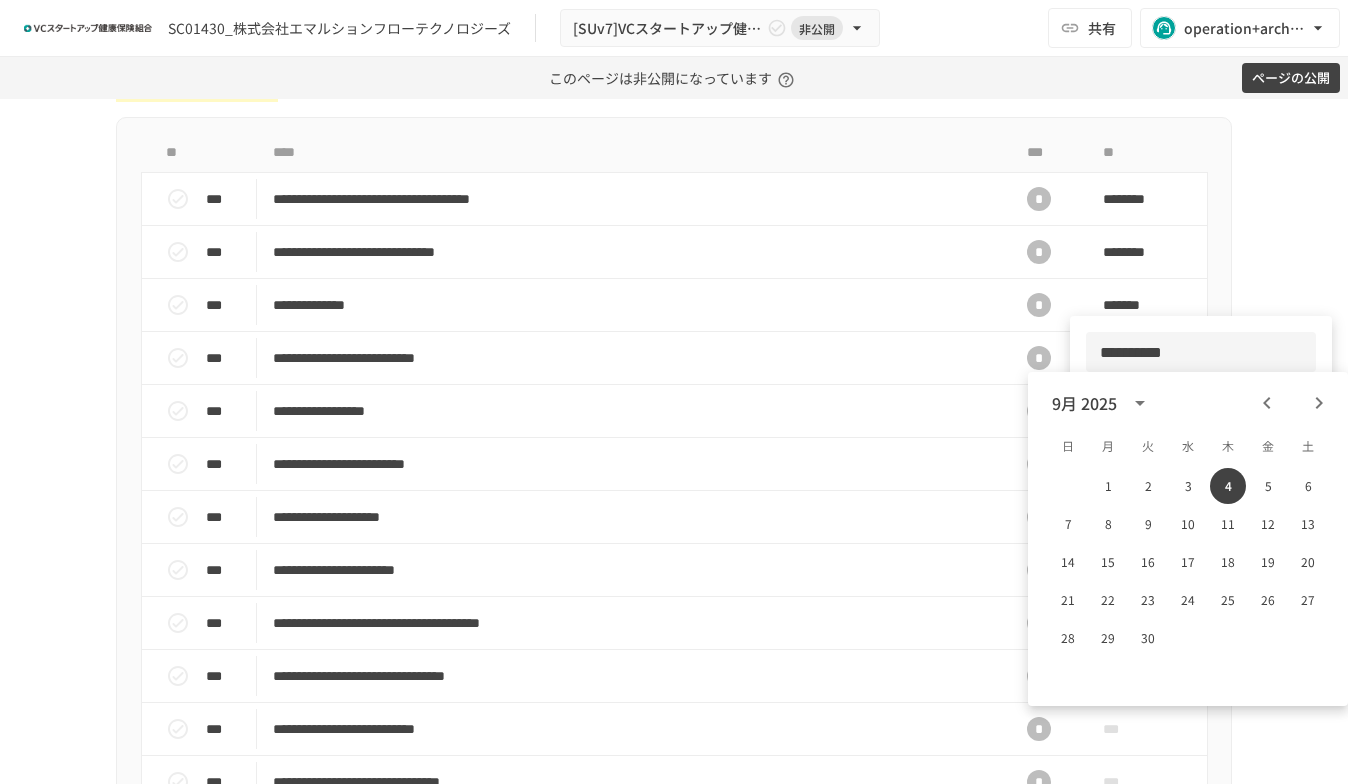 drag, startPoint x: 1213, startPoint y: 352, endPoint x: 1020, endPoint y: 358, distance: 193.09325 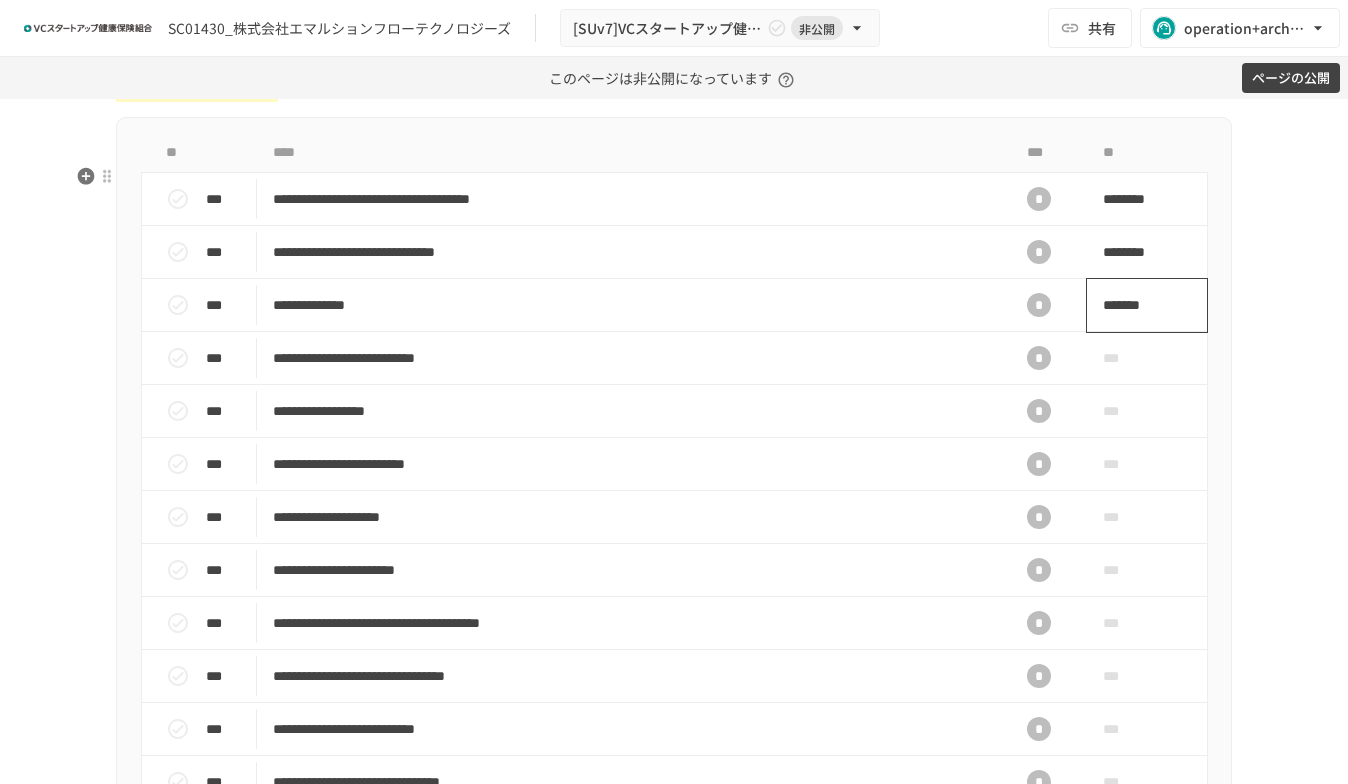 click on "*******" at bounding box center [1136, 305] 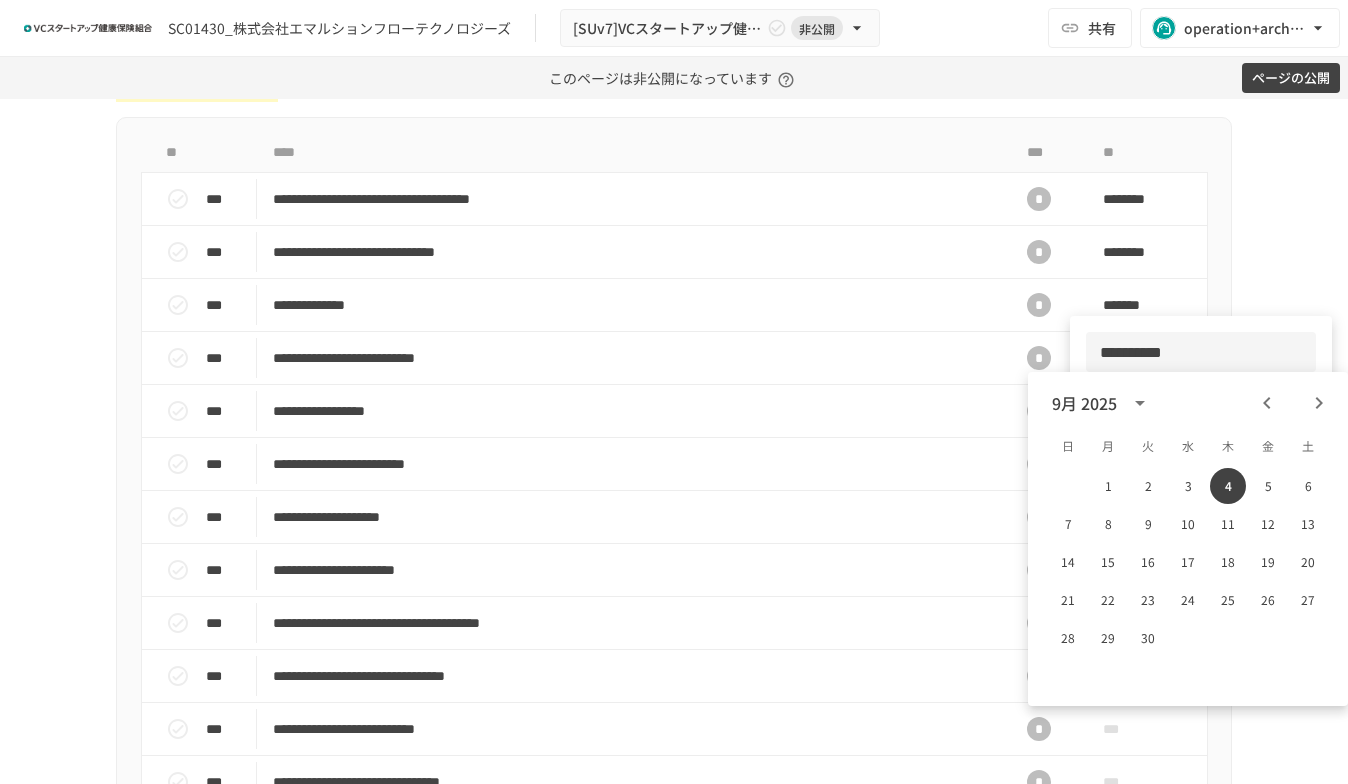 drag, startPoint x: 1181, startPoint y: 347, endPoint x: 1100, endPoint y: 354, distance: 81.3019 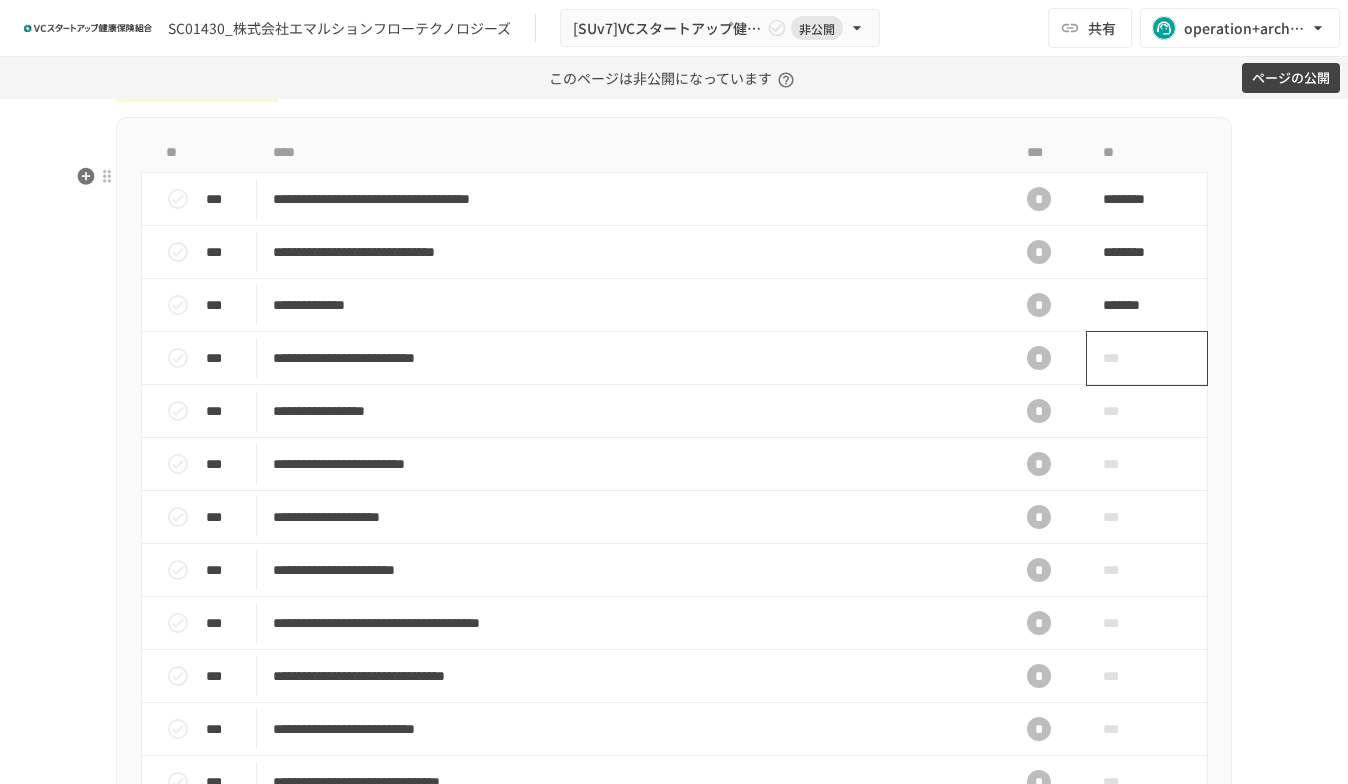 click on "***" at bounding box center (1147, 358) 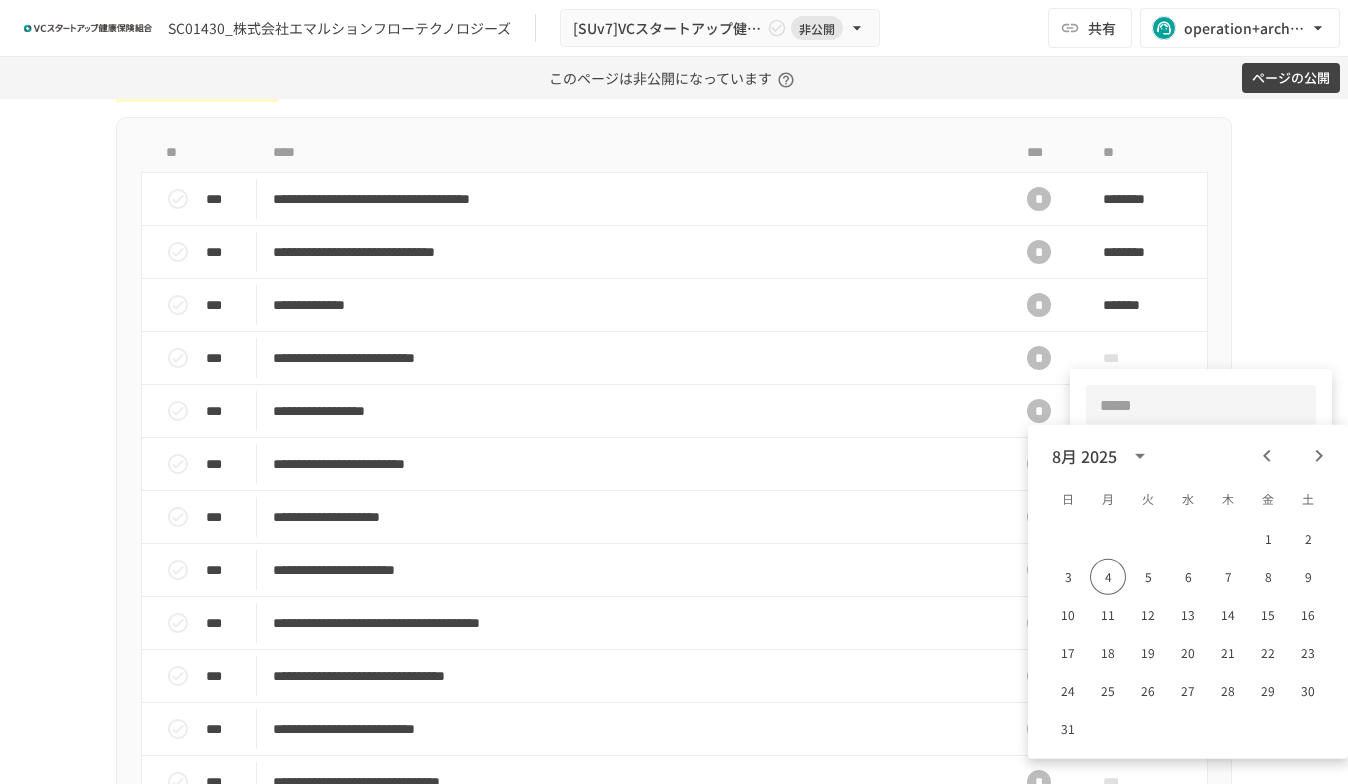 click at bounding box center (1201, 405) 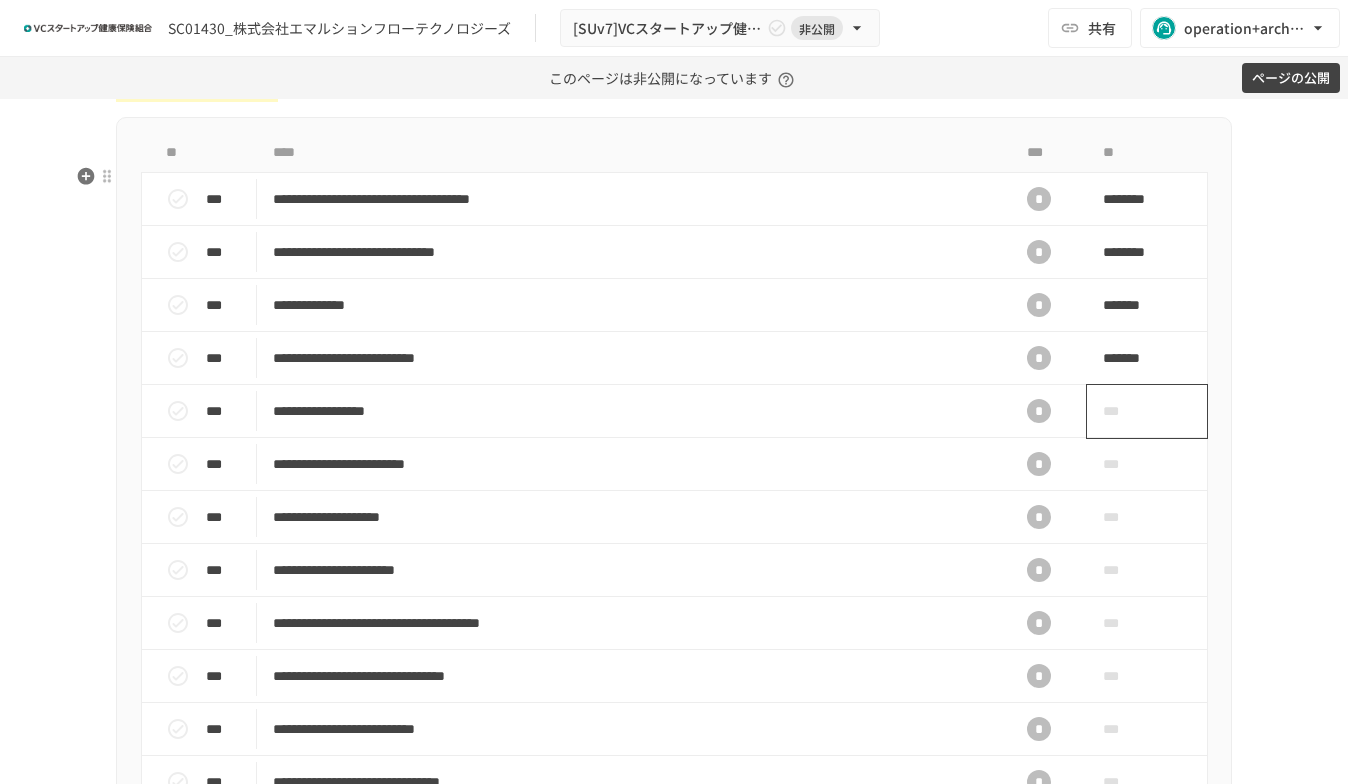 click on "***" at bounding box center [1124, 411] 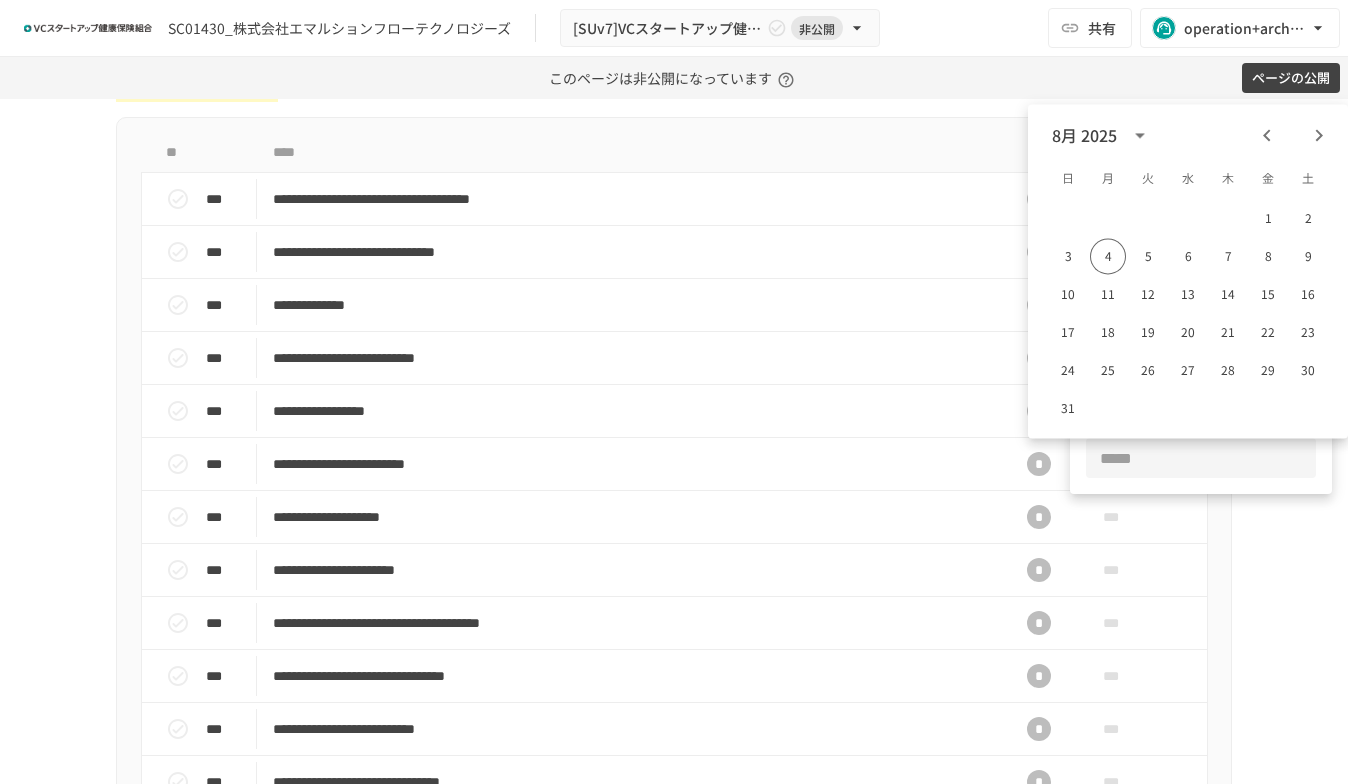 click at bounding box center (1201, 458) 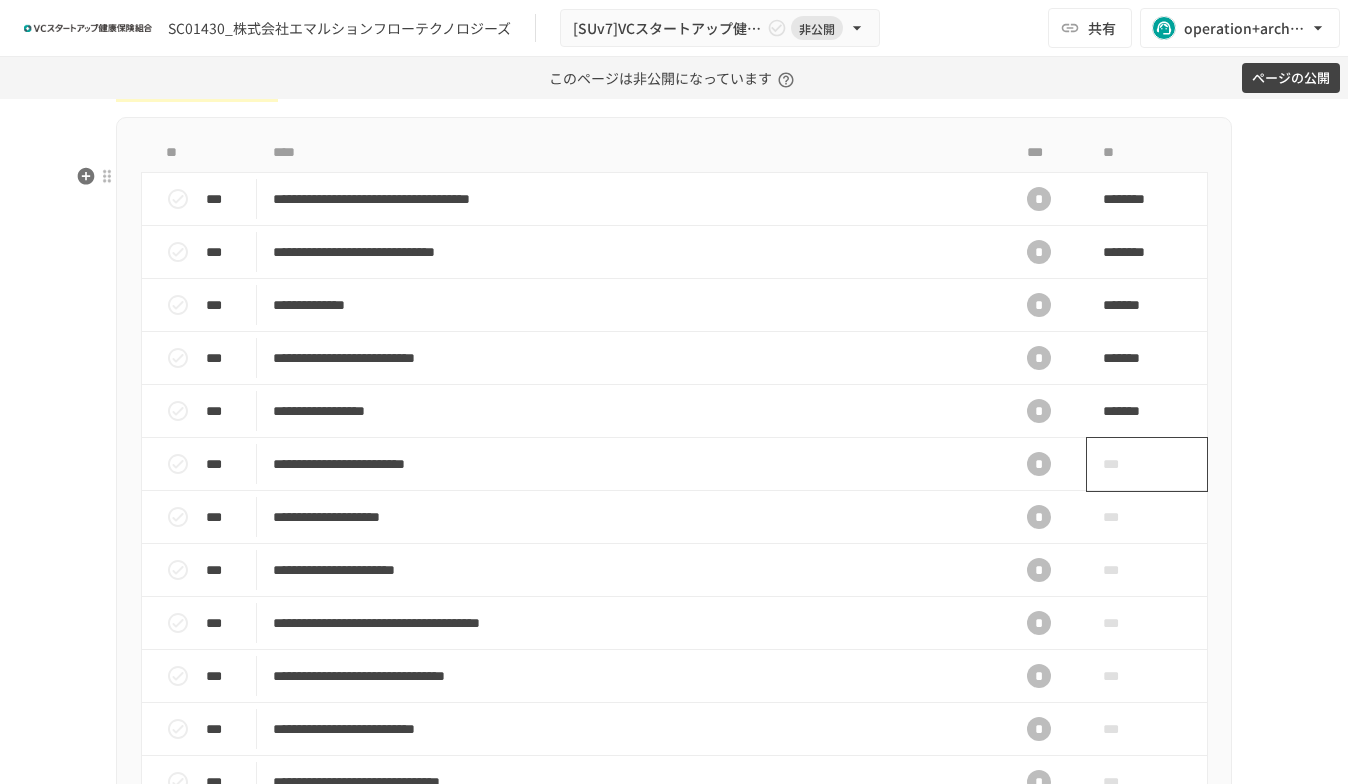 click on "***" at bounding box center [1124, 464] 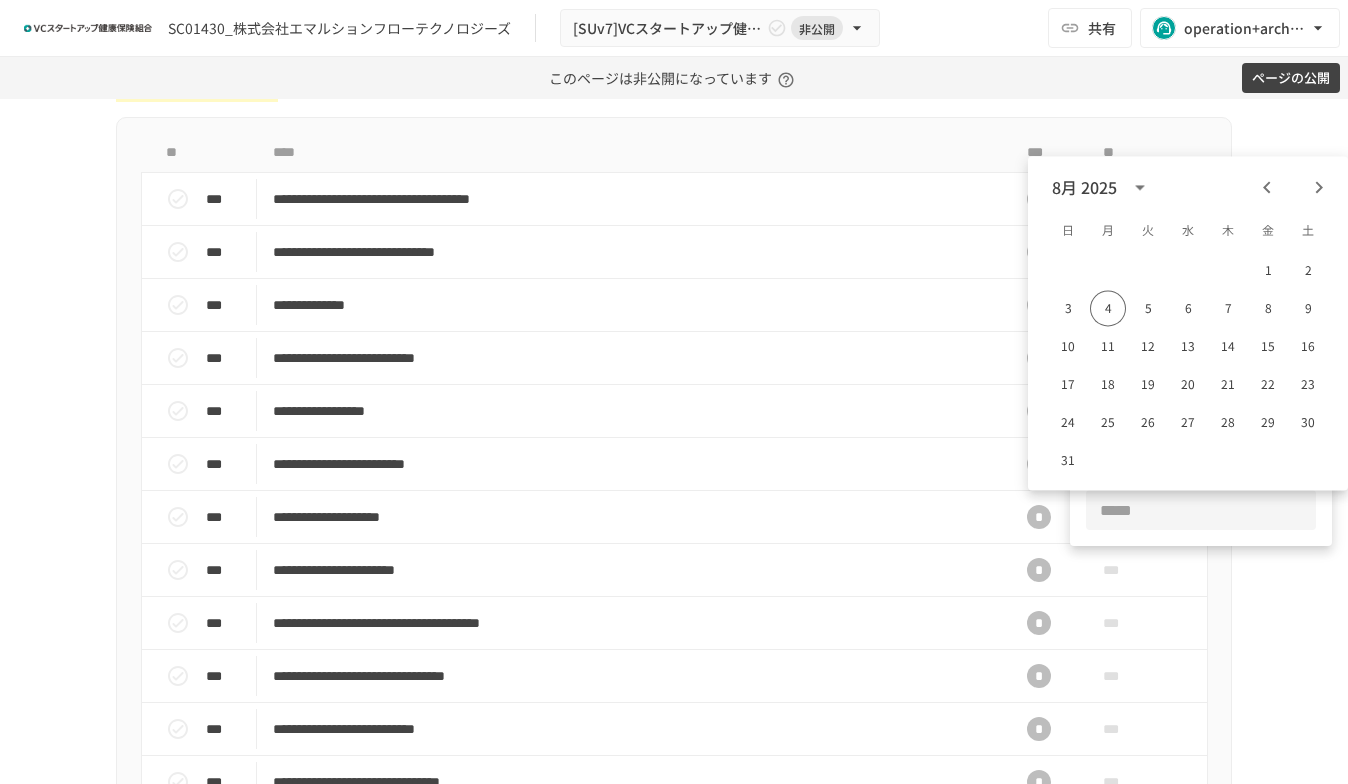 type 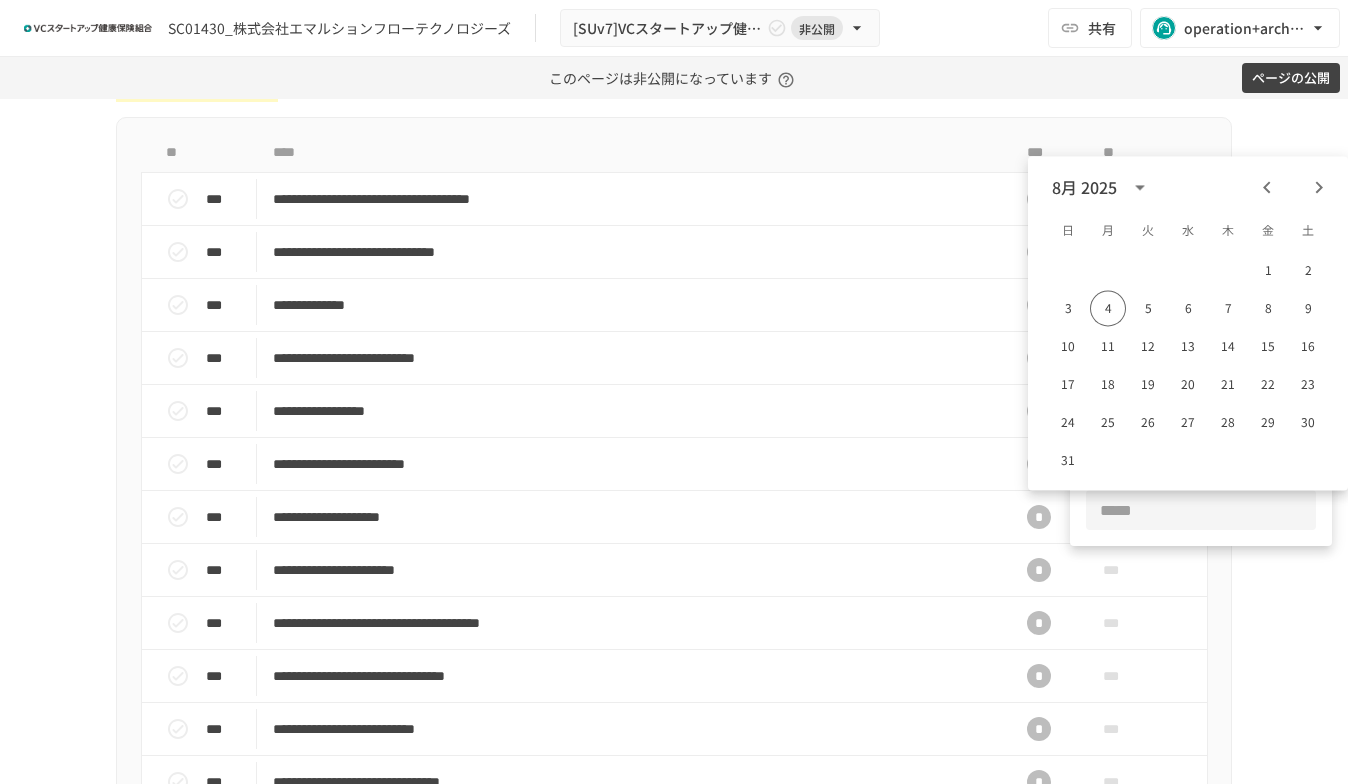 click at bounding box center [1201, 510] 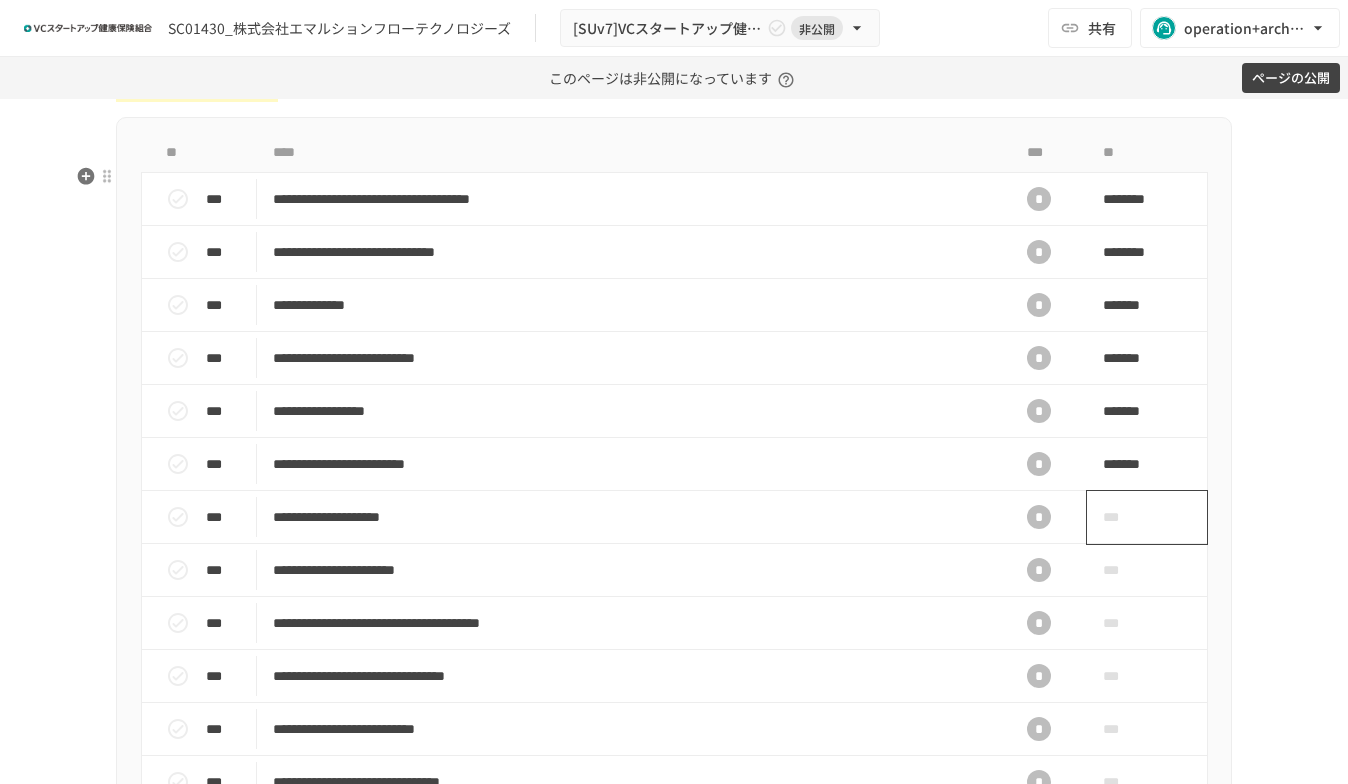 click on "***" at bounding box center (1124, 517) 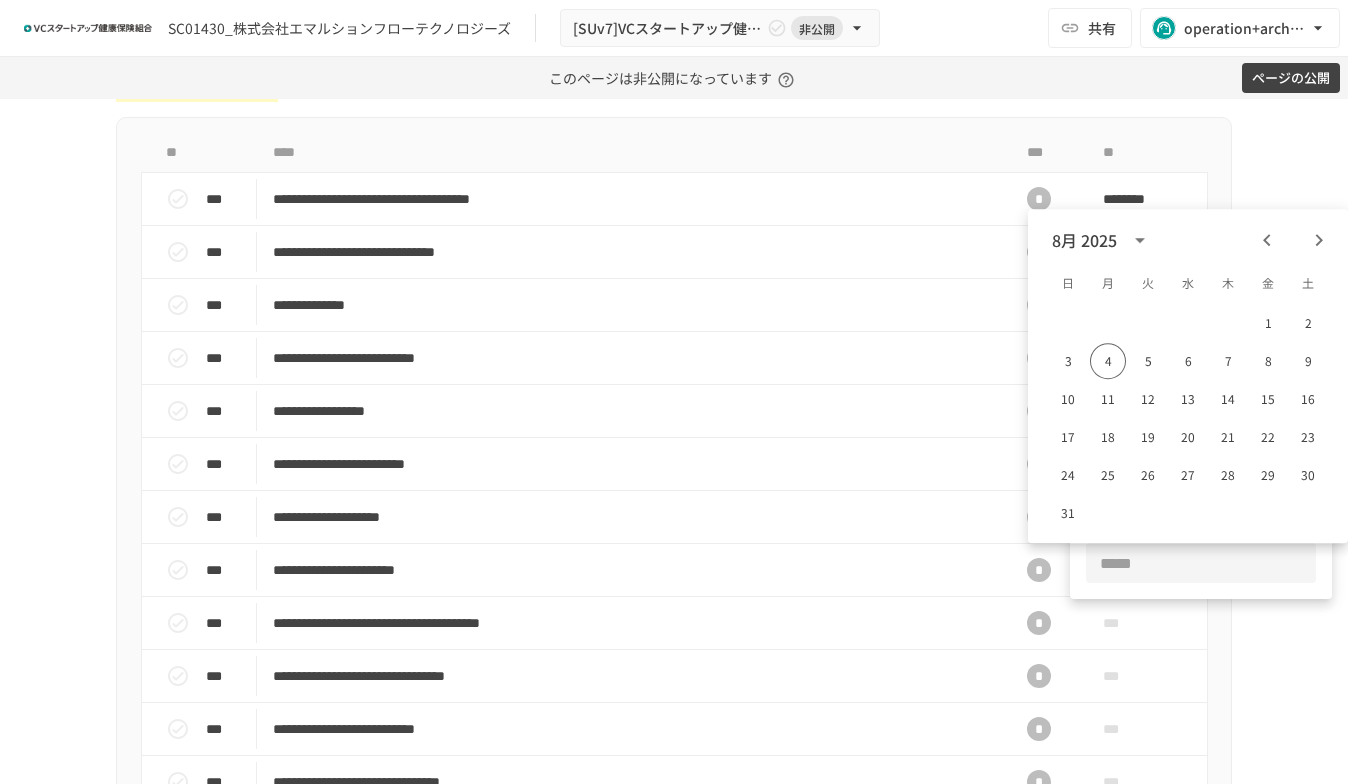 click at bounding box center [1201, 563] 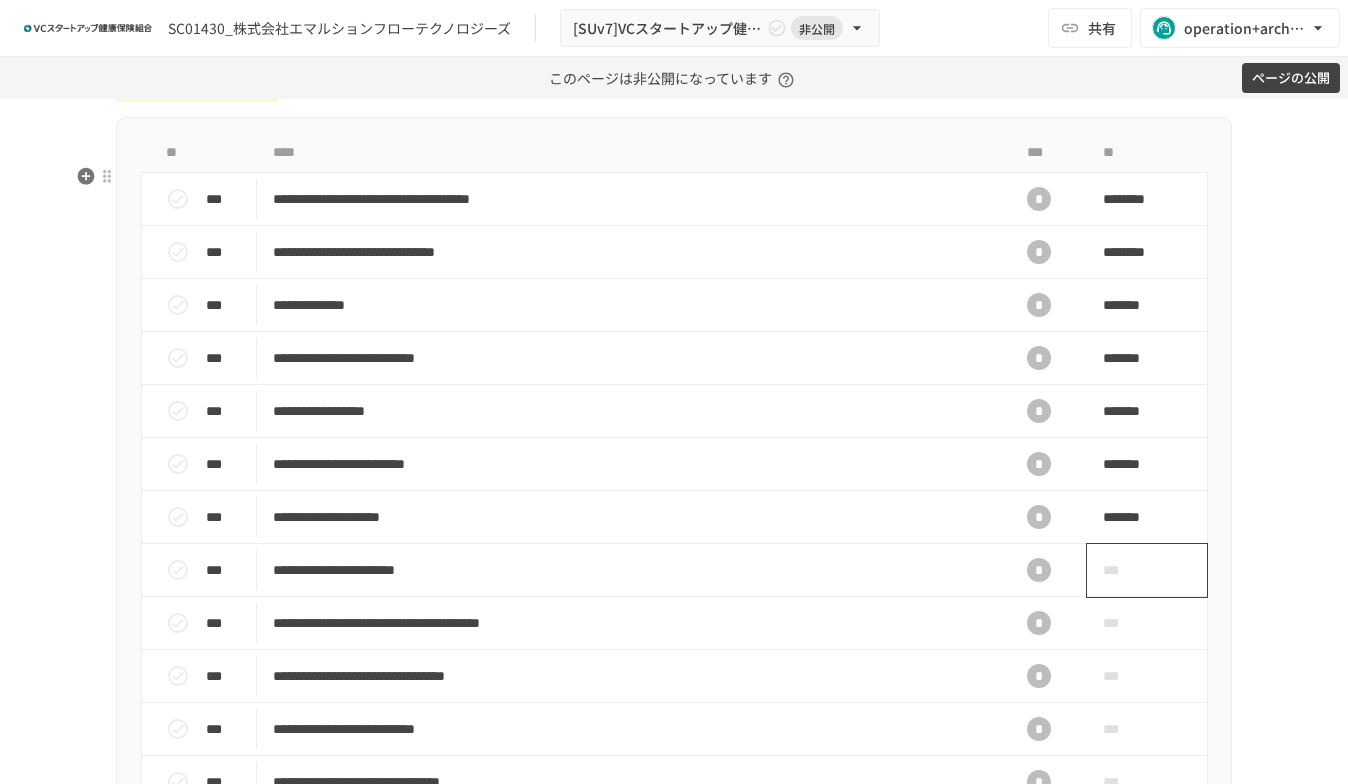 click on "***" at bounding box center (1124, 570) 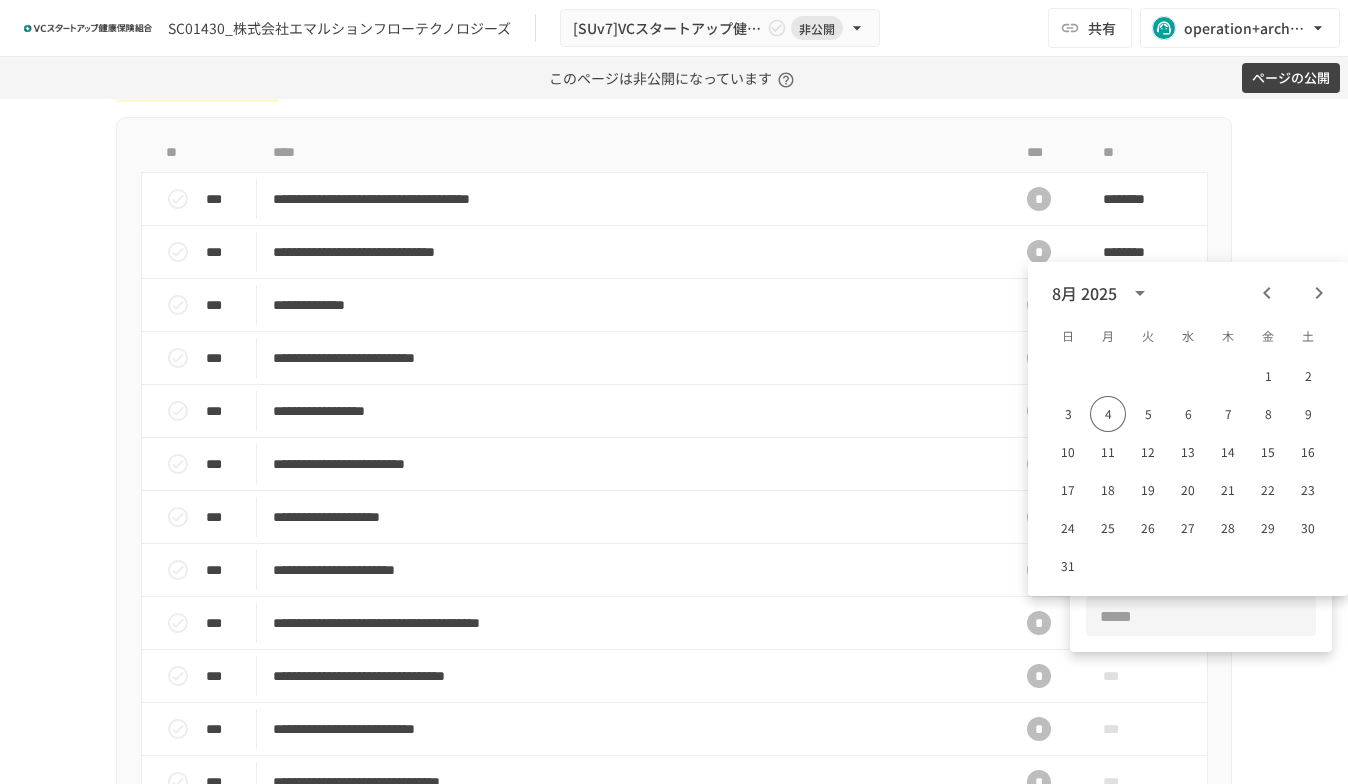 click at bounding box center (1201, 616) 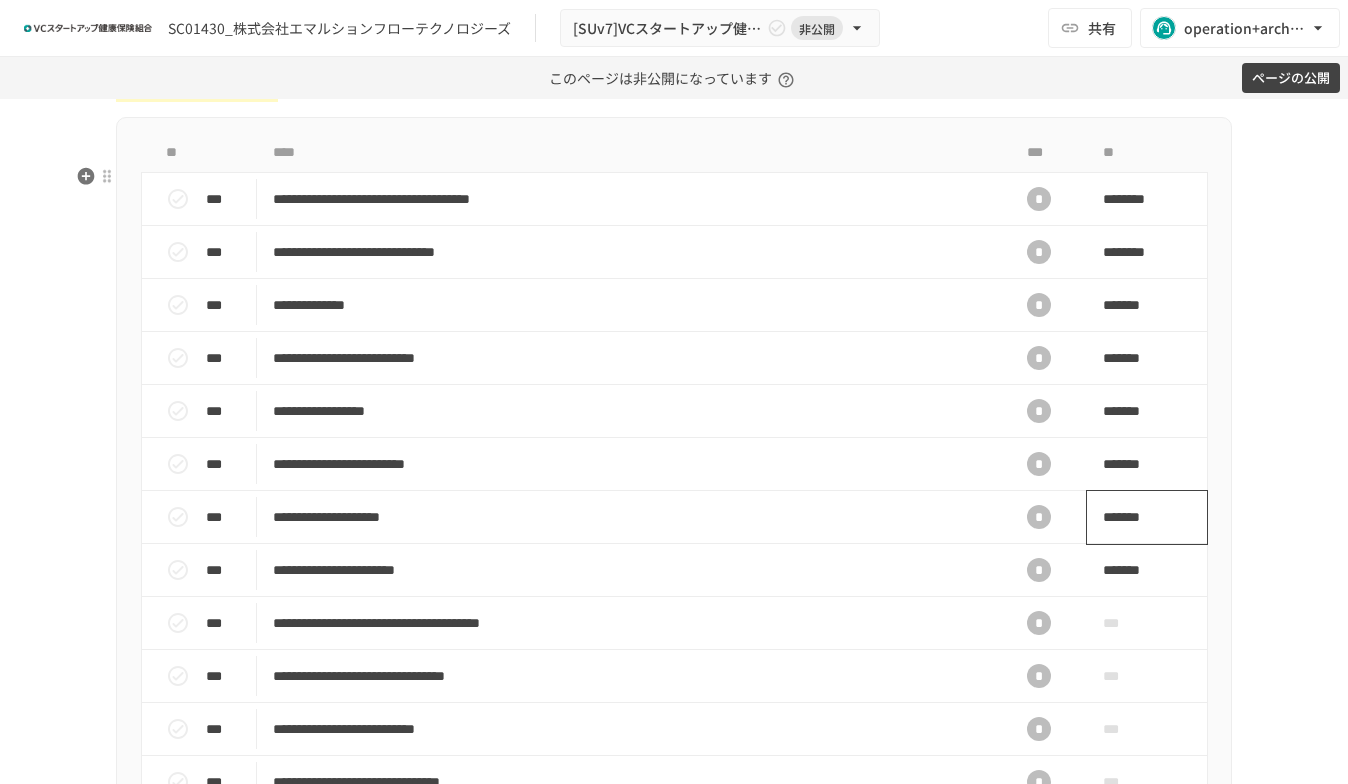 scroll, scrollTop: 833, scrollLeft: 0, axis: vertical 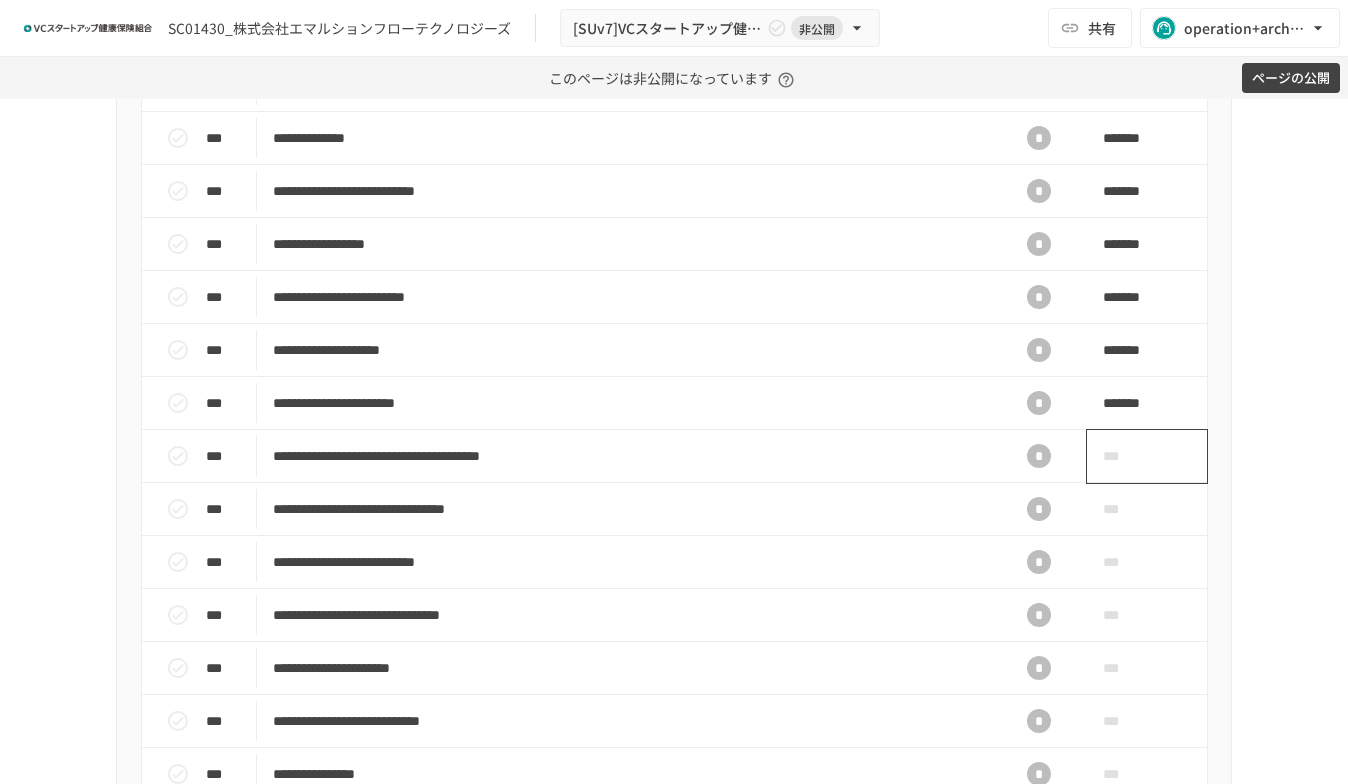 click on "***" at bounding box center [1124, 456] 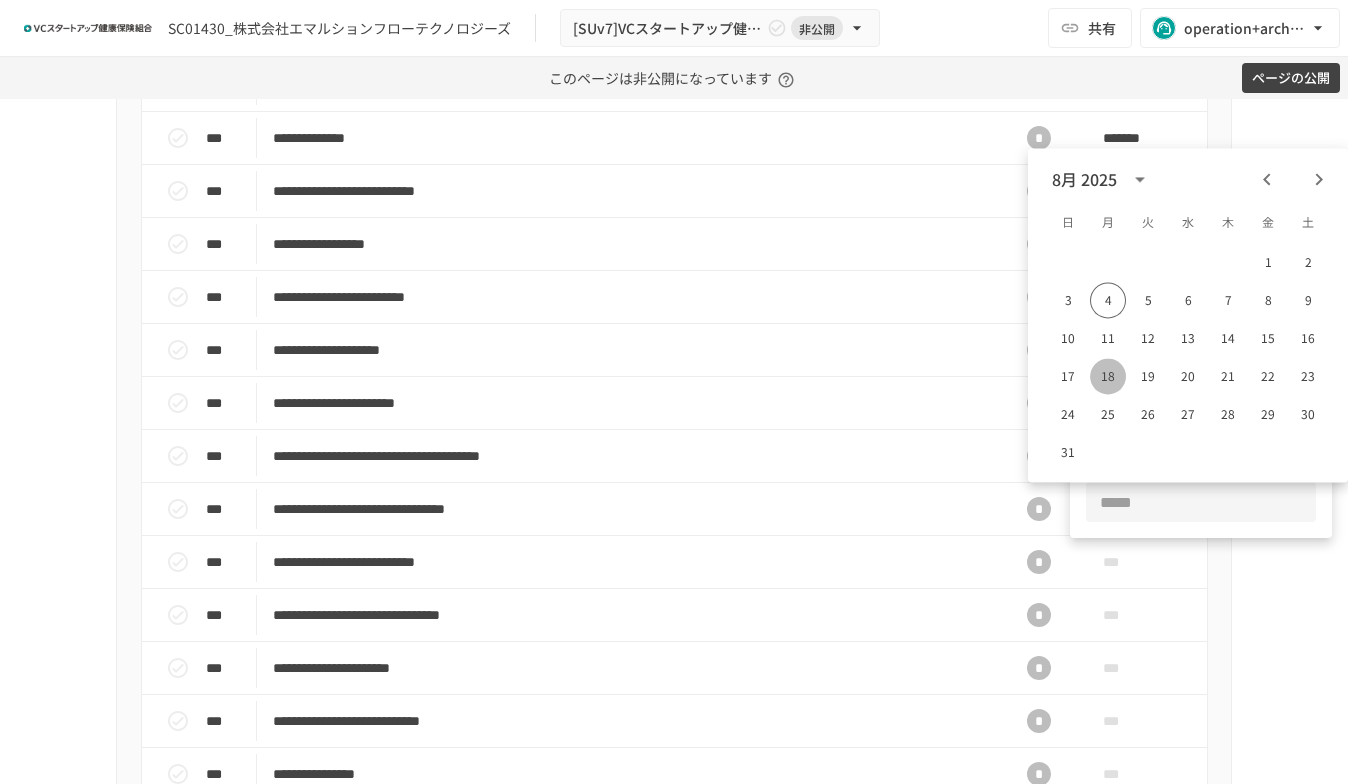 click on "18" at bounding box center [1108, 376] 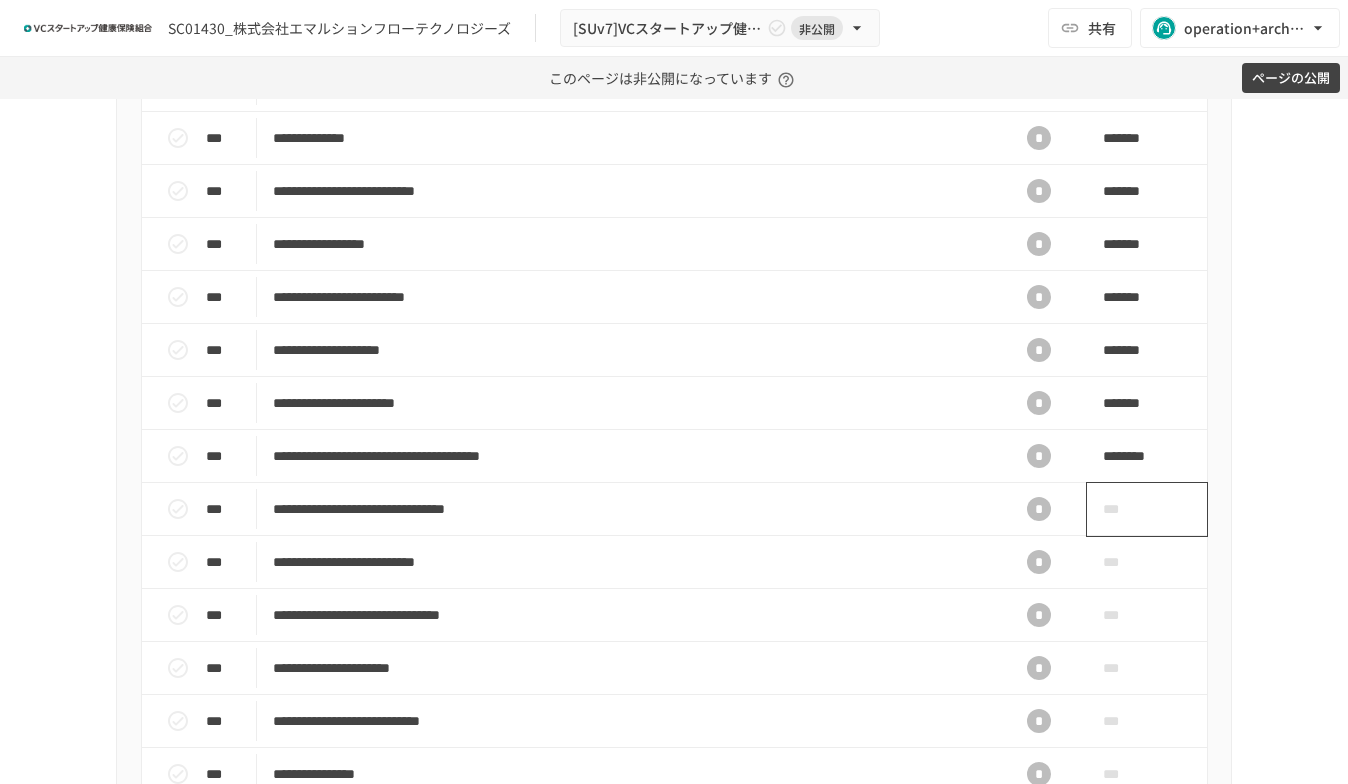 click on "***" at bounding box center (1147, 509) 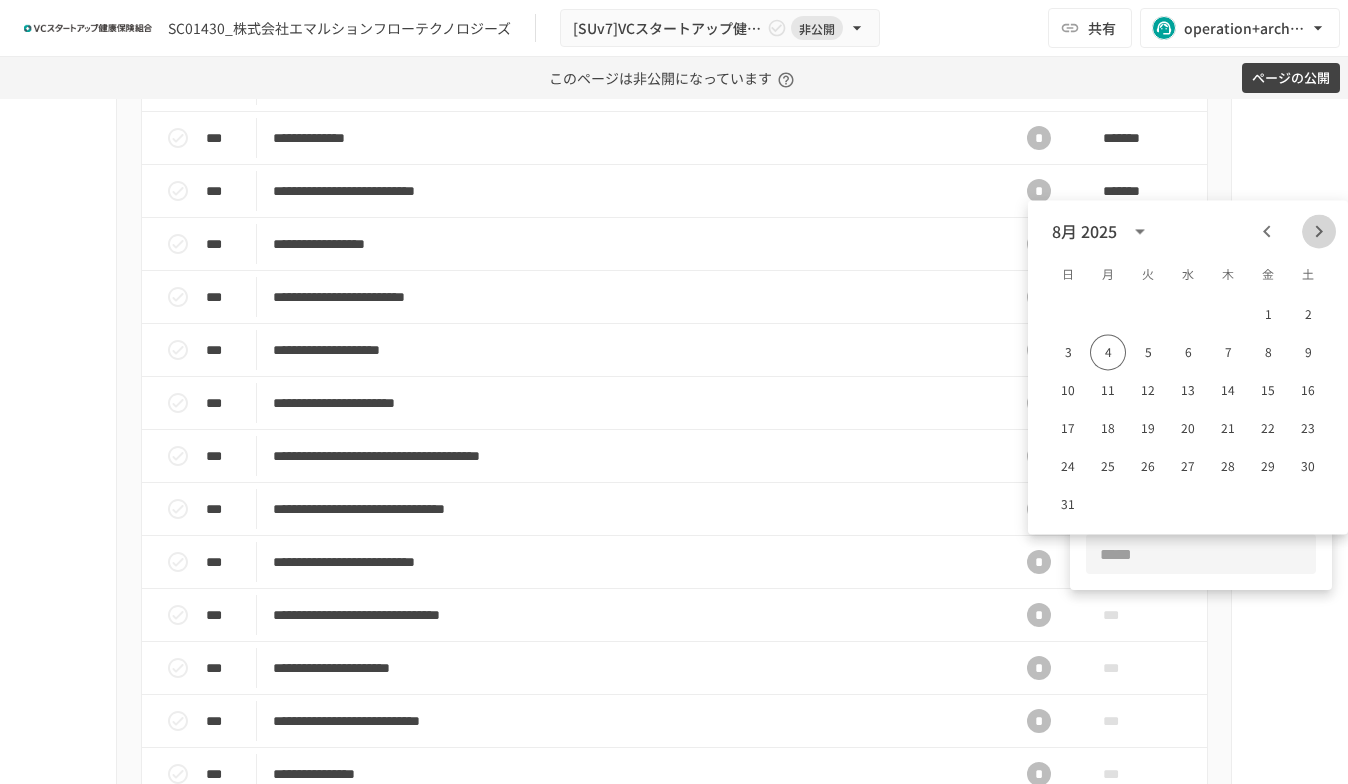 click 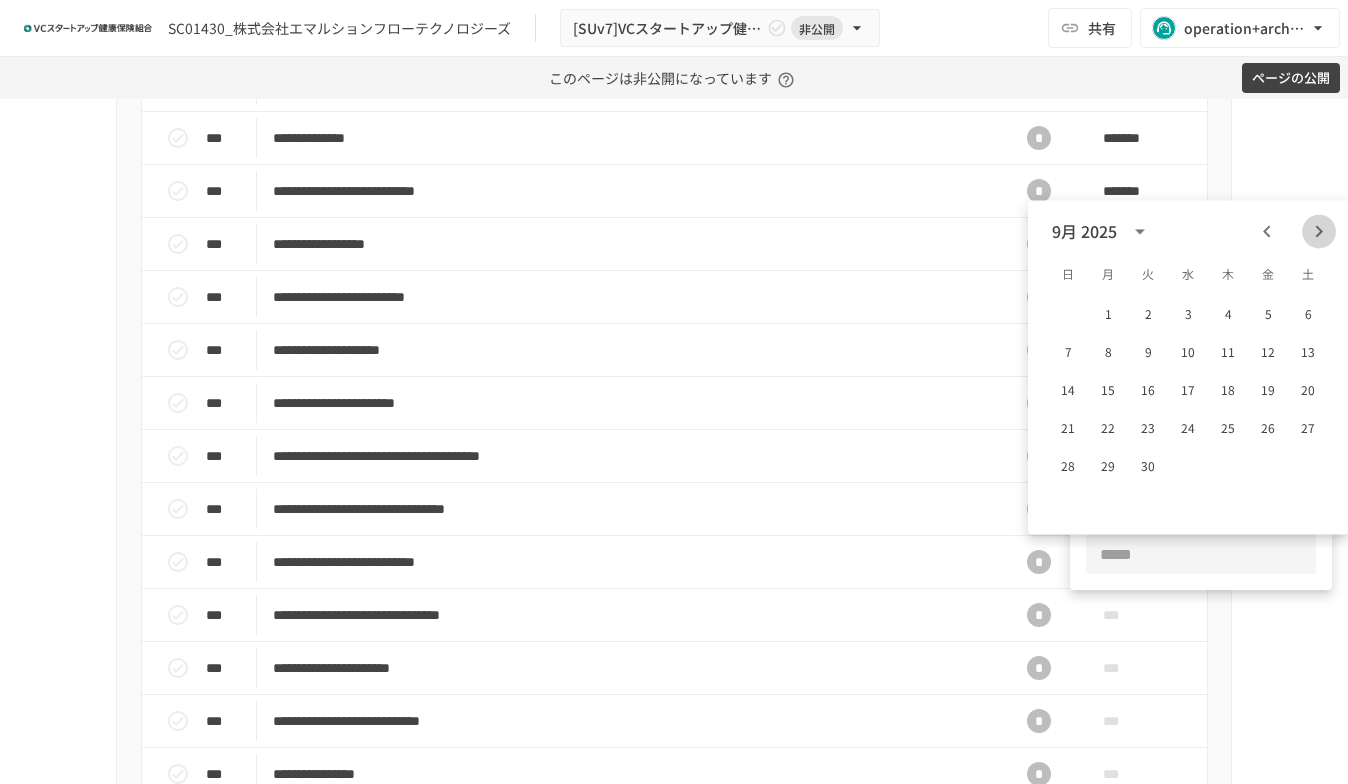 click 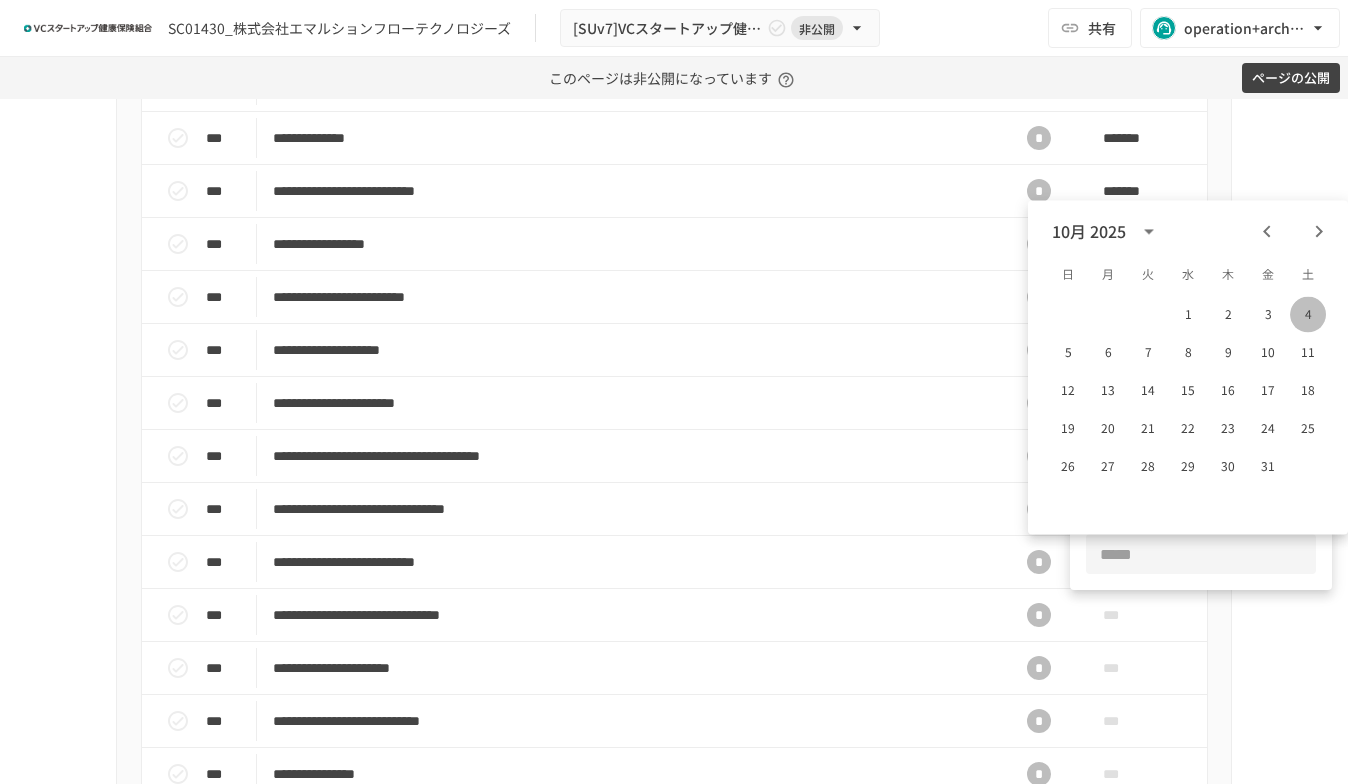 click on "4" at bounding box center (1308, 314) 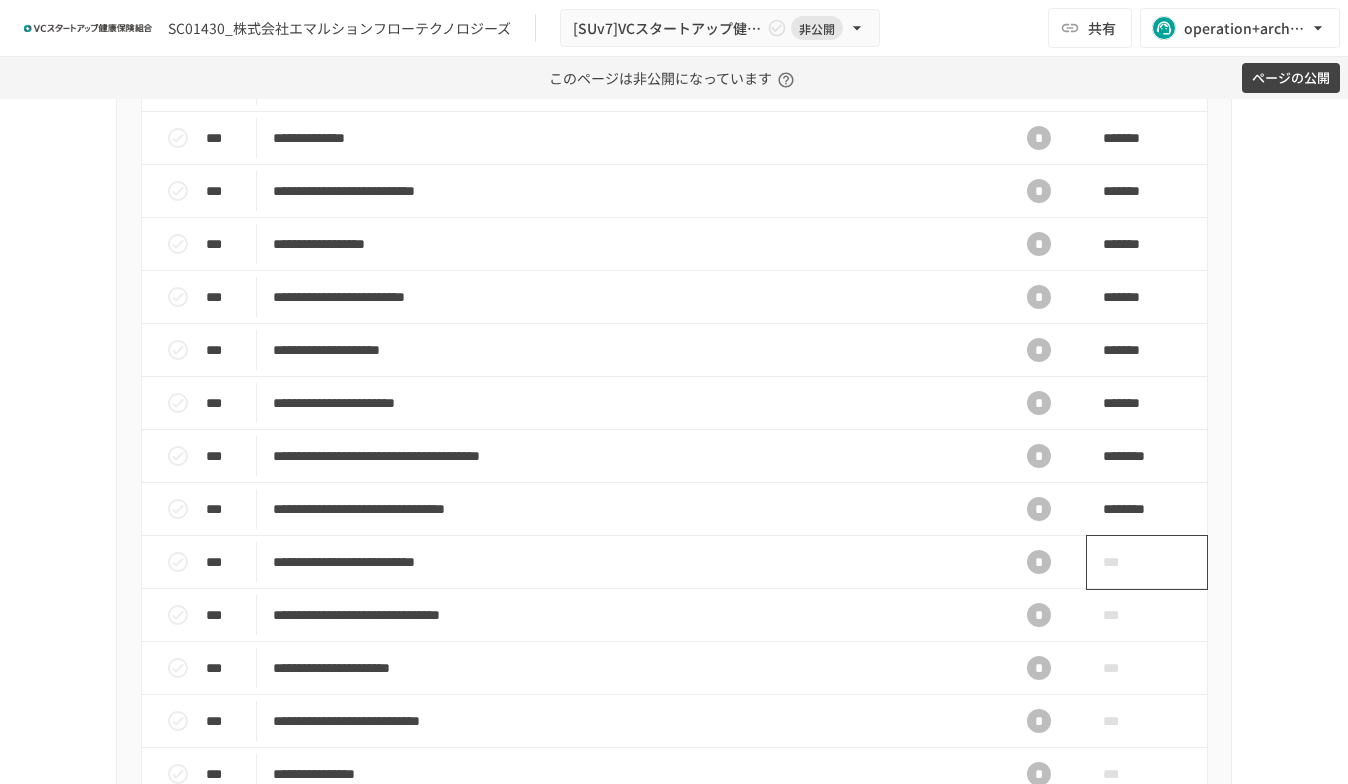 click on "***" at bounding box center (1147, 562) 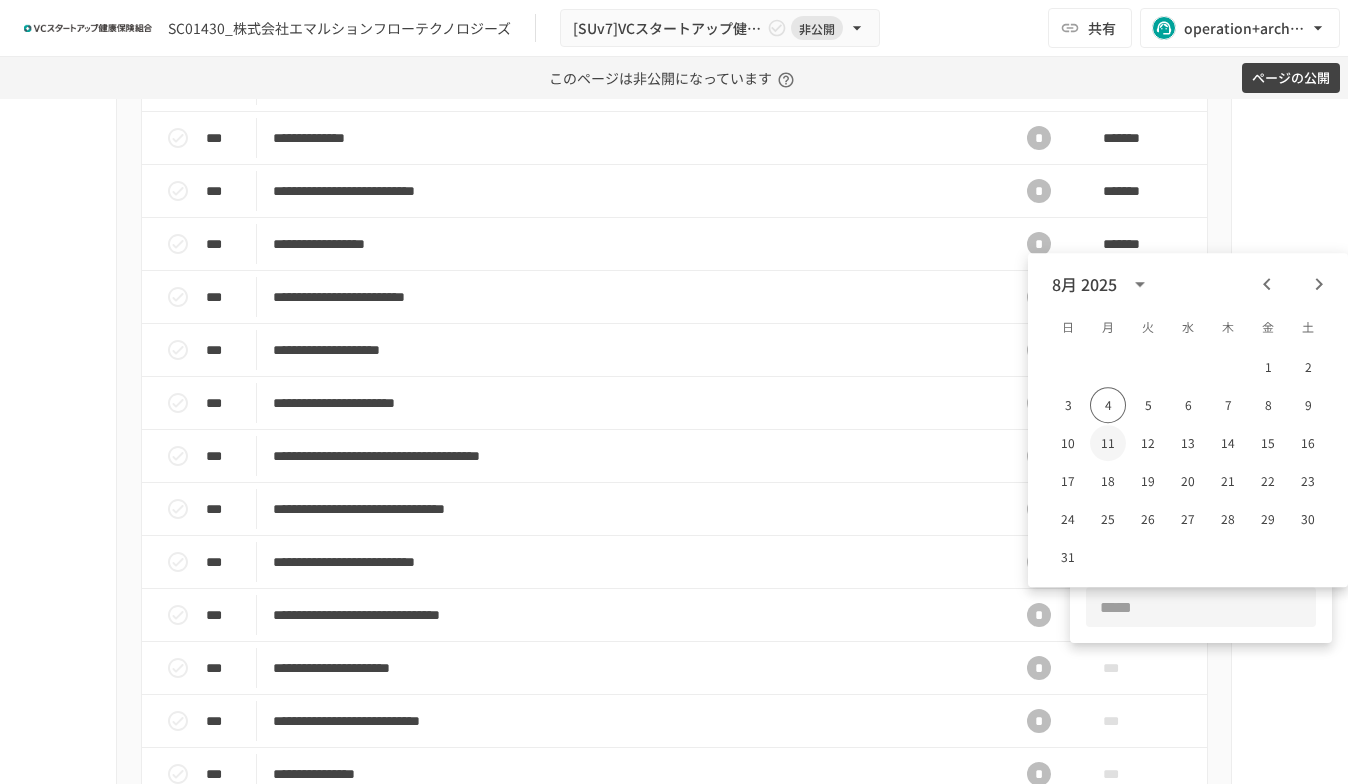 click on "11" at bounding box center (1108, 443) 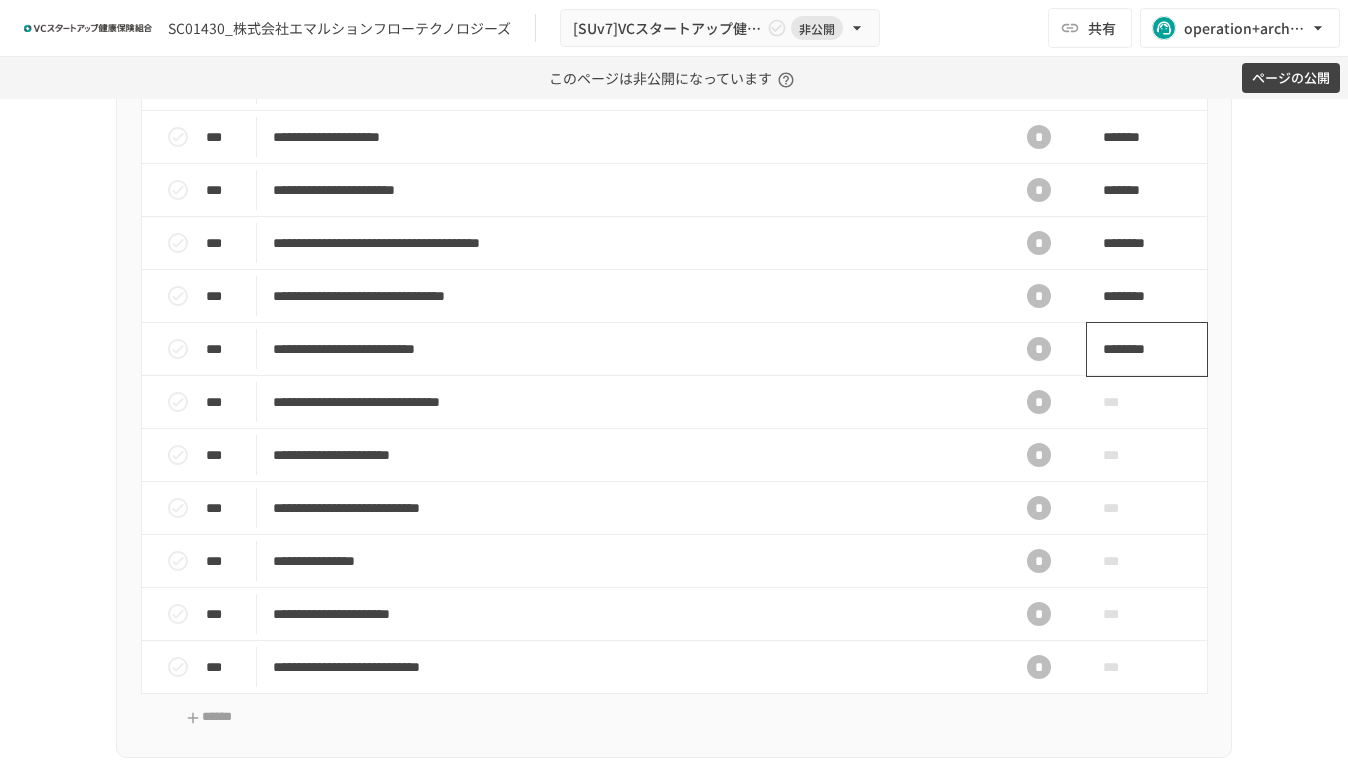 scroll, scrollTop: 1166, scrollLeft: 0, axis: vertical 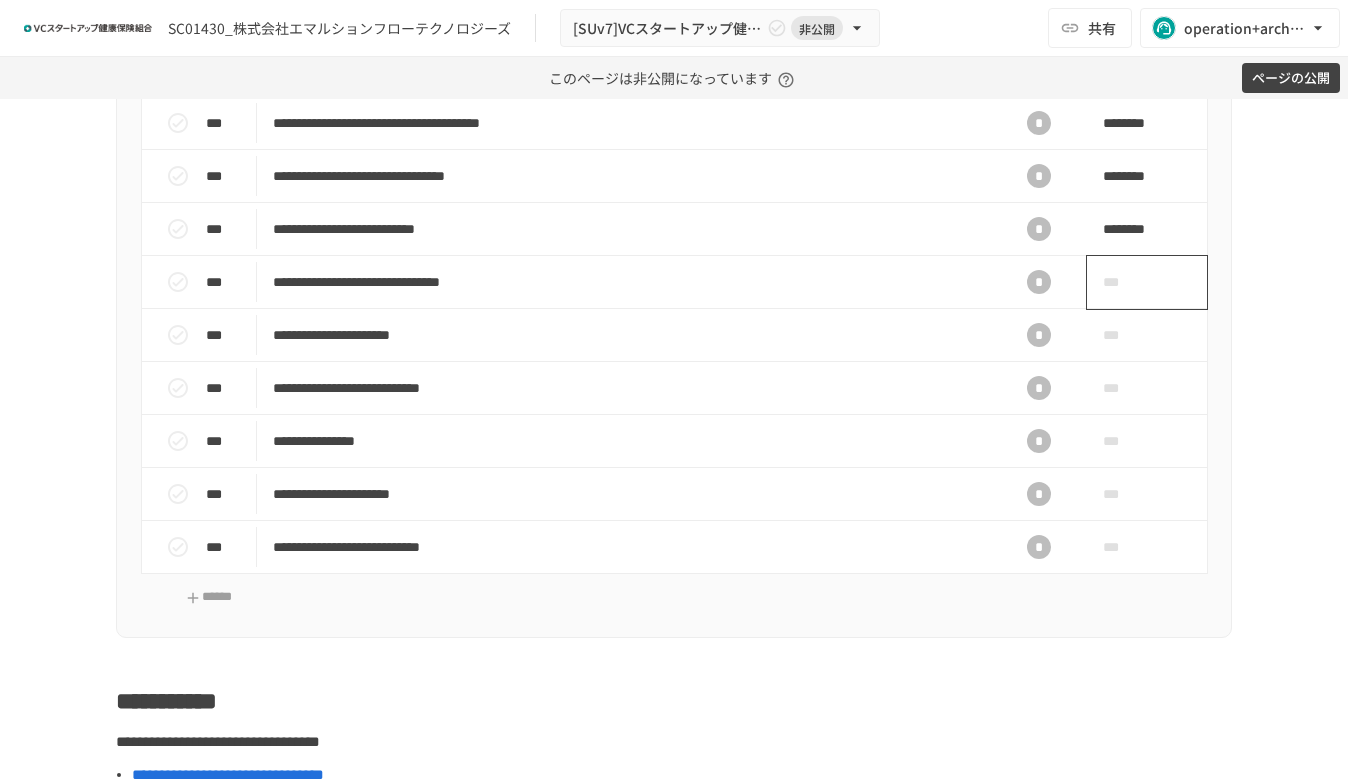 click on "***" at bounding box center [1124, 282] 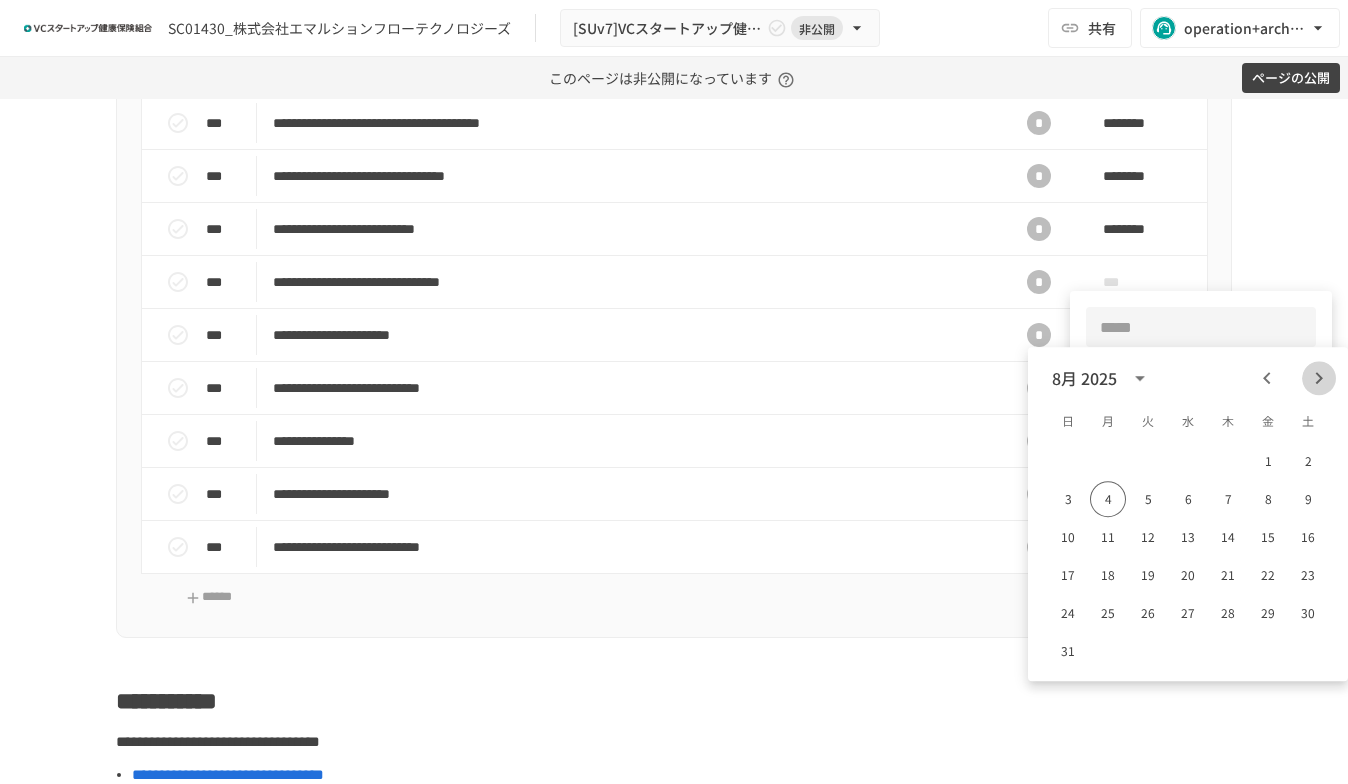 click 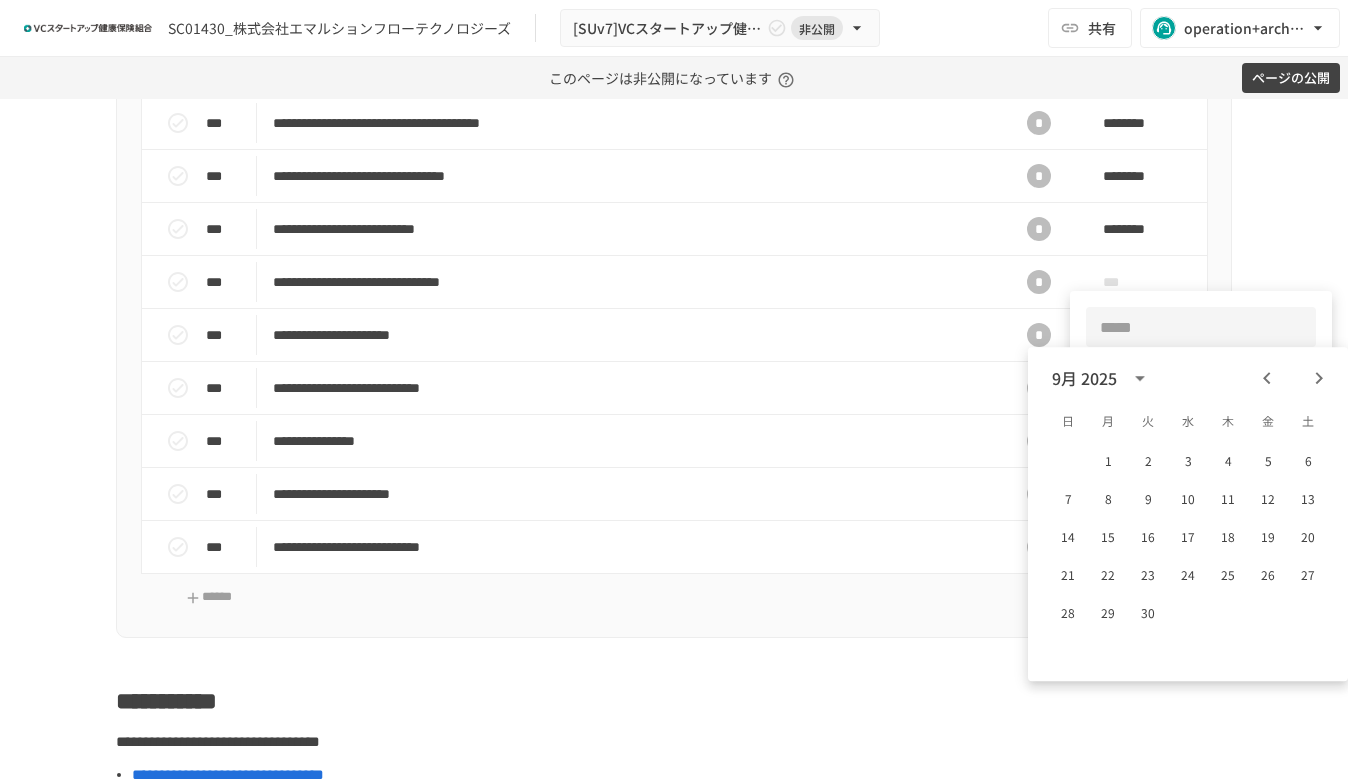 click at bounding box center [1319, 378] 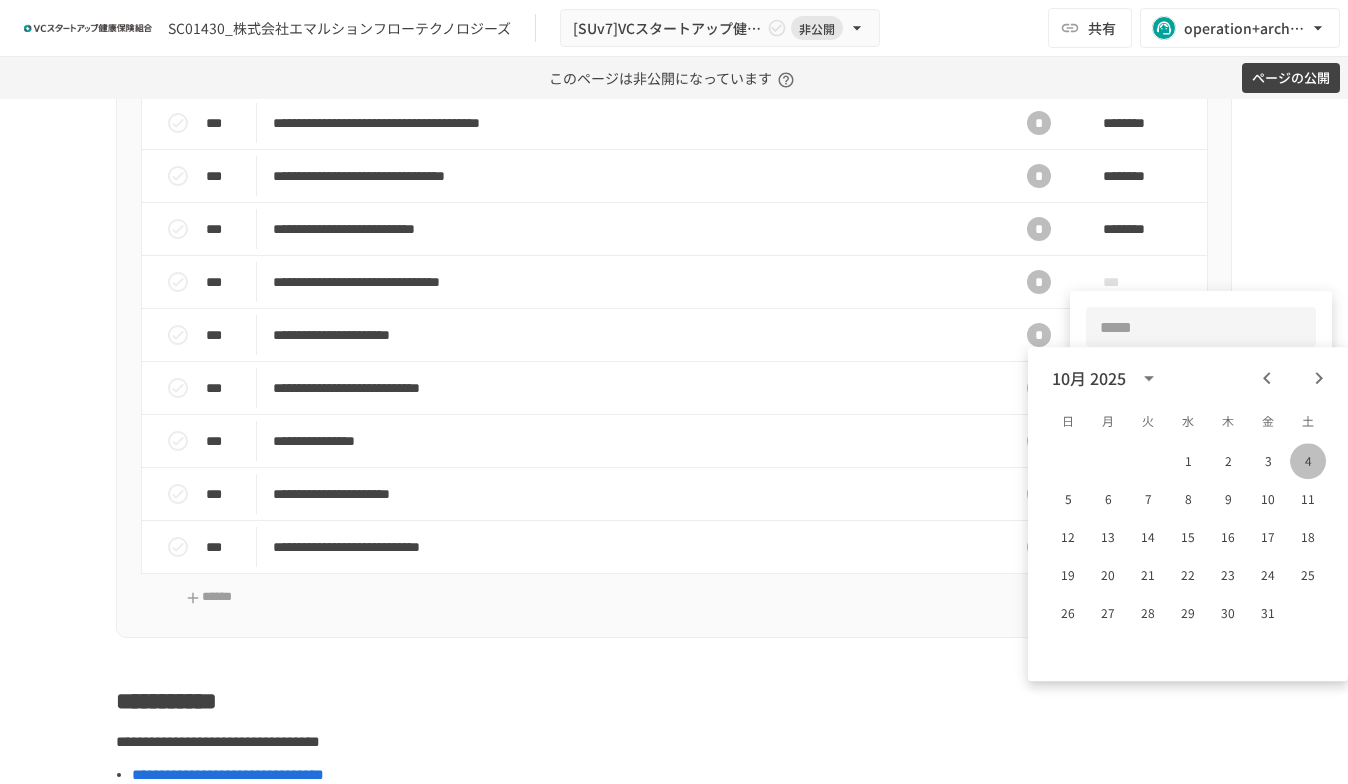 click on "4" at bounding box center (1308, 461) 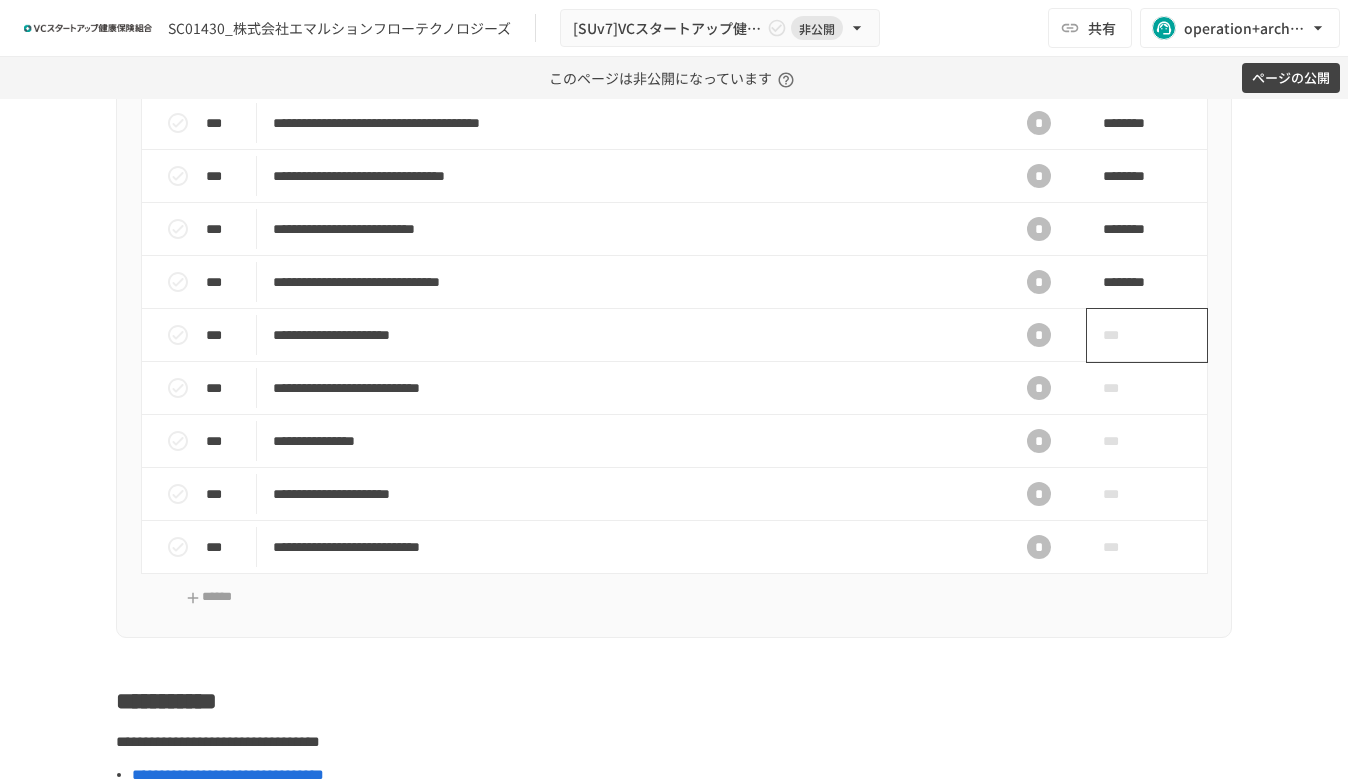 click on "***" at bounding box center (1124, 335) 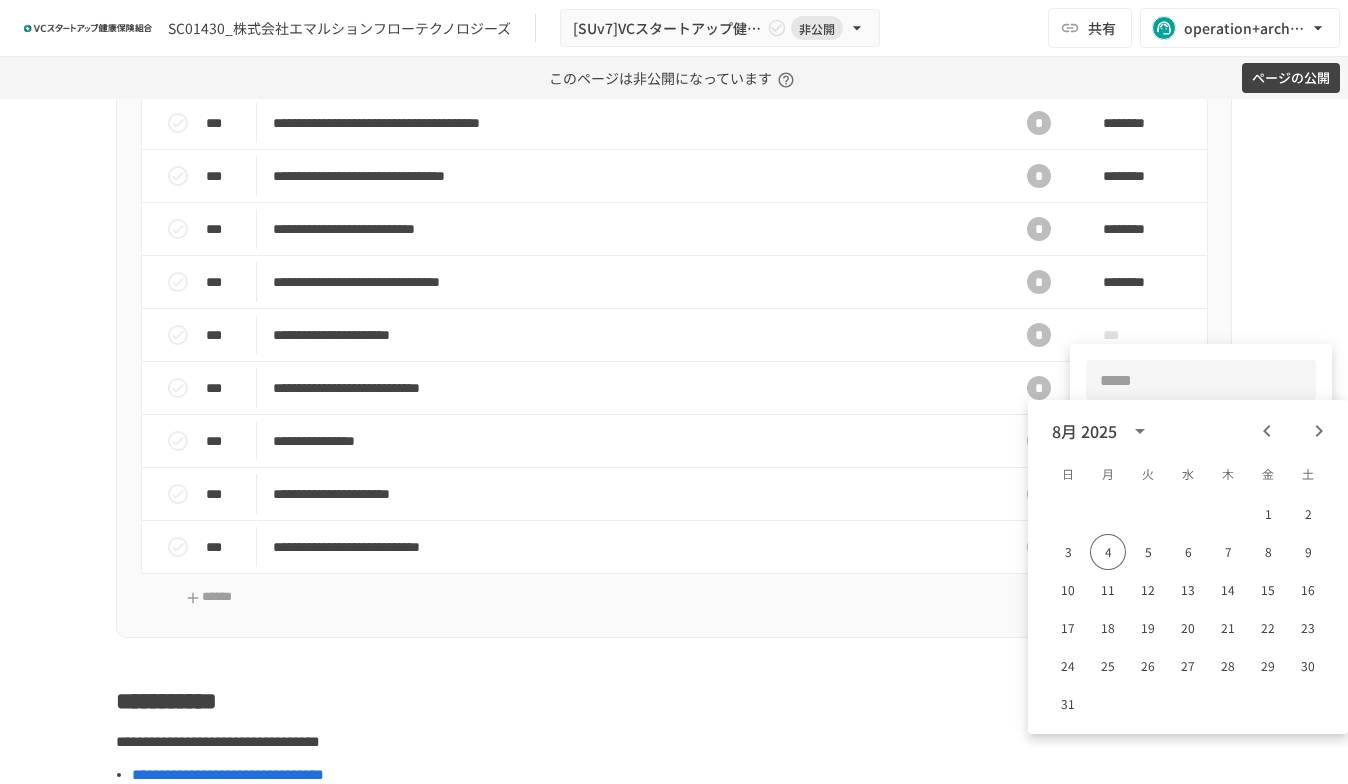 click 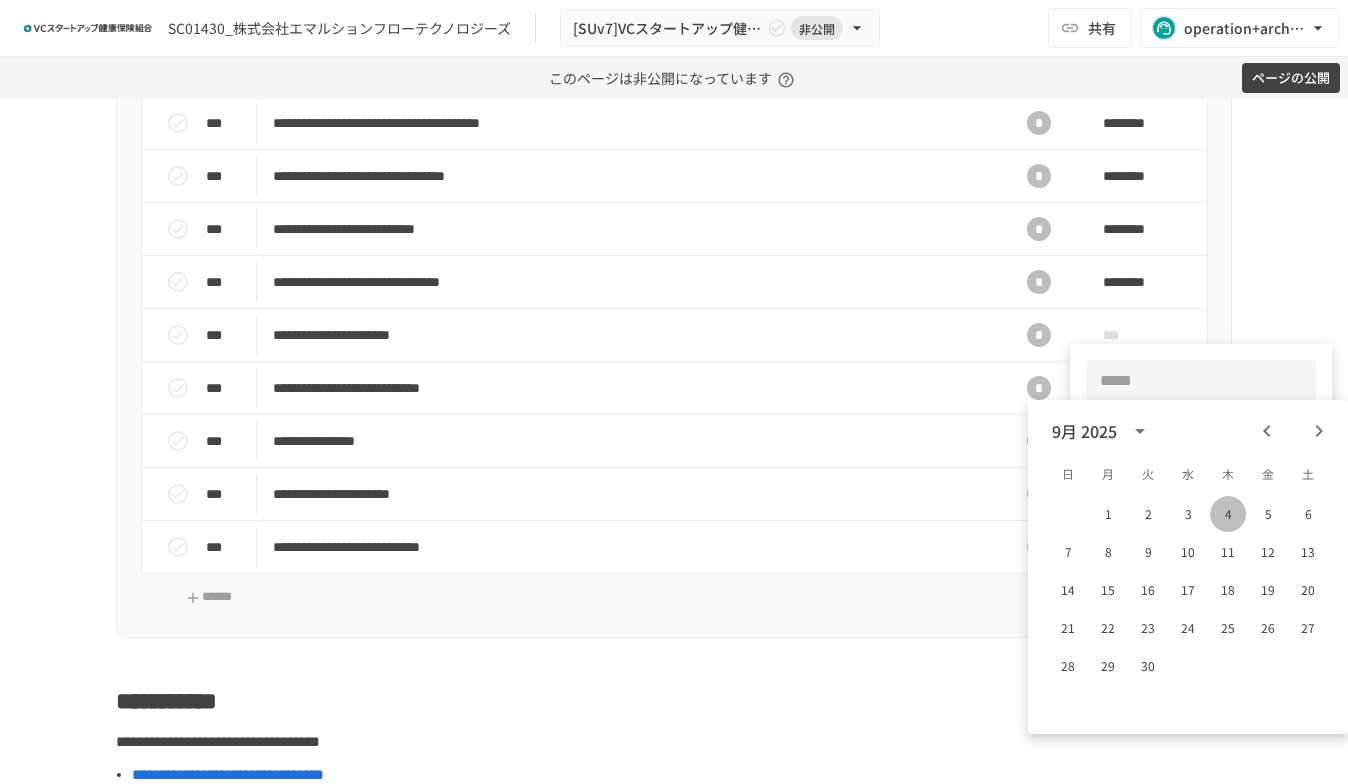click on "4" at bounding box center (1228, 514) 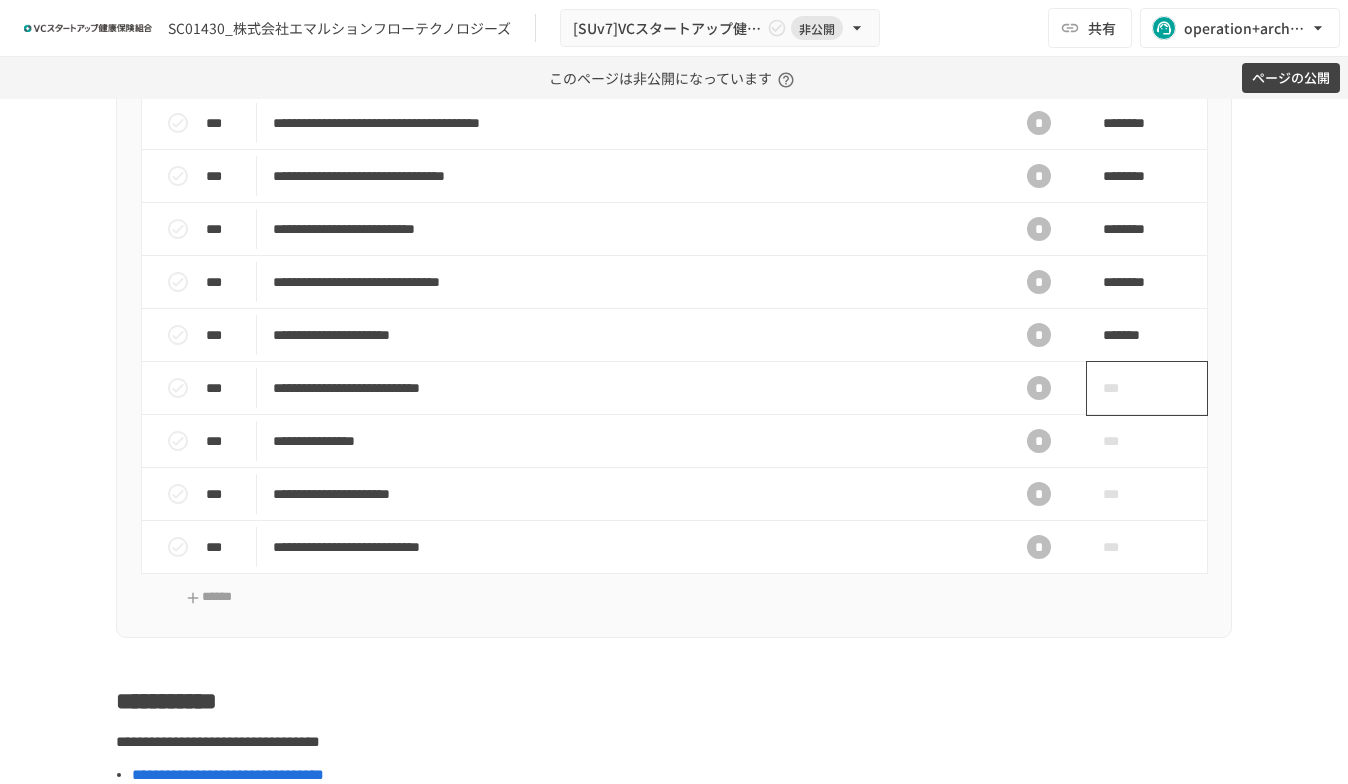 click on "***" at bounding box center [1147, 388] 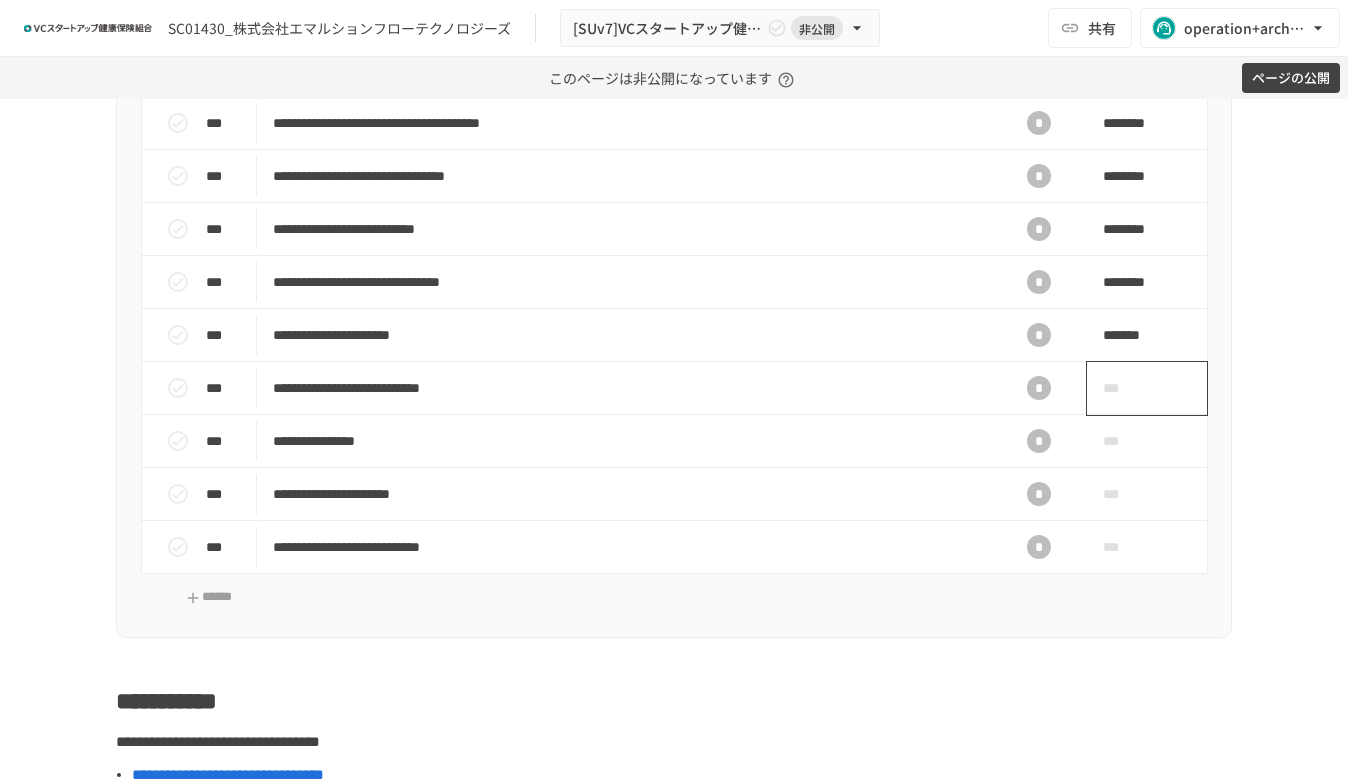 click on "***" at bounding box center [1124, 388] 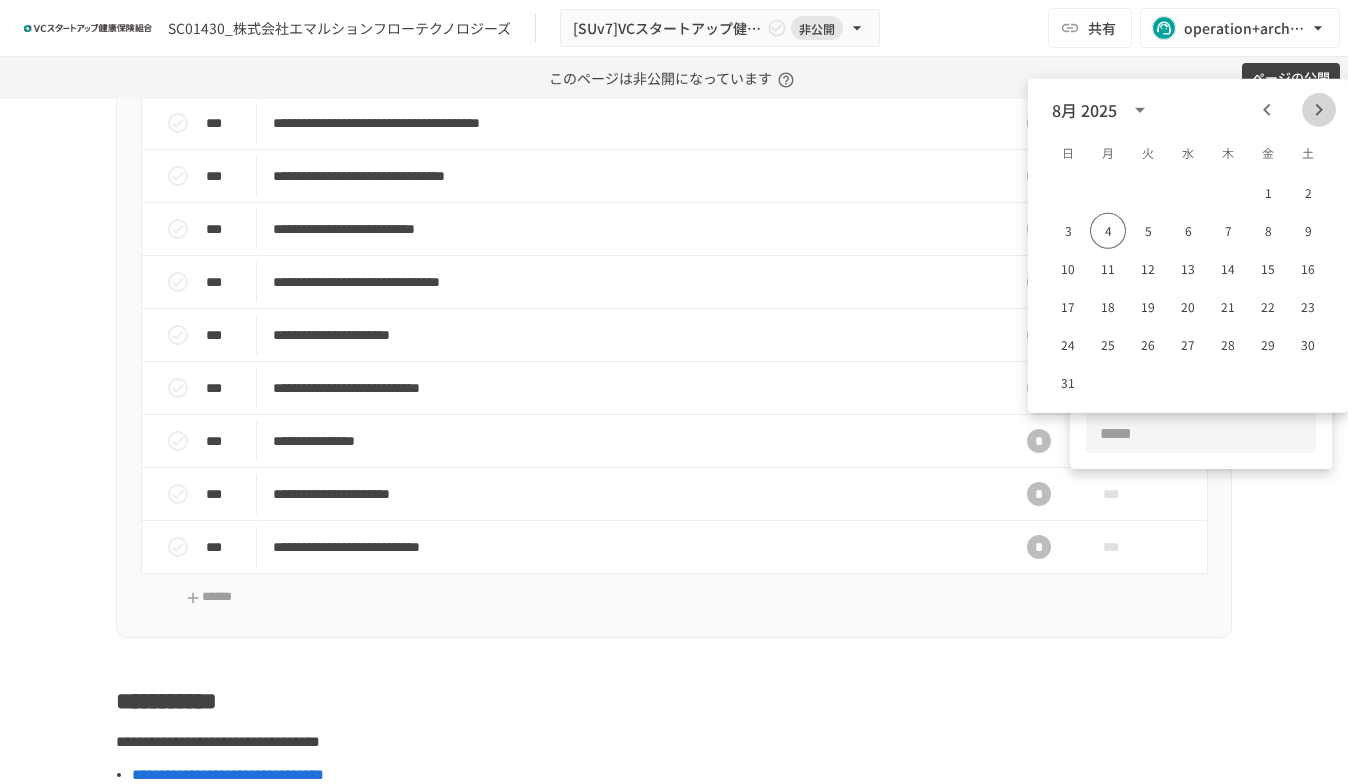 click at bounding box center (1319, 110) 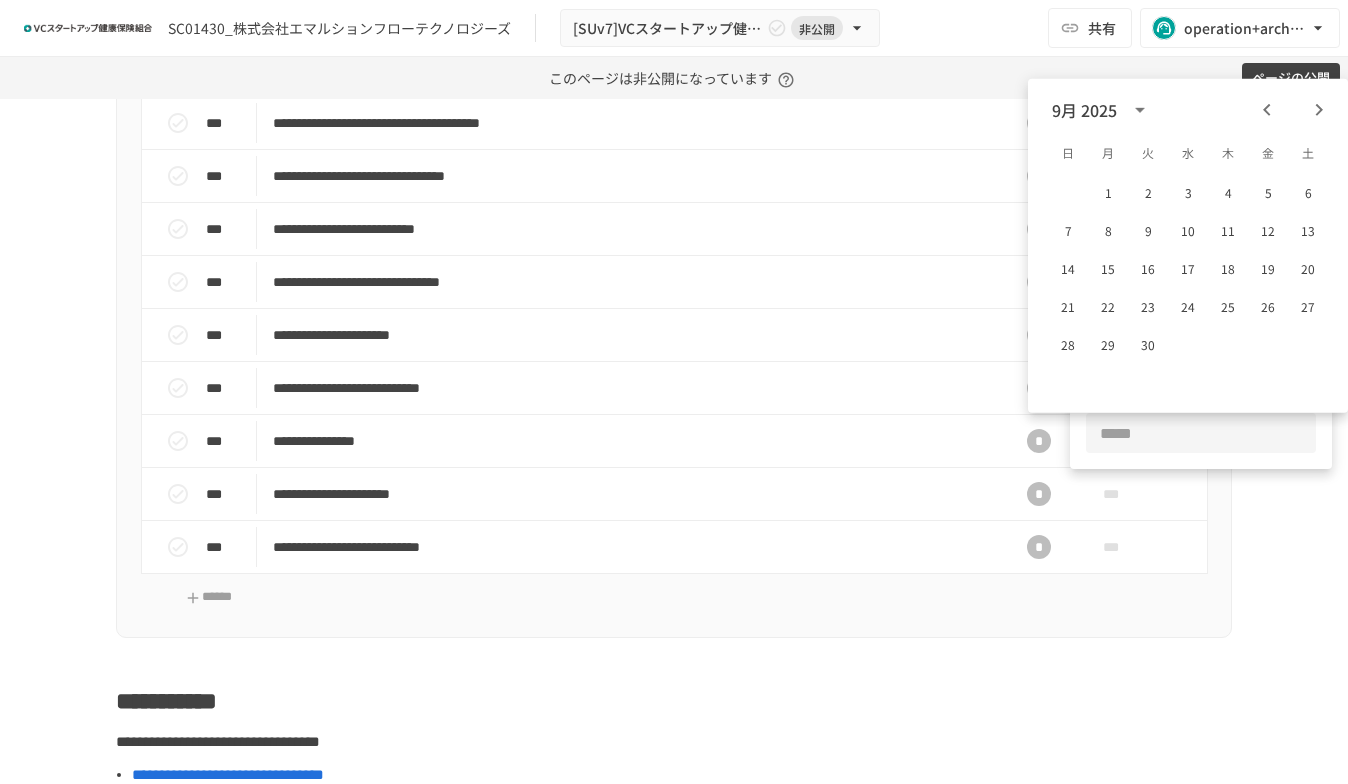 click at bounding box center [1319, 110] 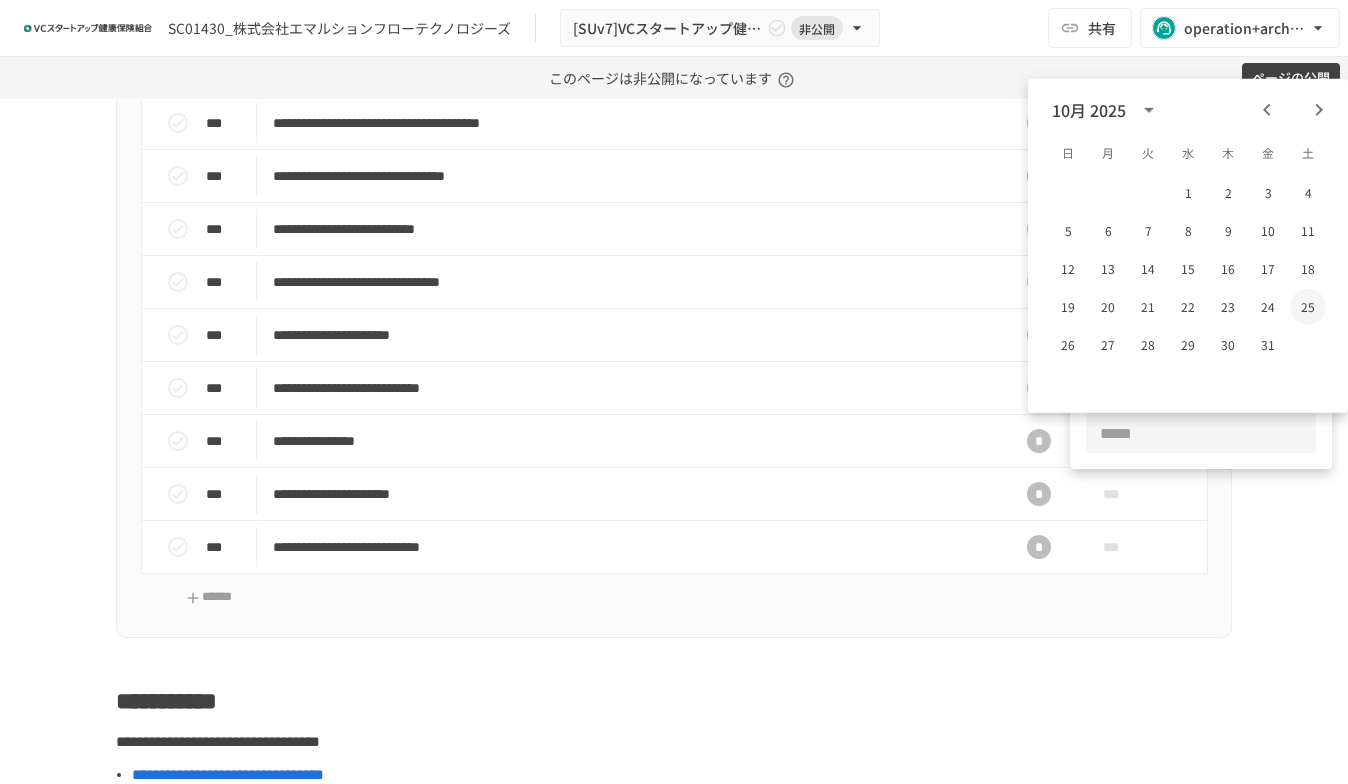 click on "25" at bounding box center (1308, 307) 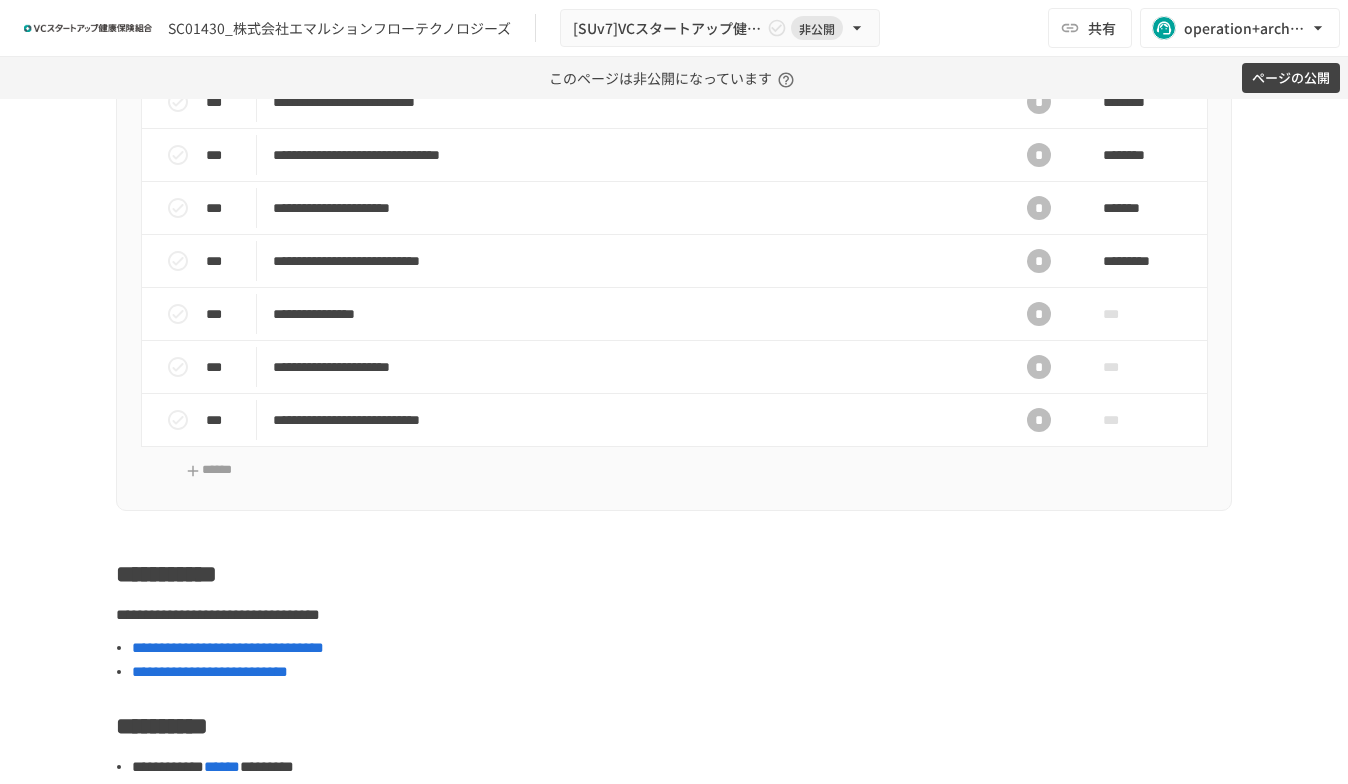 scroll, scrollTop: 1666, scrollLeft: 0, axis: vertical 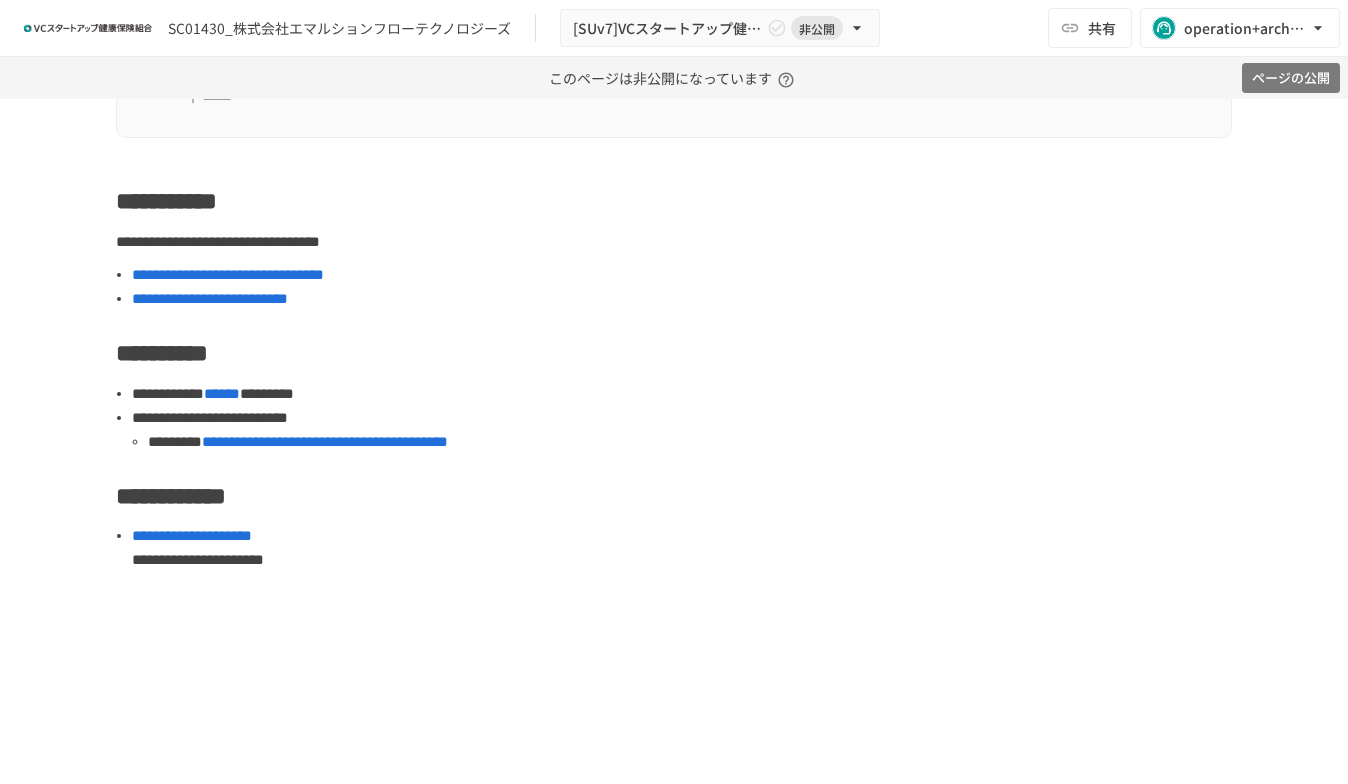 click on "ページの公開" at bounding box center [1291, 78] 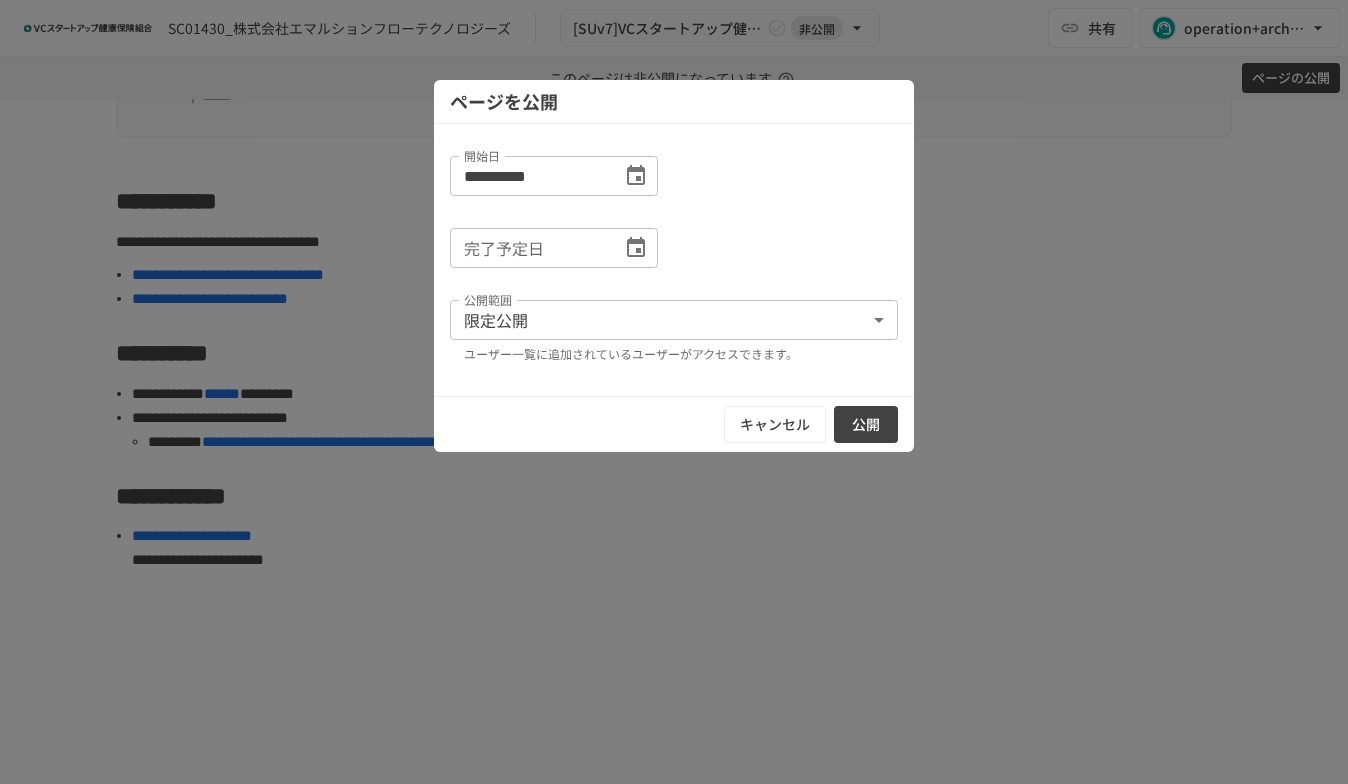 click on "公開" at bounding box center (866, 424) 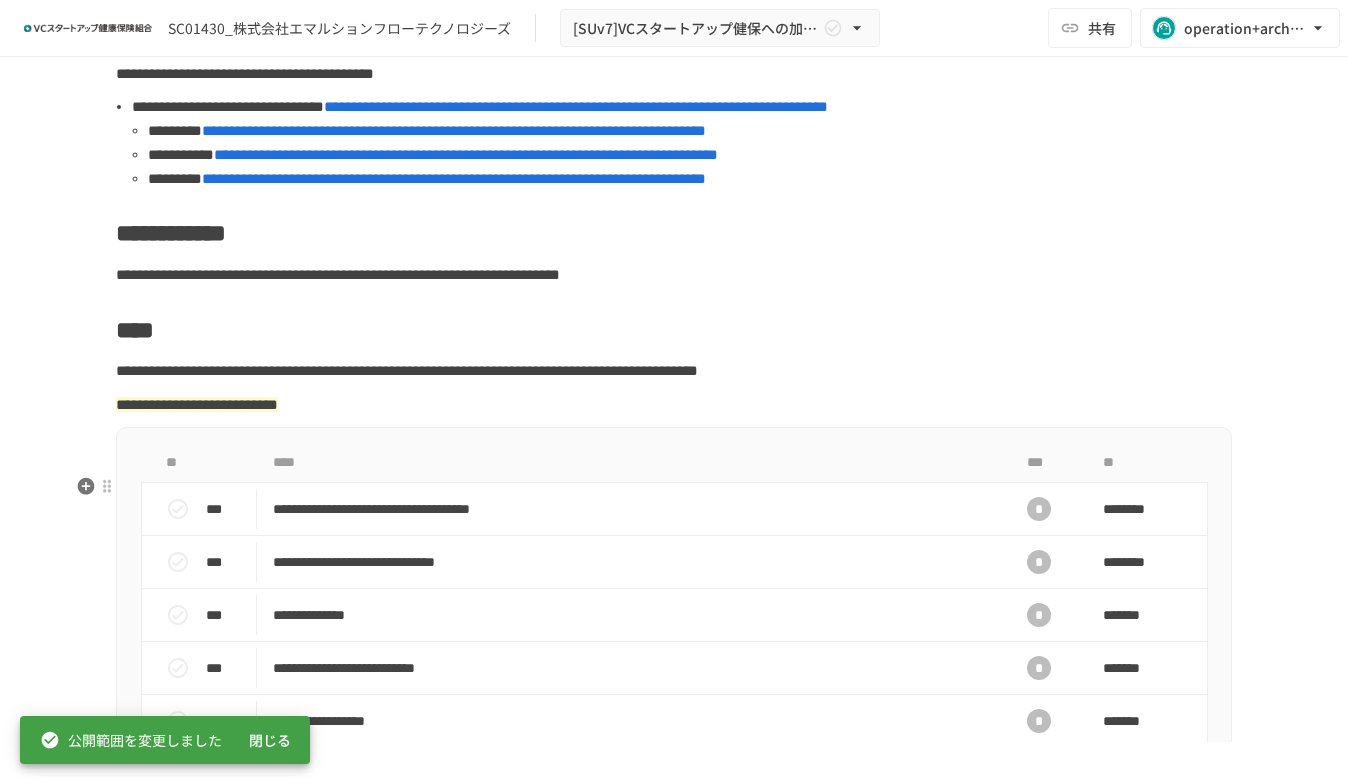 scroll, scrollTop: 0, scrollLeft: 0, axis: both 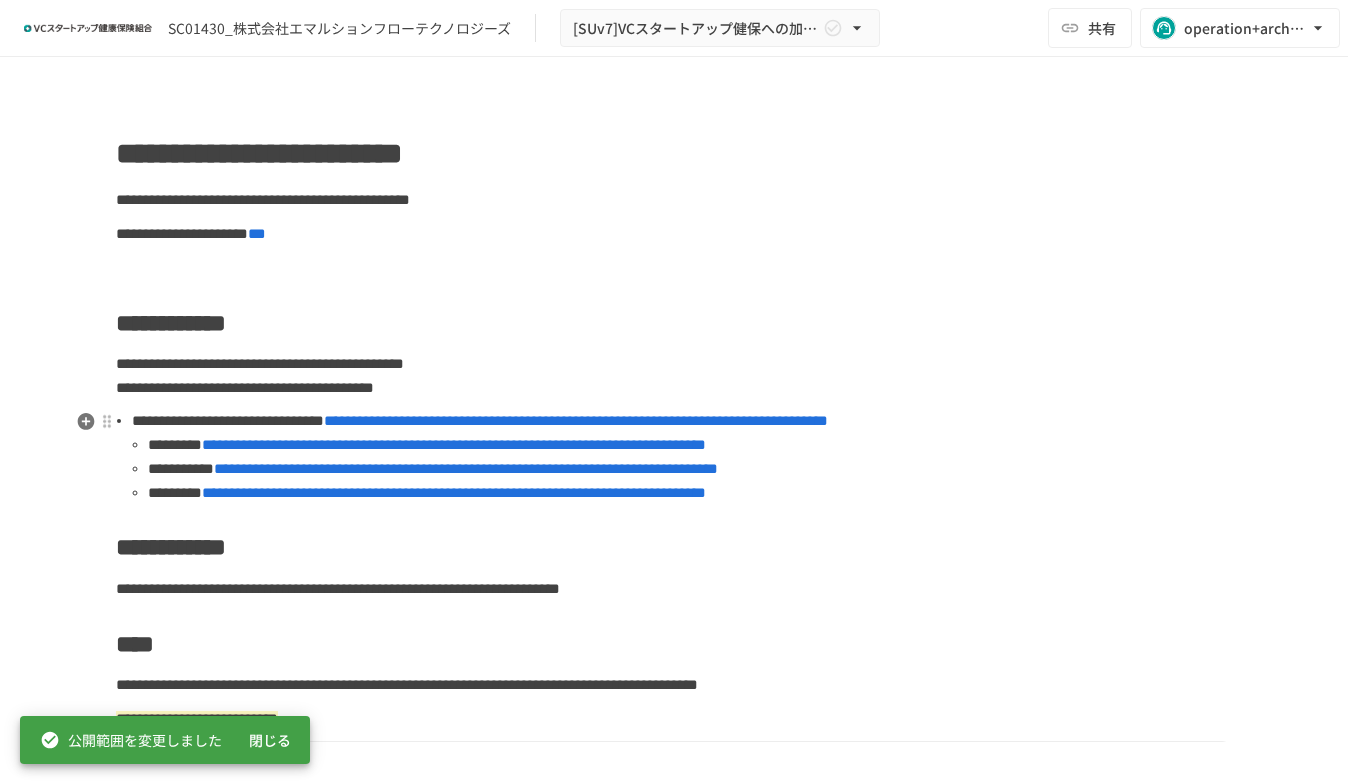 click on "**********" at bounding box center (576, 420) 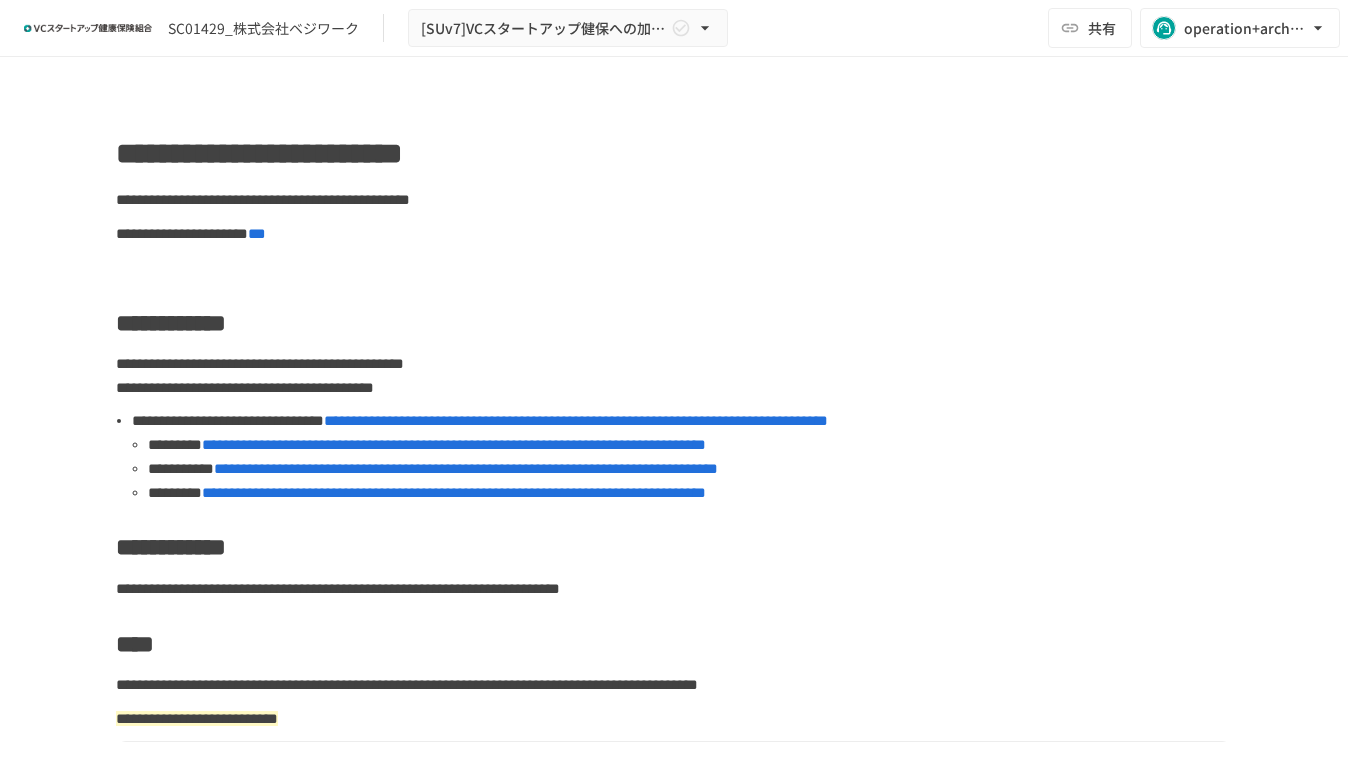 scroll, scrollTop: 0, scrollLeft: 0, axis: both 